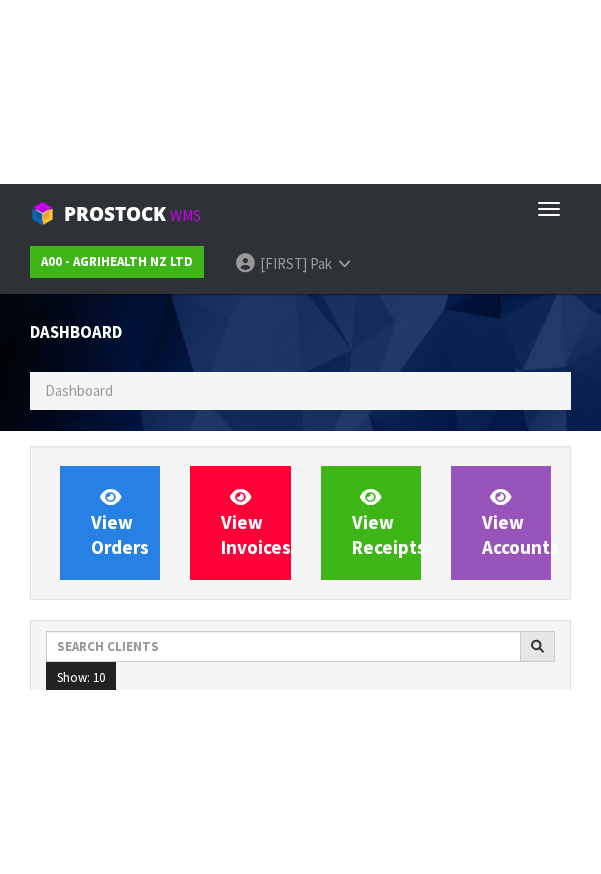 scroll, scrollTop: 0, scrollLeft: 0, axis: both 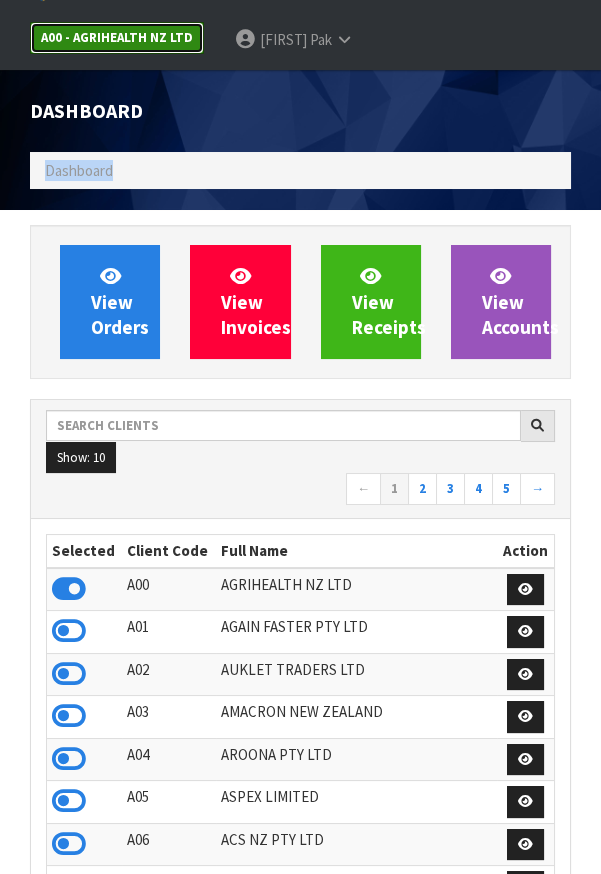 click on "A00 - AGRIHEALTH NZ LTD" at bounding box center (117, 38) 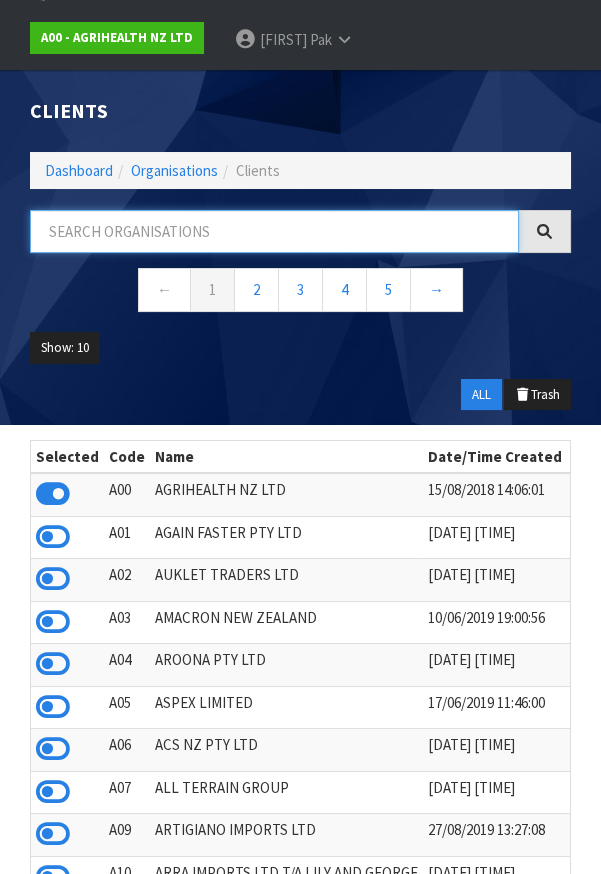 click at bounding box center (274, 231) 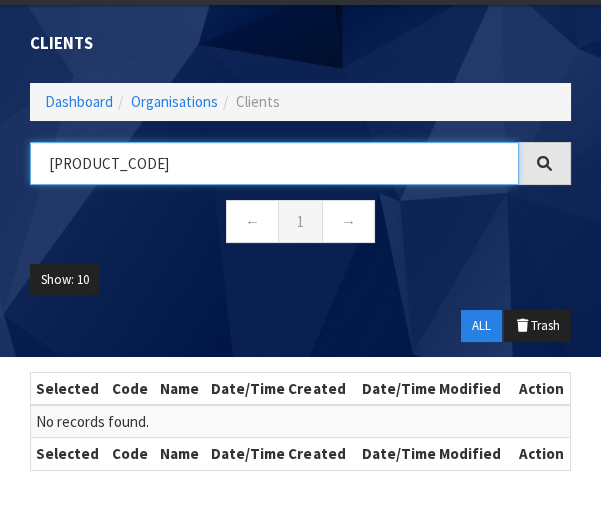 scroll, scrollTop: 109, scrollLeft: 0, axis: vertical 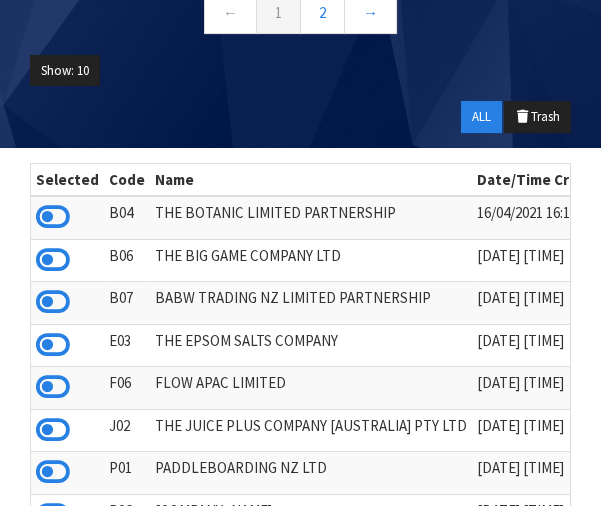 type on "PA" 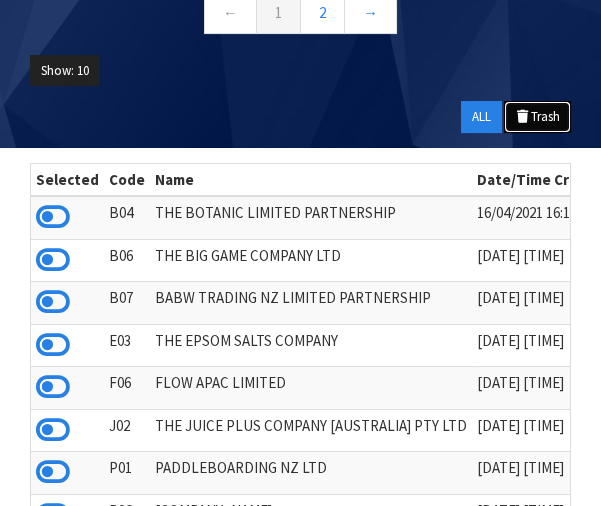 click on "Trash" at bounding box center [537, 117] 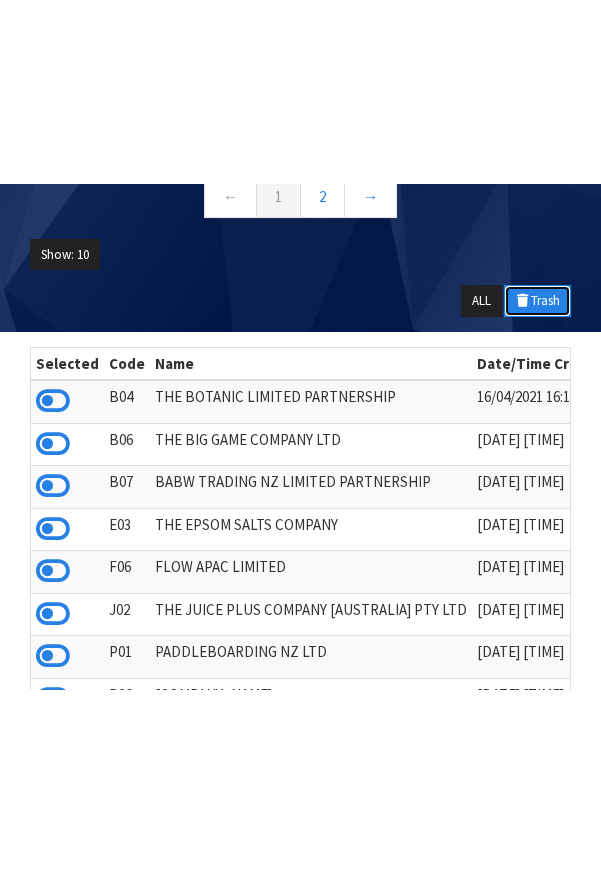 scroll, scrollTop: 109, scrollLeft: 0, axis: vertical 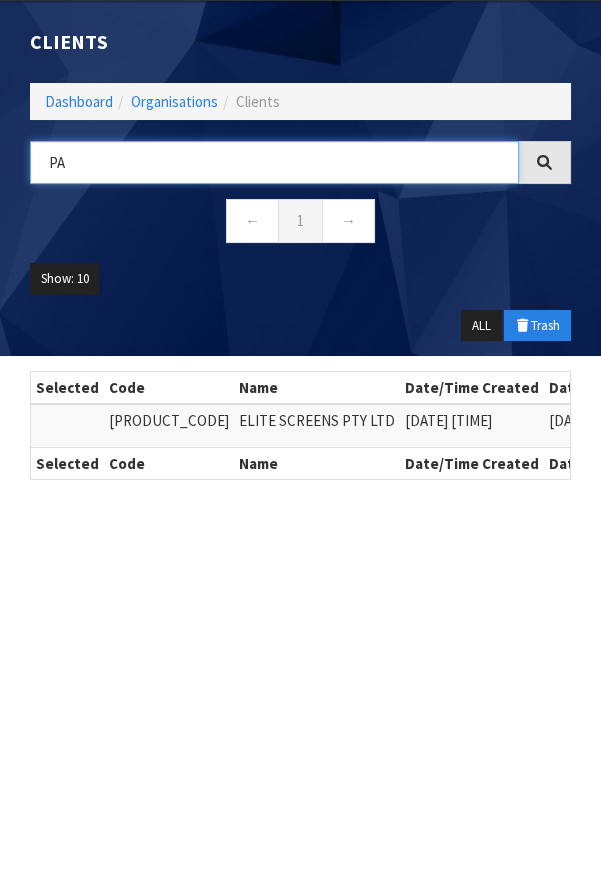 click on "PA" at bounding box center [274, 162] 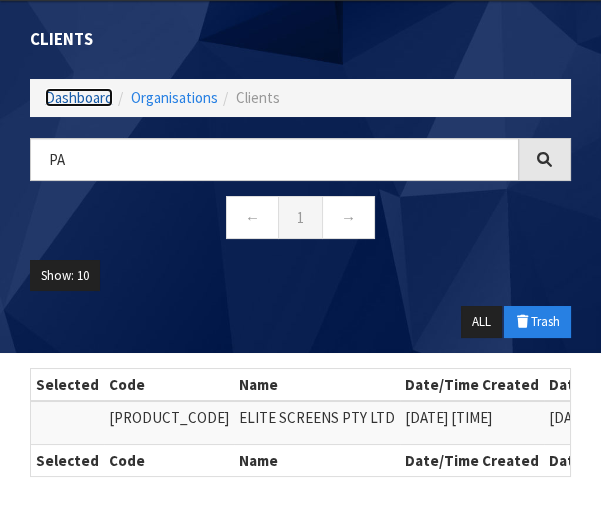 click on "Dashboard" at bounding box center (79, 97) 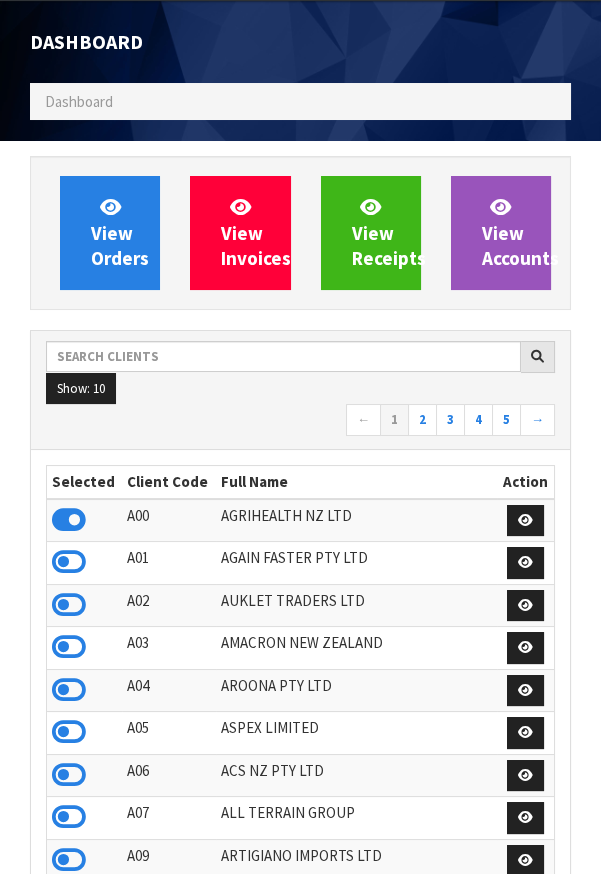 scroll, scrollTop: 998425, scrollLeft: 999429, axis: both 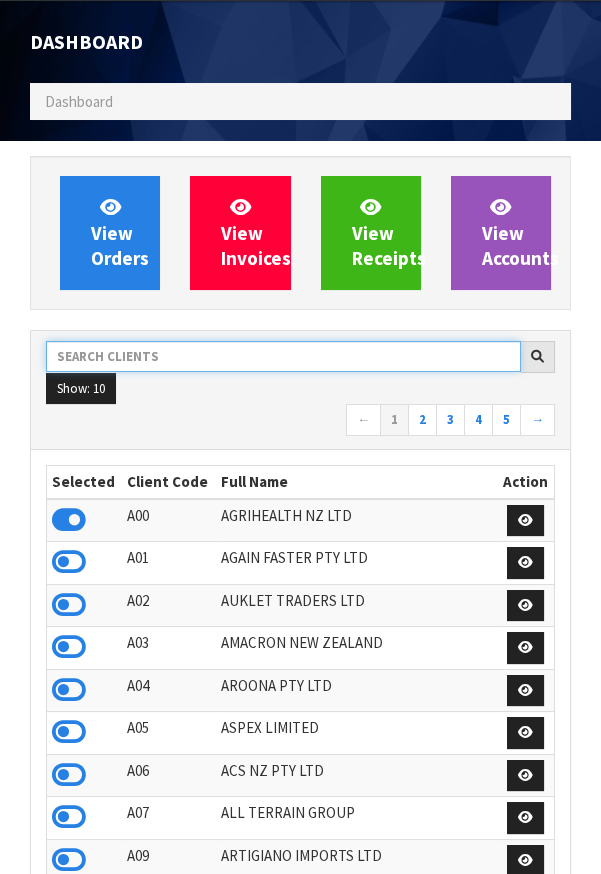 click at bounding box center (283, 356) 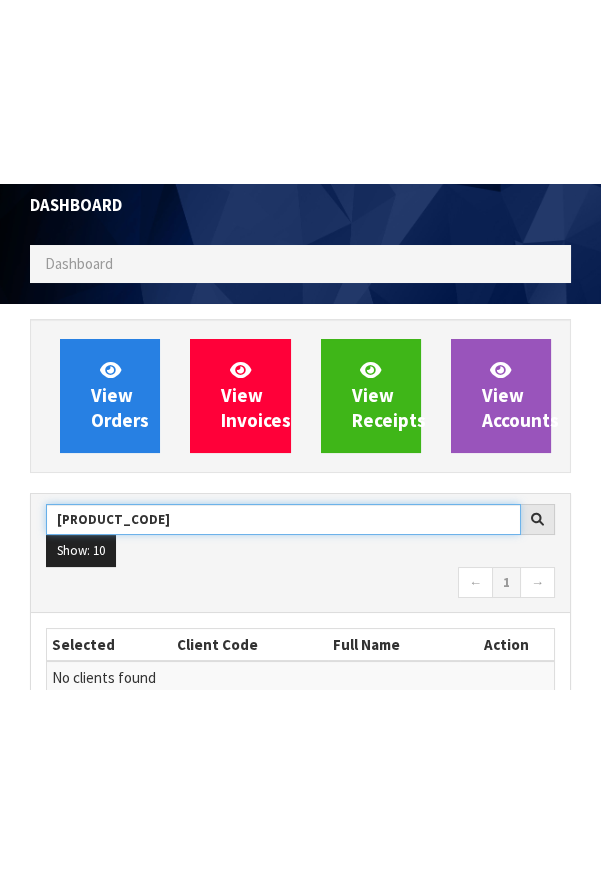 scroll, scrollTop: 132, scrollLeft: 0, axis: vertical 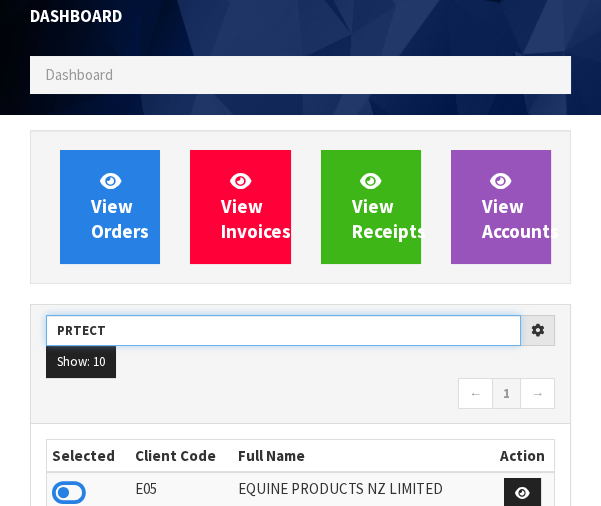 type on "[BRAND_NAME]" 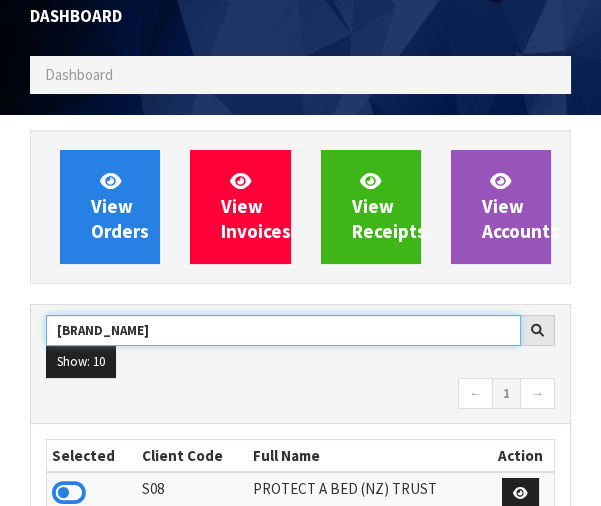 type on "[BRAND_NAME]" 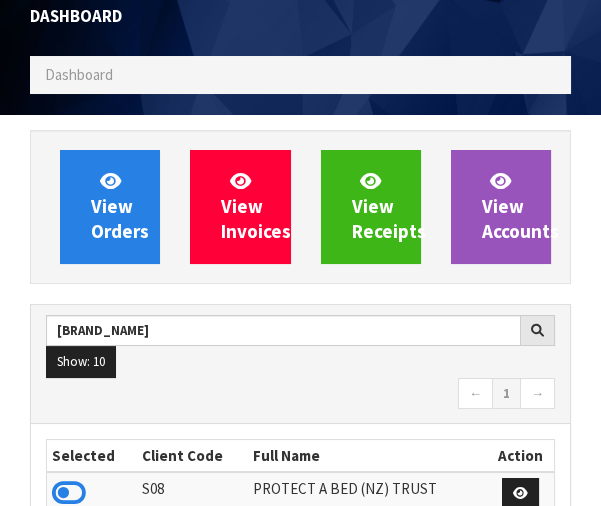 click at bounding box center (69, 493) 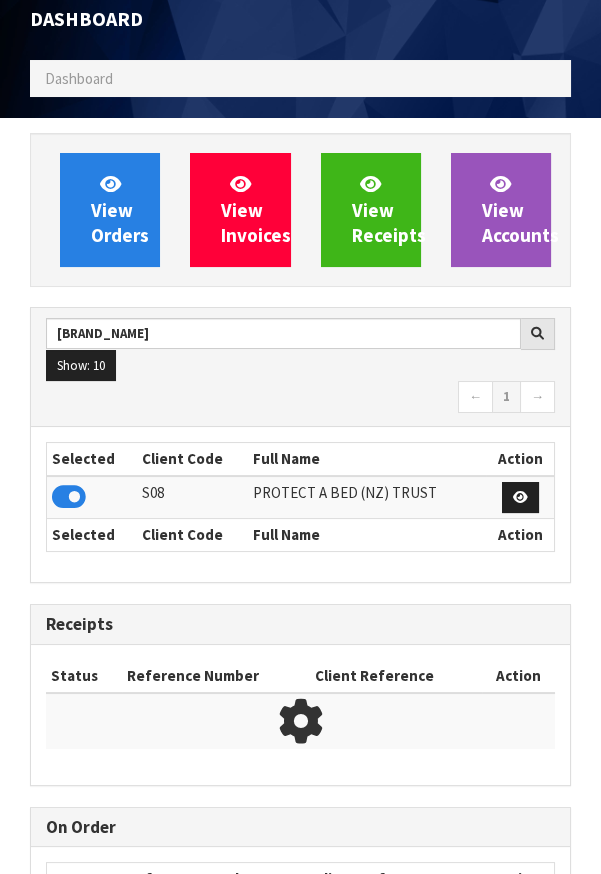 scroll, scrollTop: 1308, scrollLeft: 570, axis: both 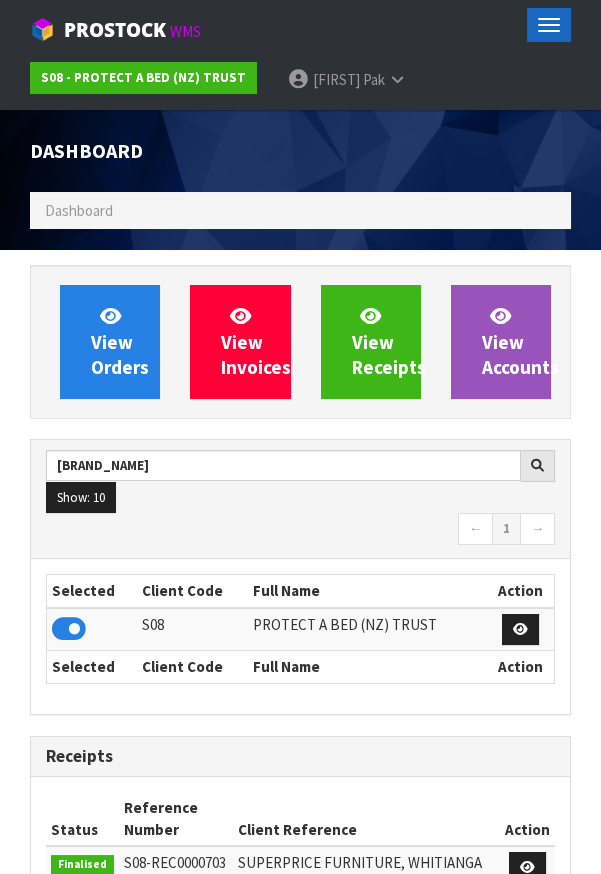 click at bounding box center [549, 31] 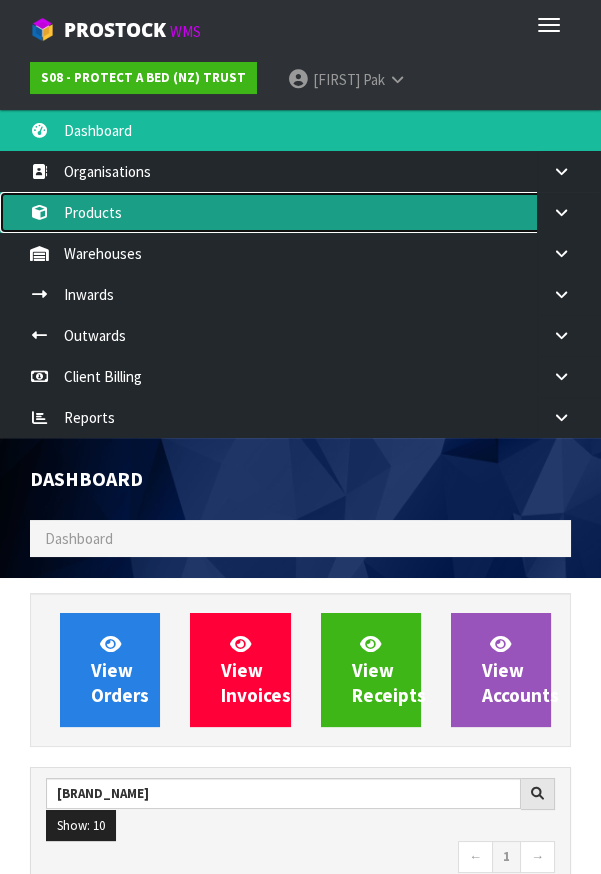 click on "Products" at bounding box center [300, 212] 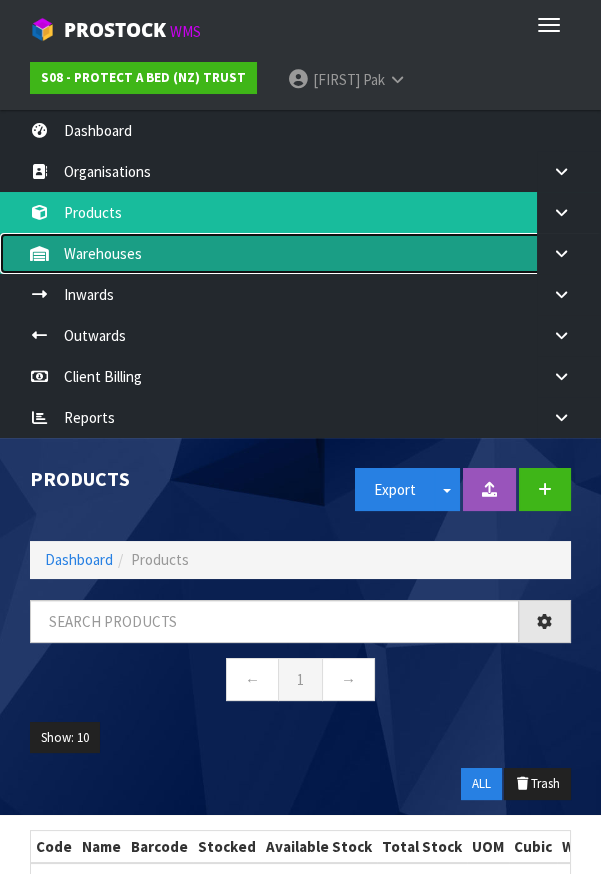 click on "Warehouses" at bounding box center [300, 253] 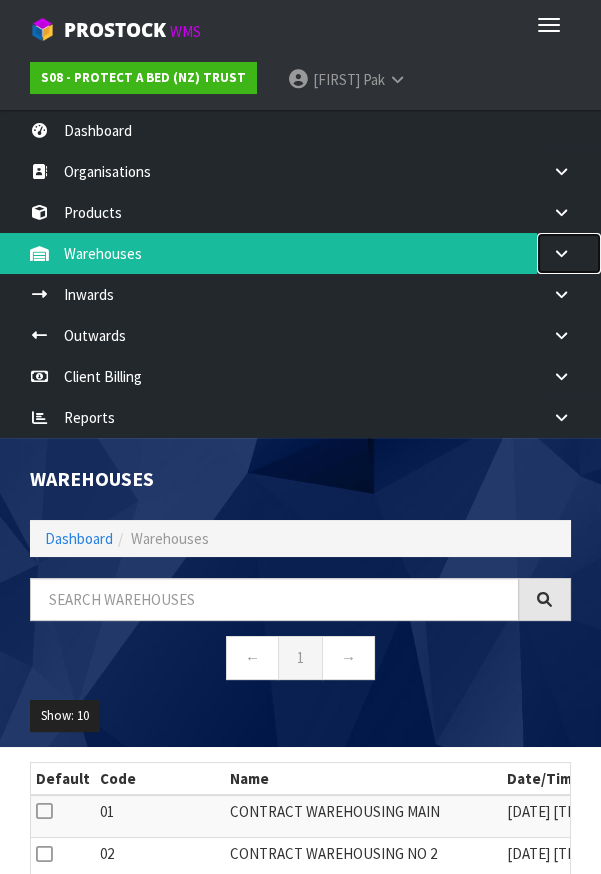 click at bounding box center [569, 253] 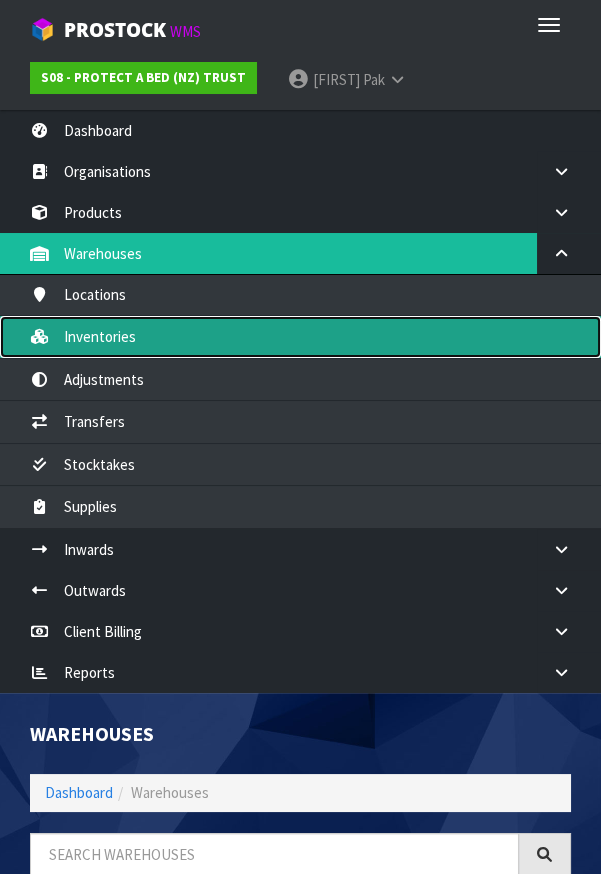 click on "Inventories" at bounding box center (300, 336) 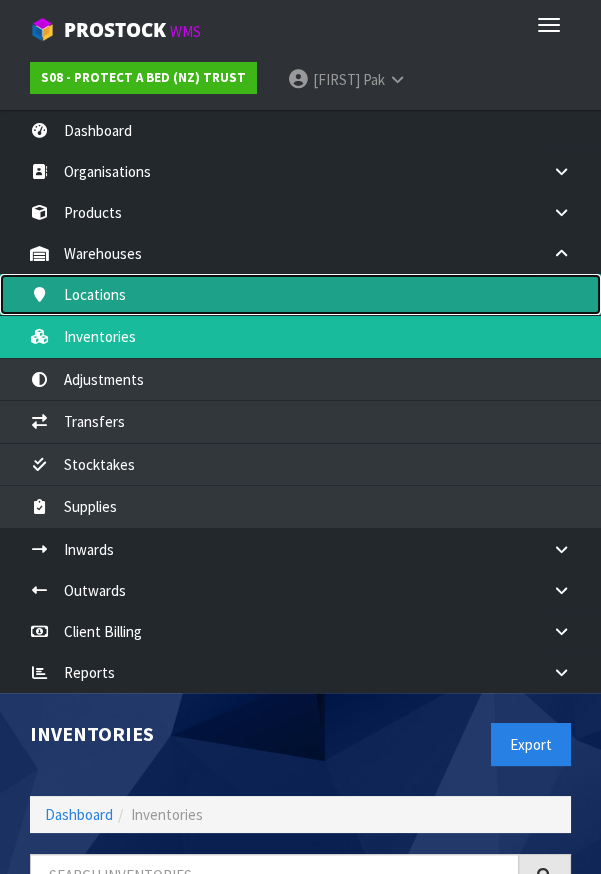 click on "Locations" at bounding box center (300, 294) 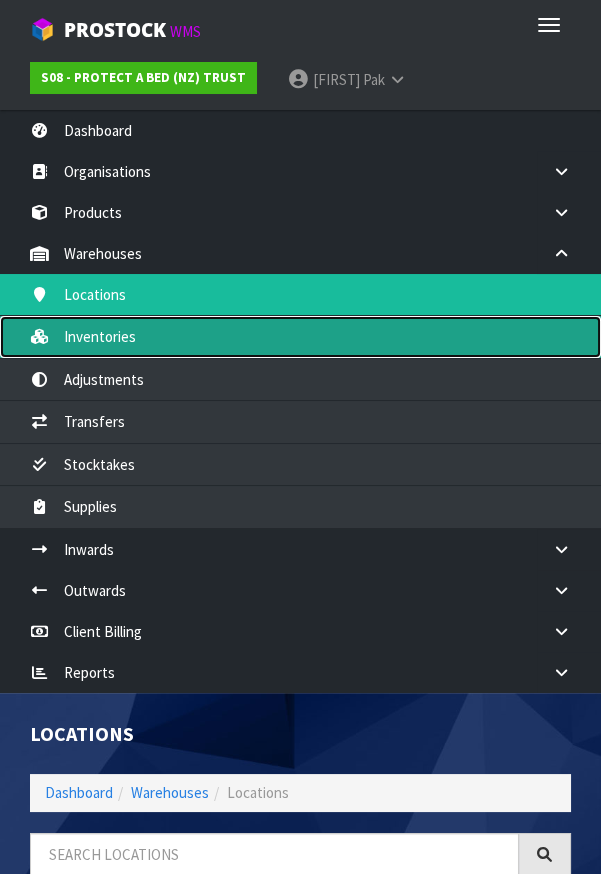 click on "Inventories" at bounding box center (300, 336) 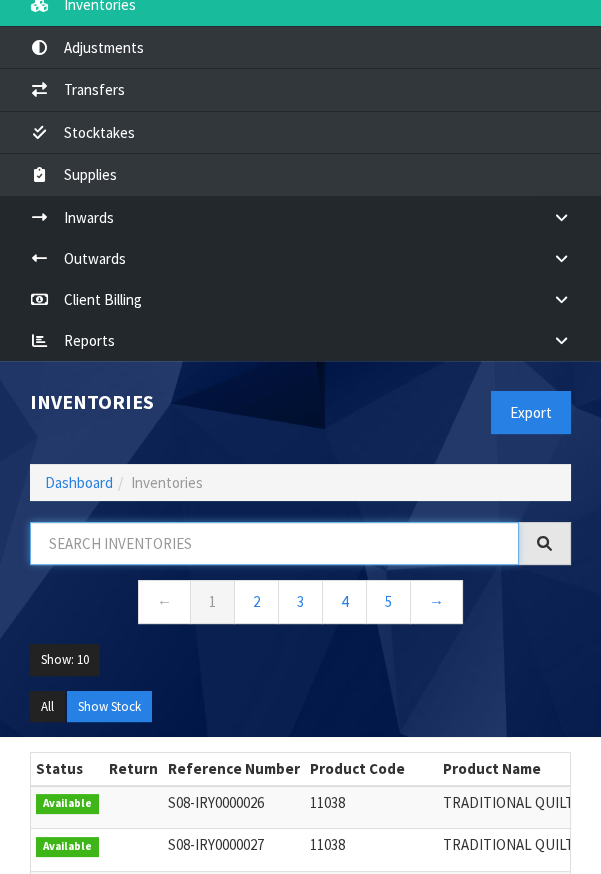 click at bounding box center [274, 543] 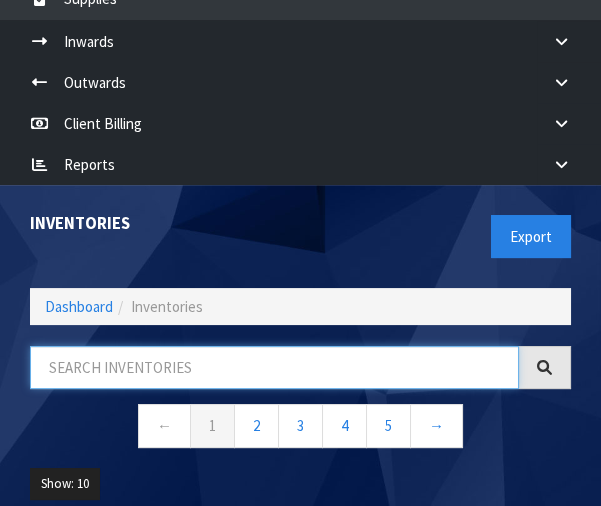scroll, scrollTop: 620, scrollLeft: 0, axis: vertical 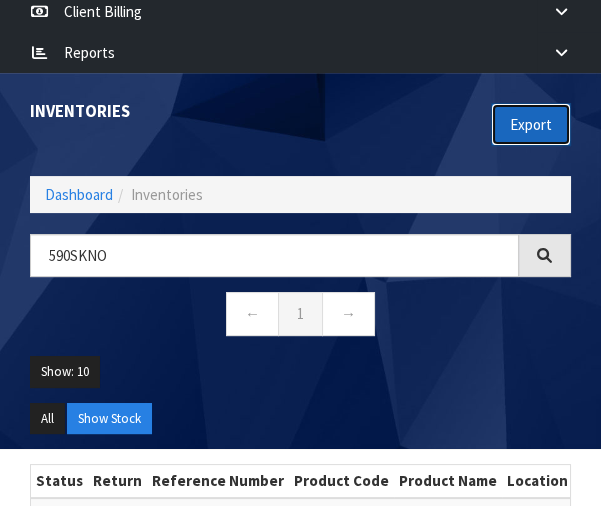 click on "Export" at bounding box center (531, 124) 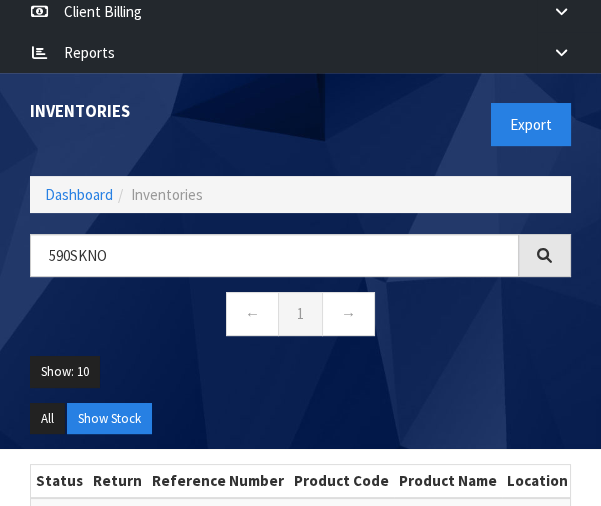 click on "Reports" at bounding box center [300, 52] 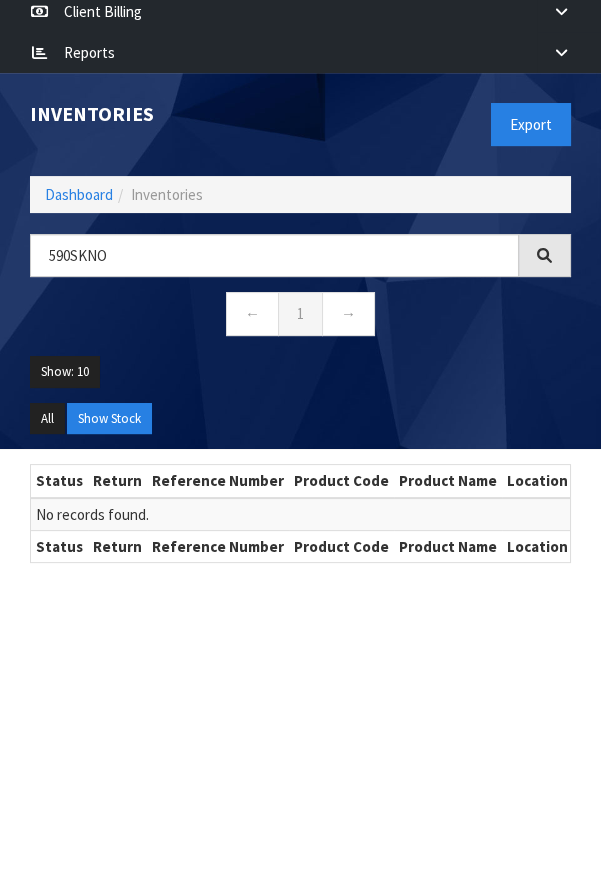click on "Reports" at bounding box center [300, 52] 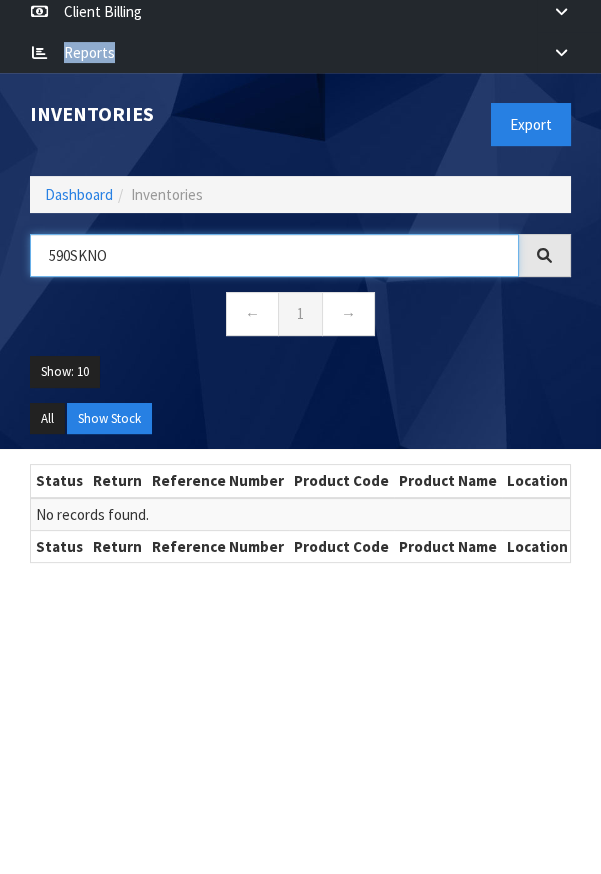 click on "590SKNO" at bounding box center (274, 255) 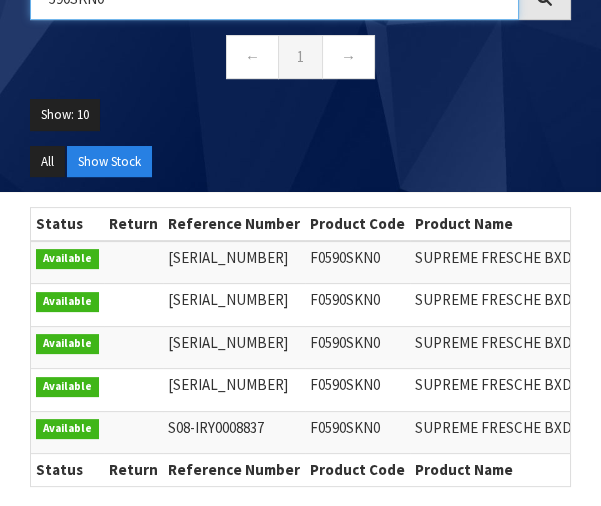scroll, scrollTop: 881, scrollLeft: 0, axis: vertical 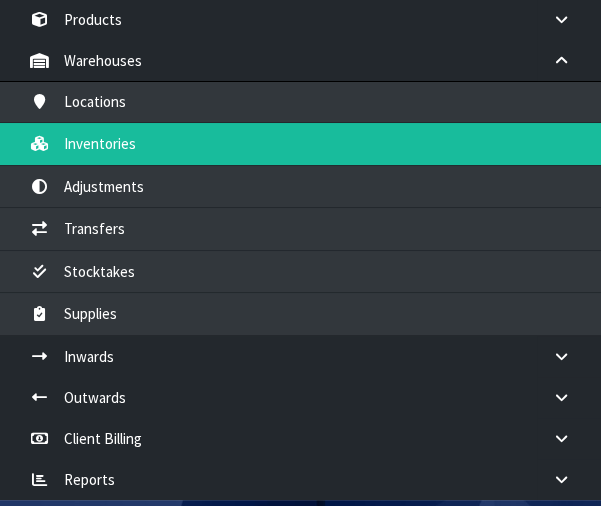 type on "590SKN0" 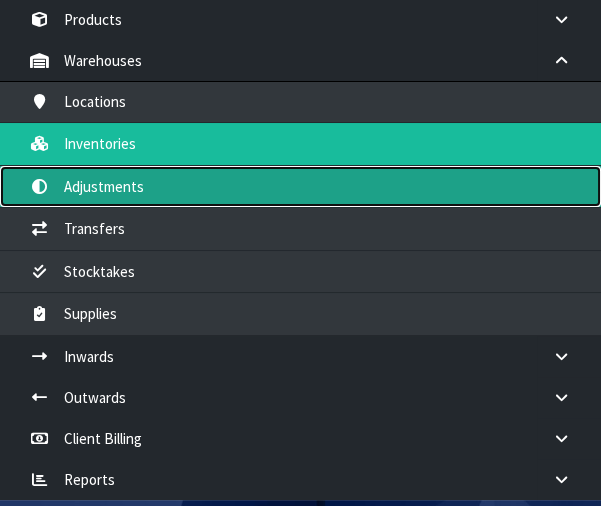 click on "Locations
Inventories
Adjustments
Transfers
Stocktakes
Supplies" at bounding box center [300, 208] 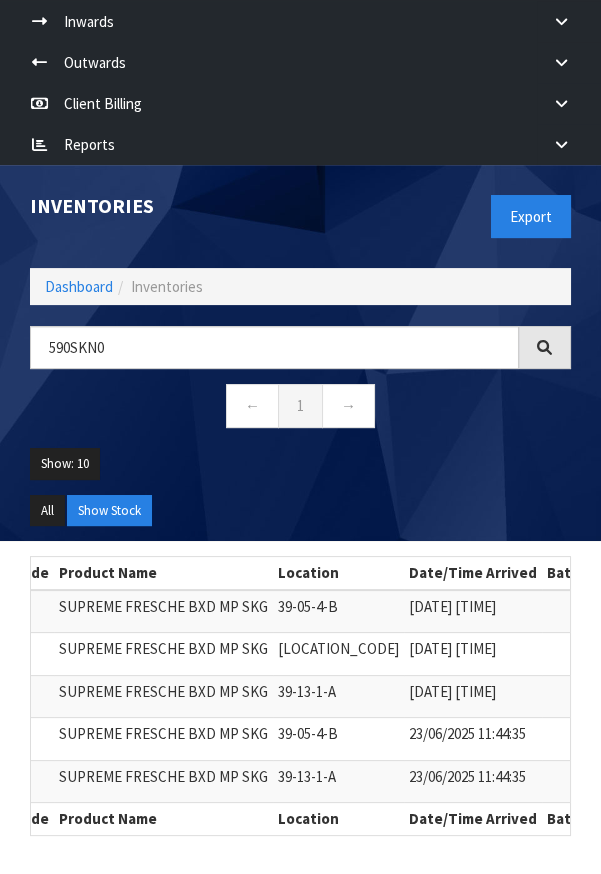 scroll, scrollTop: 528, scrollLeft: 0, axis: vertical 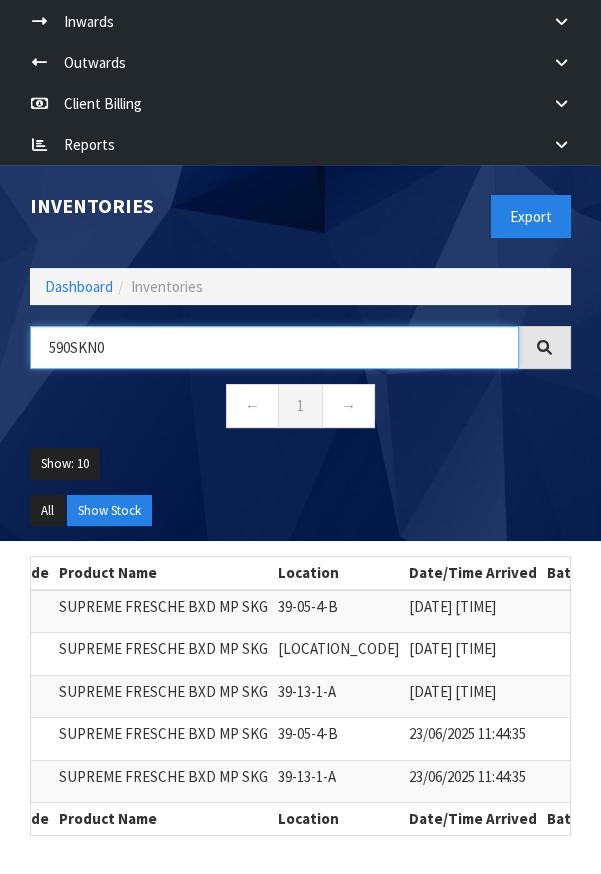 click on "590SKN0" at bounding box center [274, 347] 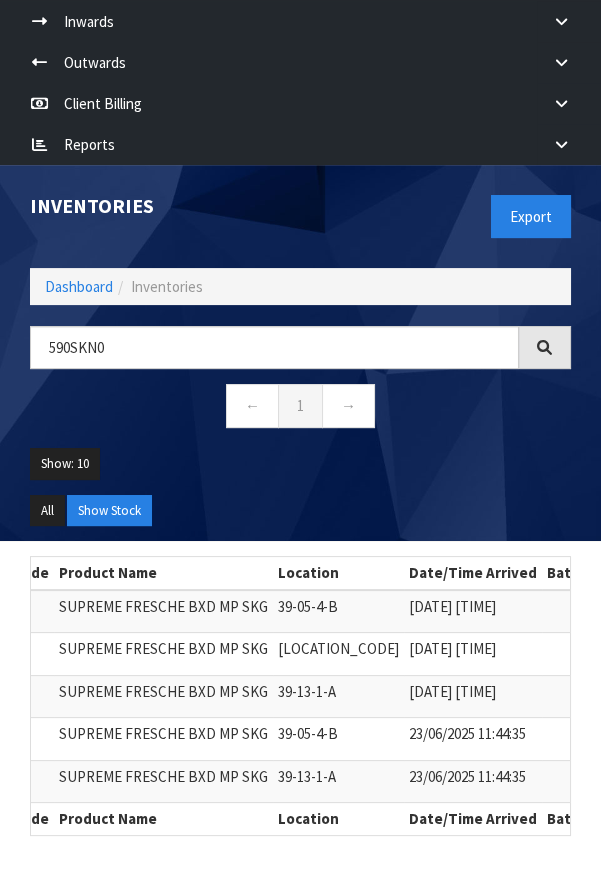 click on "Inventories
Export
Dashboard Inventories
590SKN0
←
1
→
Show: 10
5
10
25
50
All
Show Stock" at bounding box center (300, 353) 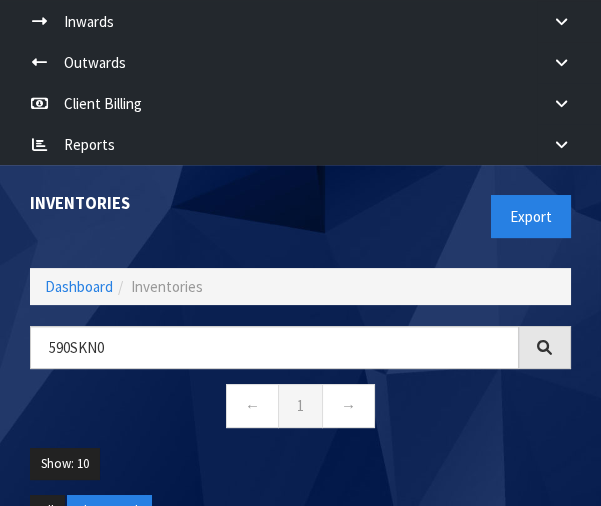click on "Reports" at bounding box center [300, 144] 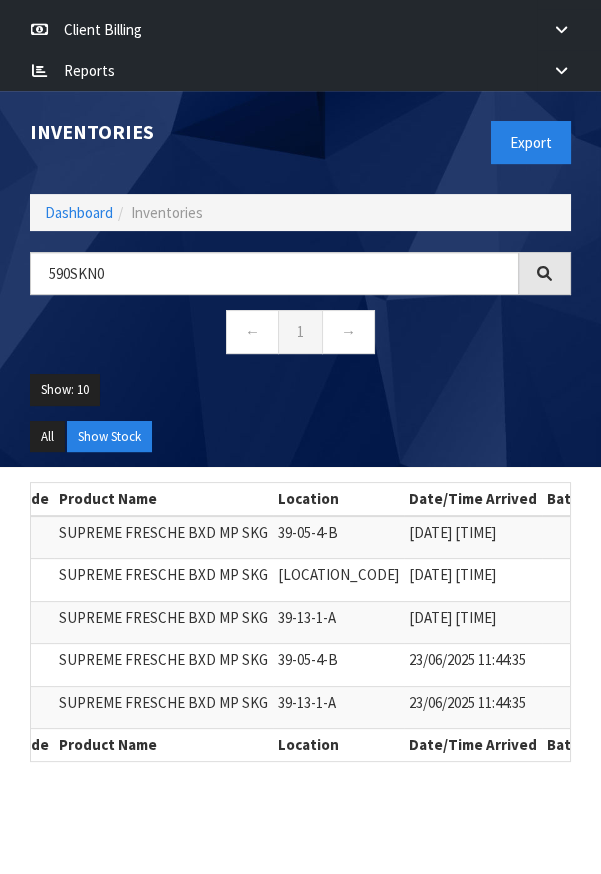 scroll, scrollTop: 691, scrollLeft: 0, axis: vertical 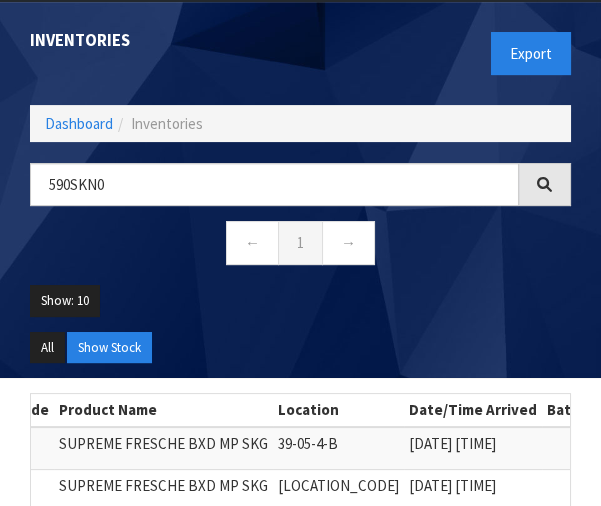 click on "[PRODUCT_CODE]" at bounding box center [300, 224] 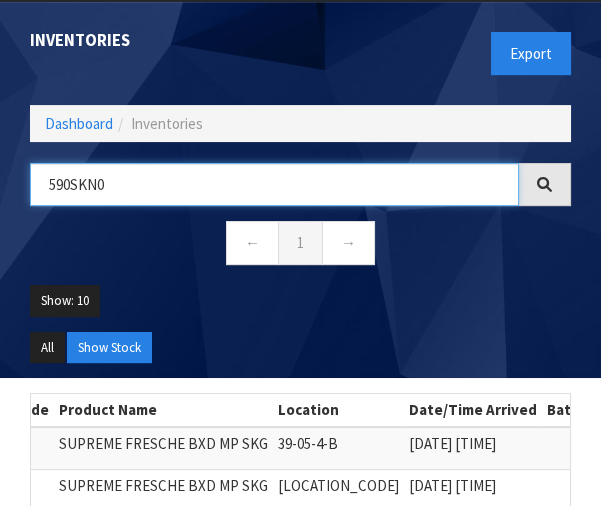 click on "590SKN0" at bounding box center (274, 184) 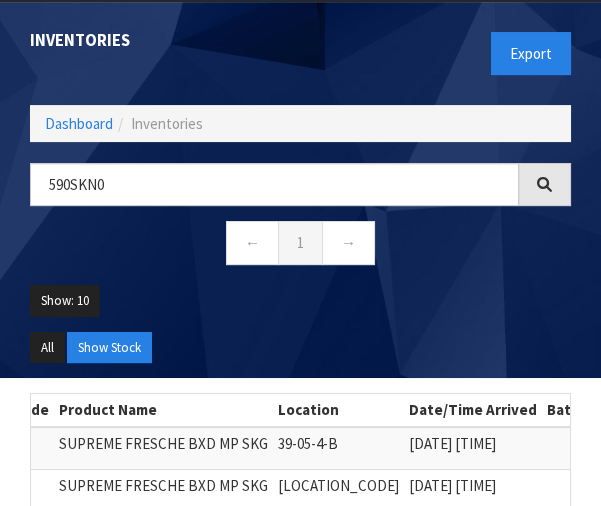 click on "←
1
→" at bounding box center [300, 245] 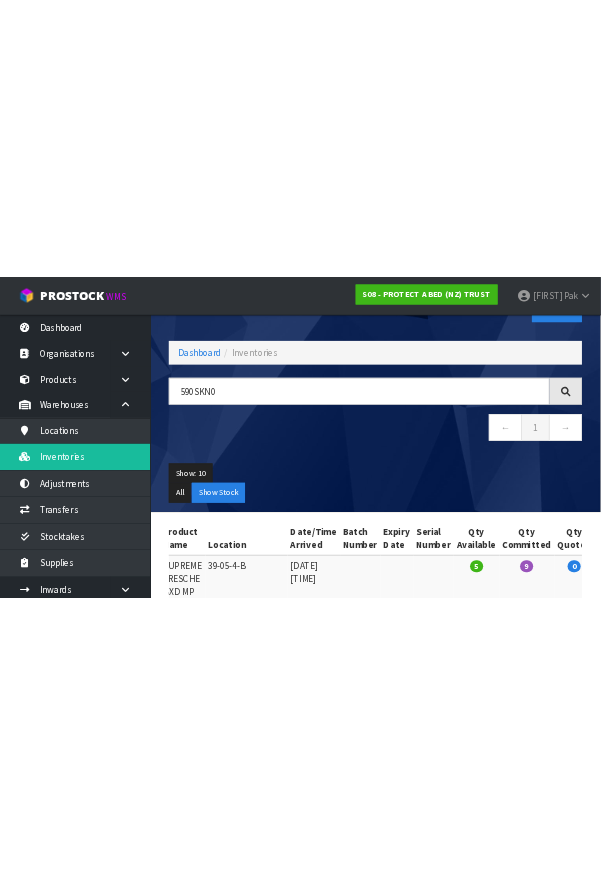 scroll, scrollTop: 0, scrollLeft: 0, axis: both 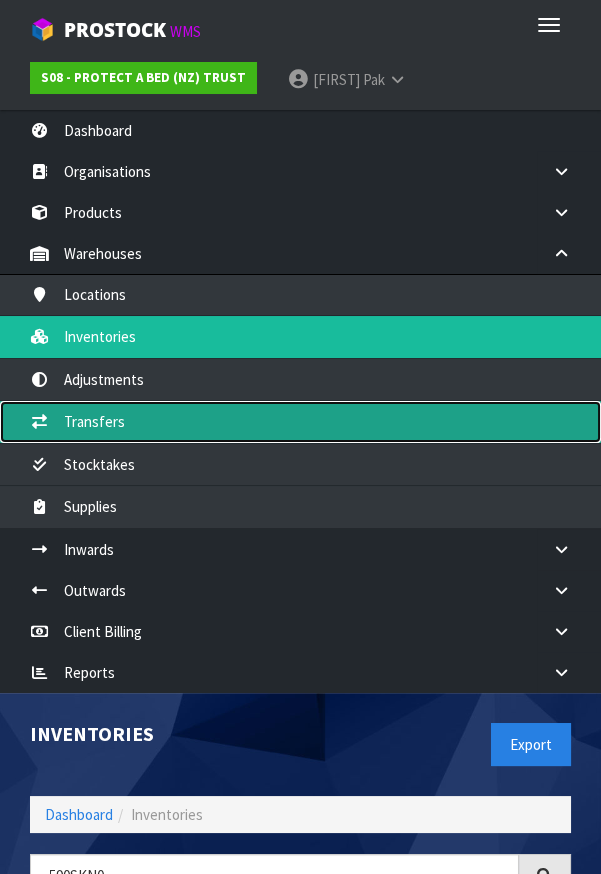 click on "Transfers" at bounding box center (300, 421) 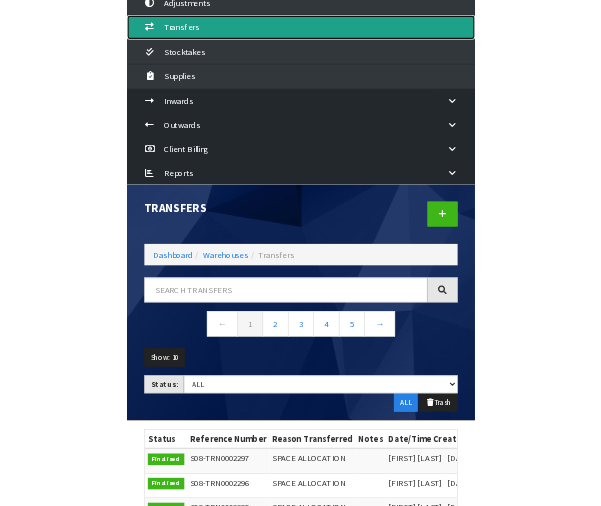 scroll, scrollTop: 376, scrollLeft: 0, axis: vertical 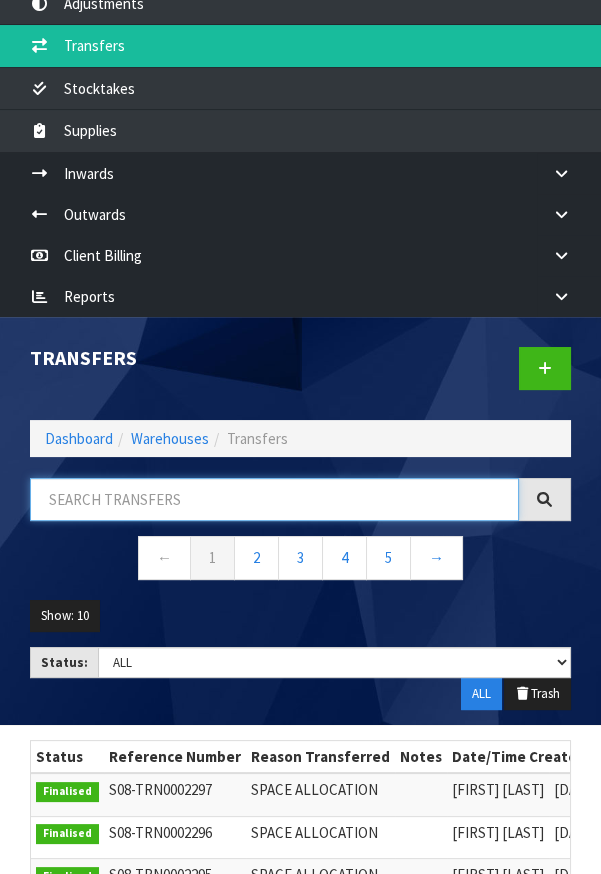 click at bounding box center [274, 499] 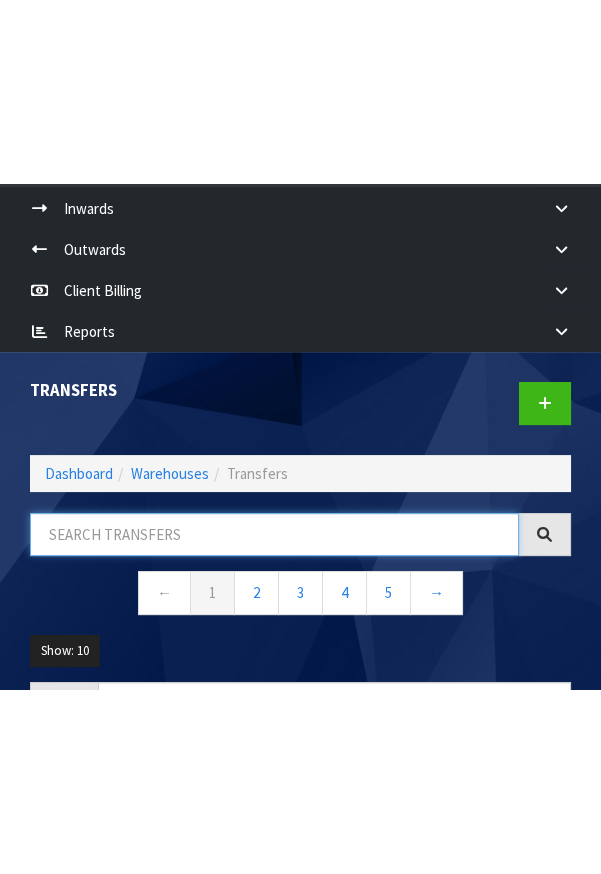 scroll, scrollTop: 620, scrollLeft: 0, axis: vertical 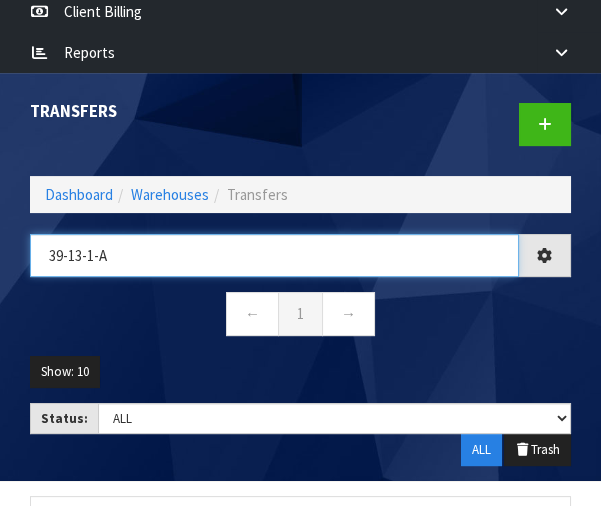 type on "39-13-1-A" 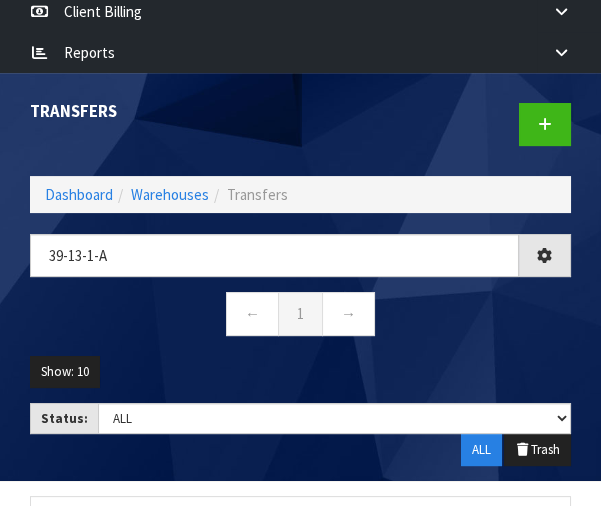 click on "Show: 10
5
10
25
50" at bounding box center (300, 379) 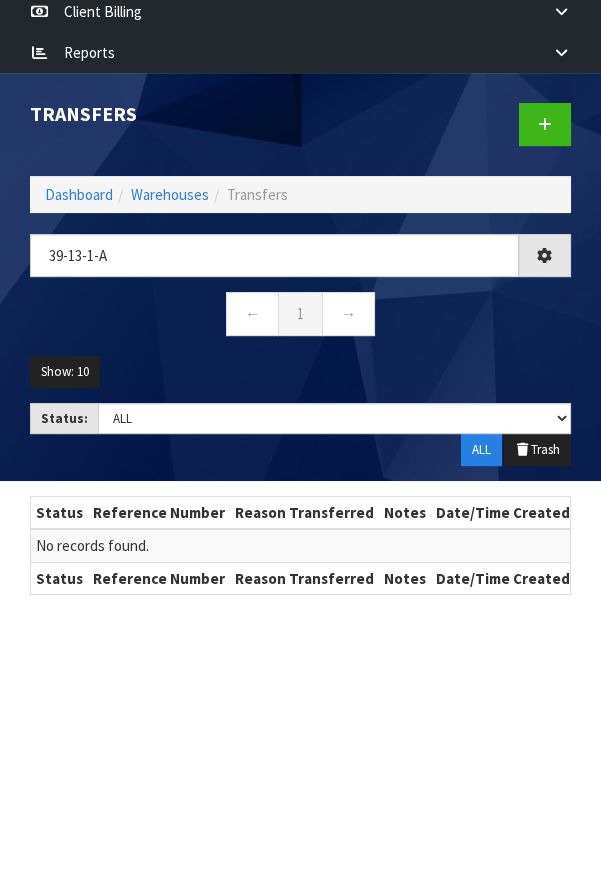 click on "←
1
→" at bounding box center (300, 316) 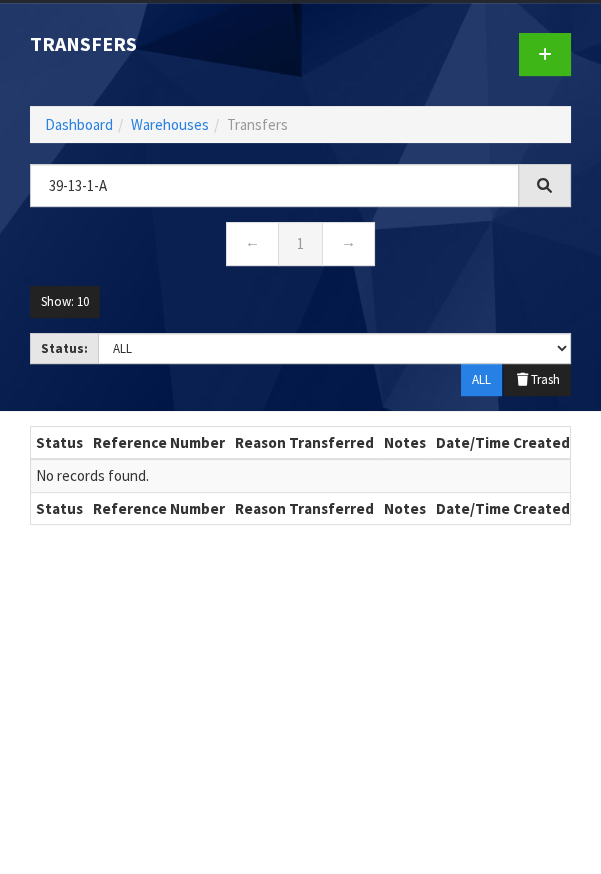 scroll, scrollTop: 691, scrollLeft: 0, axis: vertical 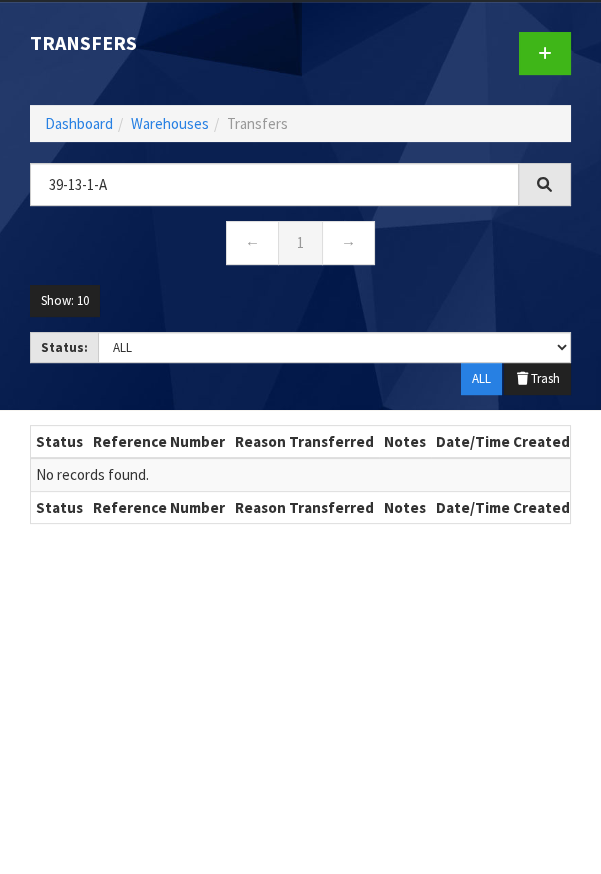 click on "←
1
→" at bounding box center [300, 245] 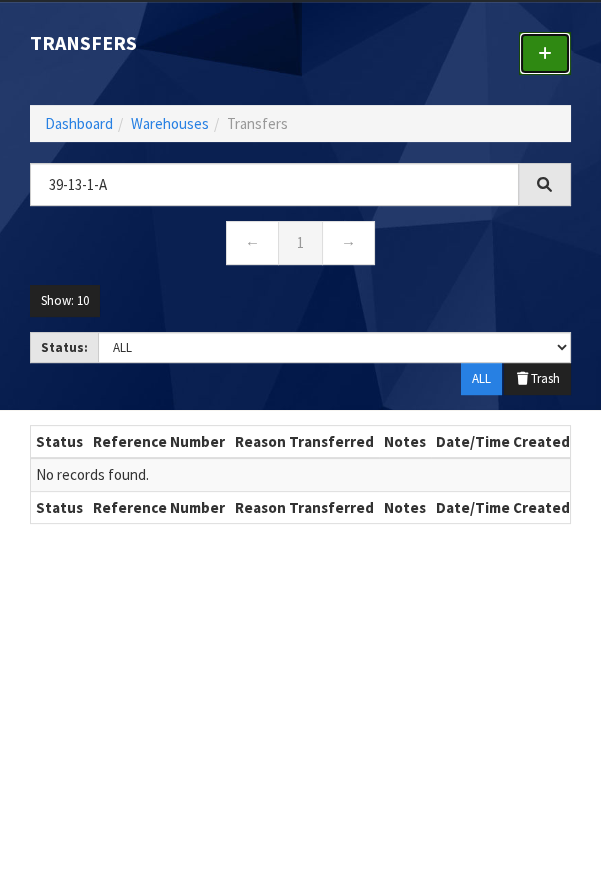 click at bounding box center (545, 53) 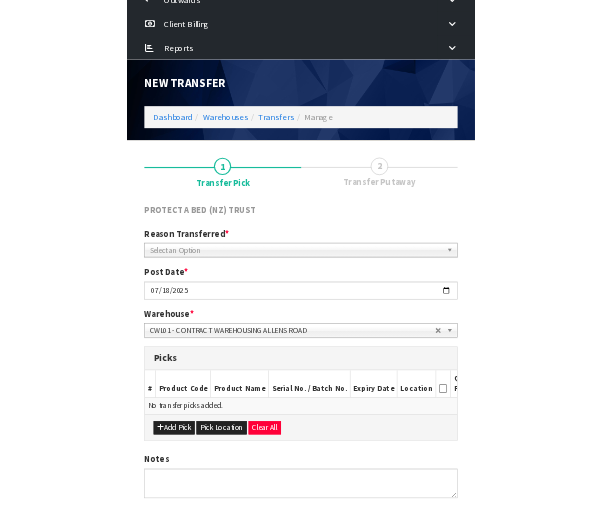 scroll, scrollTop: 588, scrollLeft: 0, axis: vertical 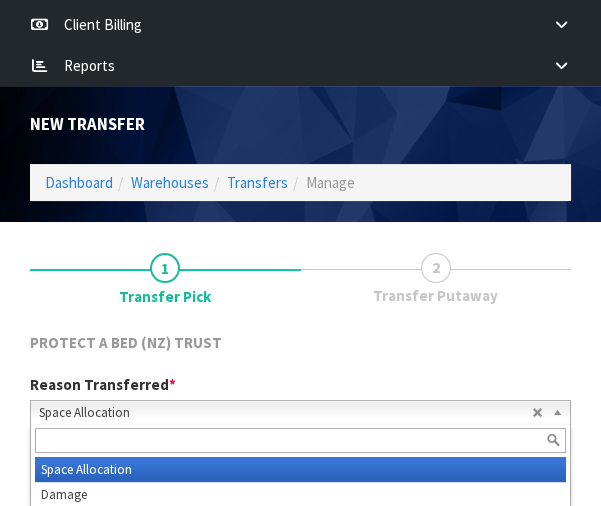 click on "PROTECT A BED (NZ) TRUST" at bounding box center [300, 345] 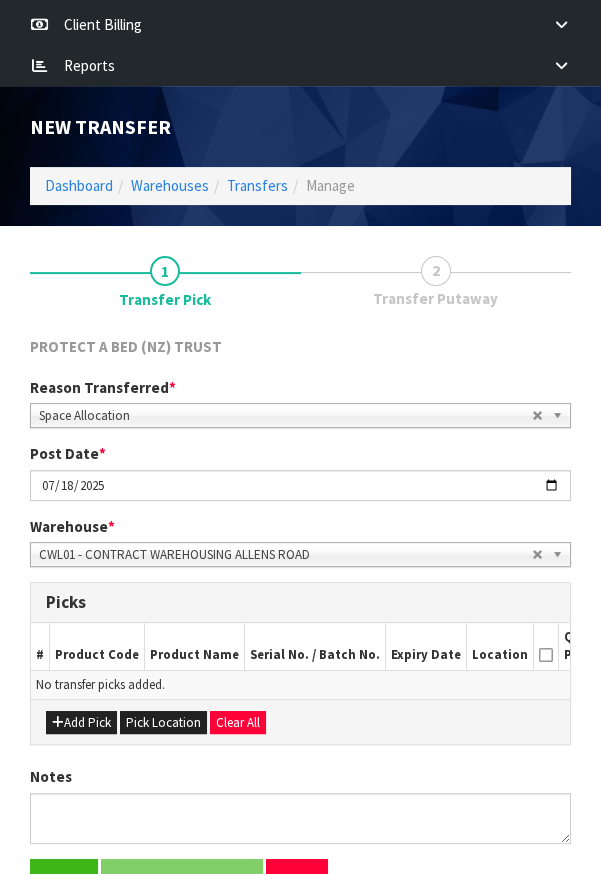 click on "Location" at bounding box center (500, 646) 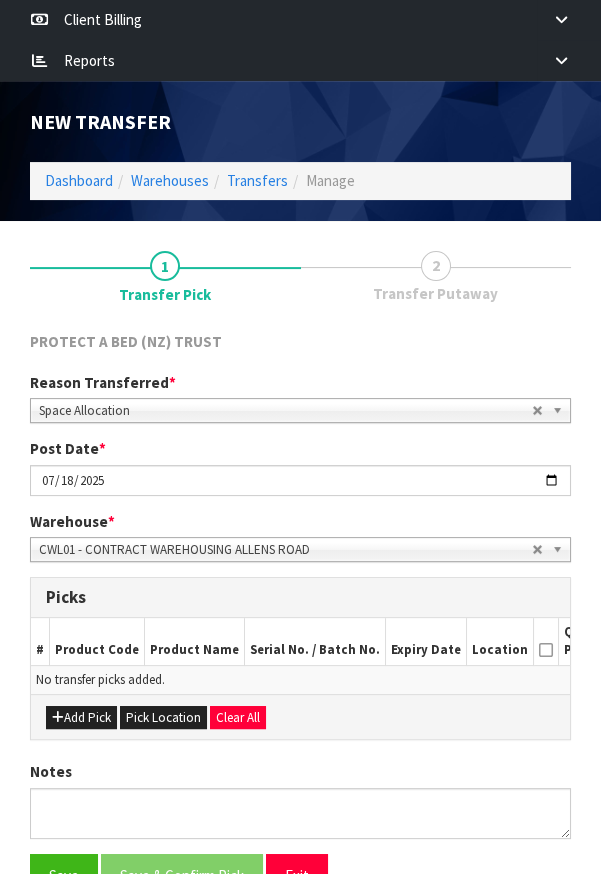 scroll, scrollTop: 607, scrollLeft: 0, axis: vertical 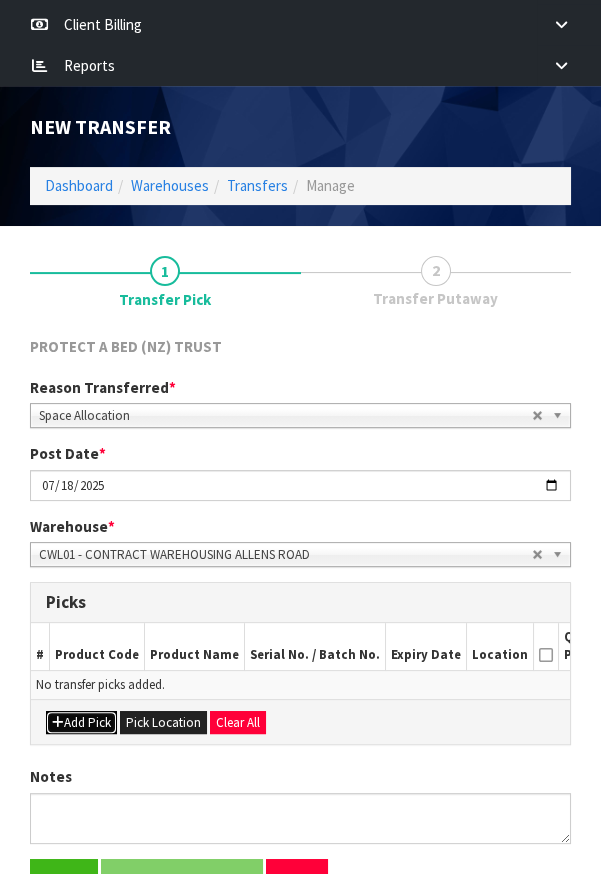 click on "Add Pick" at bounding box center (81, 723) 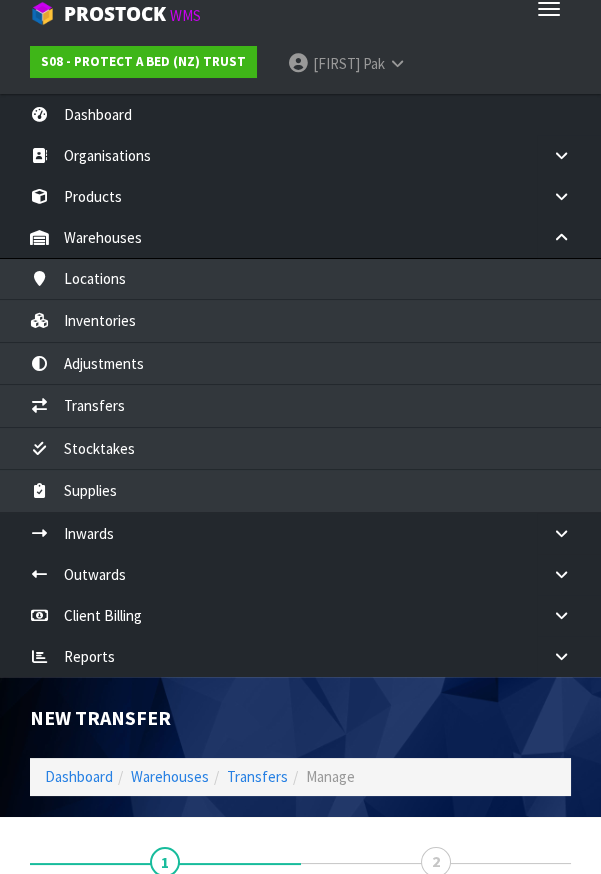 scroll, scrollTop: 13, scrollLeft: 0, axis: vertical 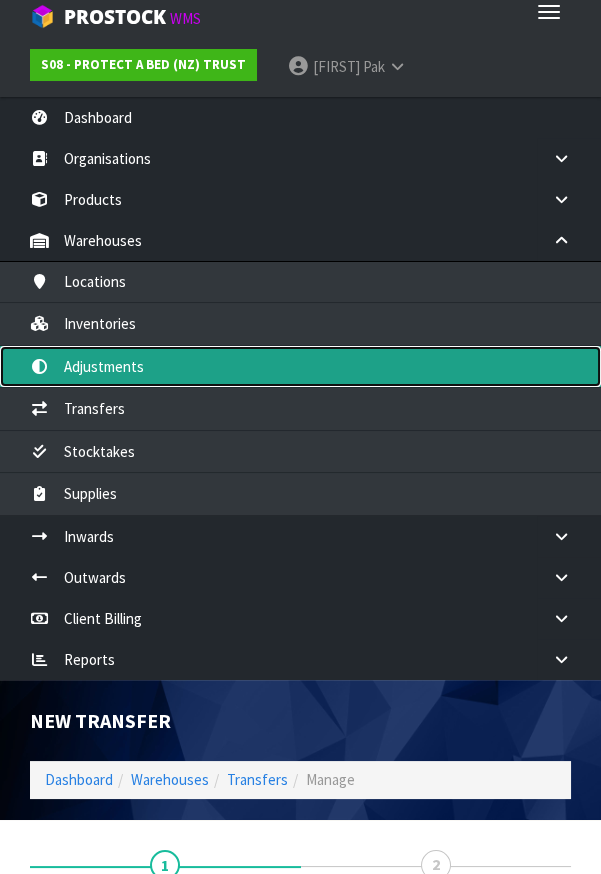 click on "Adjustments" at bounding box center [300, 366] 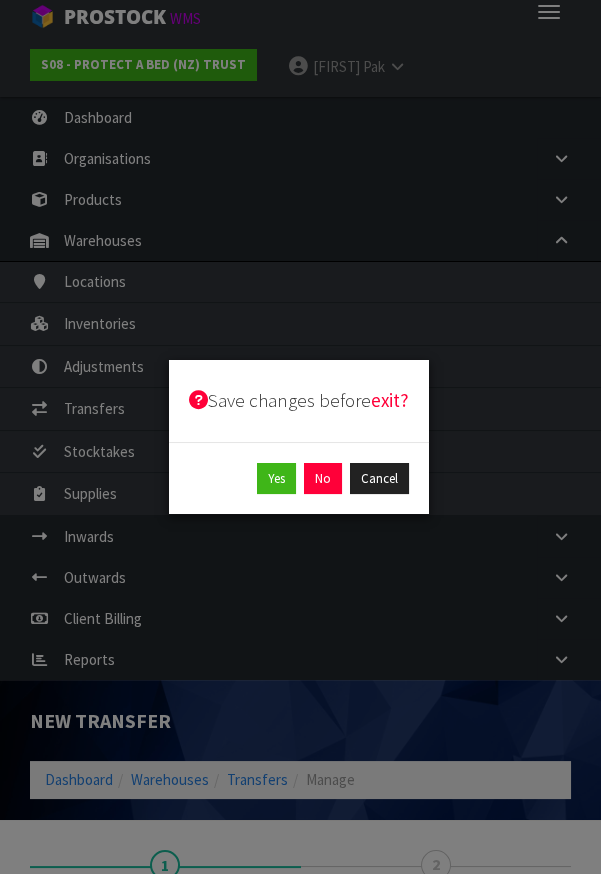 click on "Save changes before   exit?
Yes
No
Cancel" at bounding box center (300, 437) 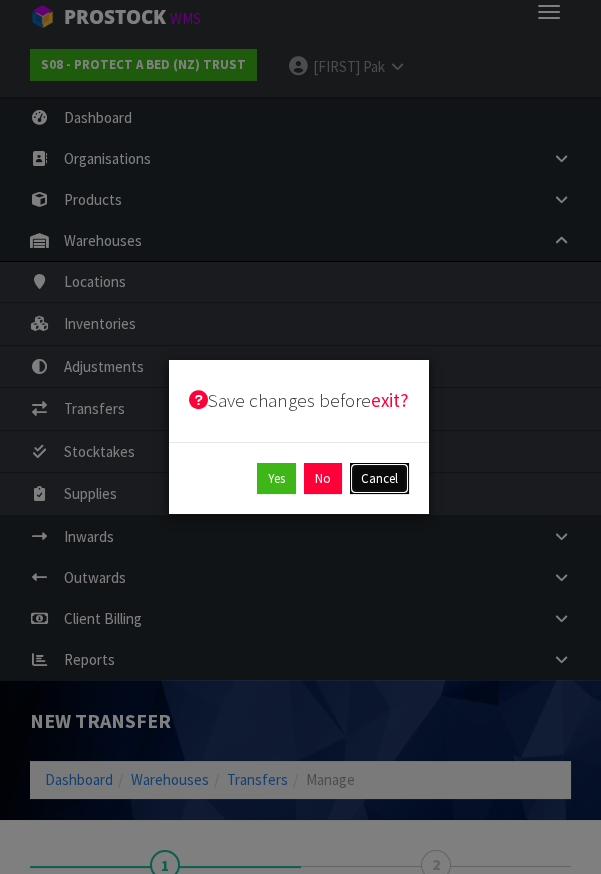 click on "Cancel" at bounding box center [379, 479] 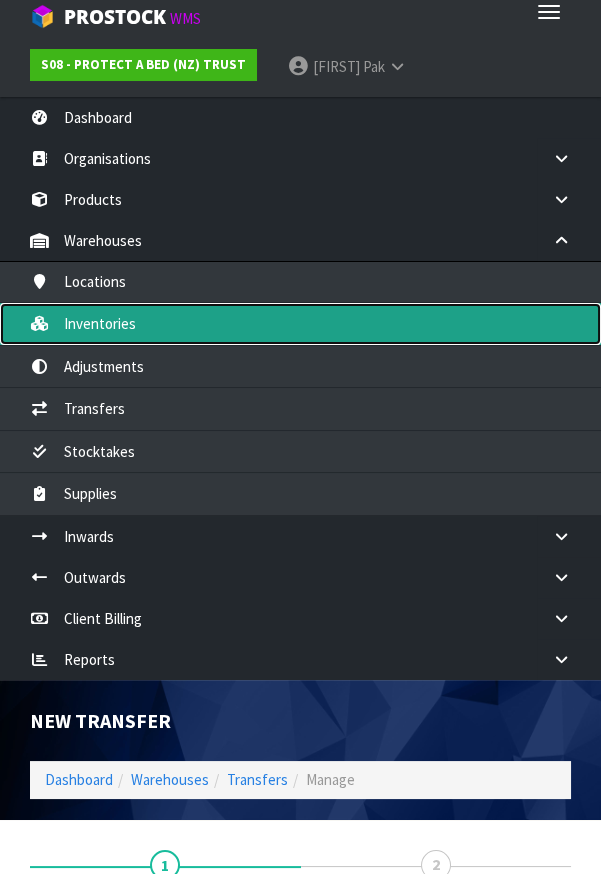 click on "Inventories" at bounding box center (300, 323) 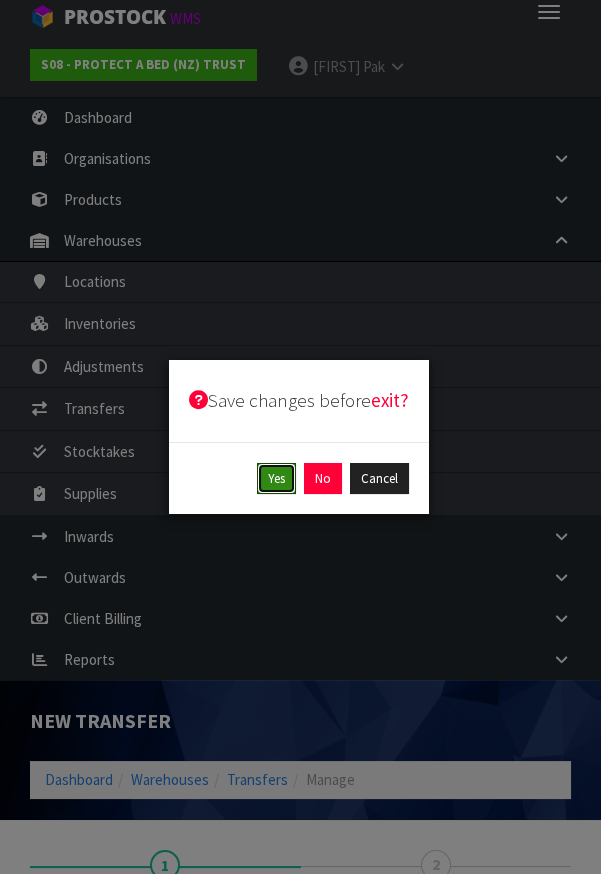 click on "Yes" at bounding box center (276, 479) 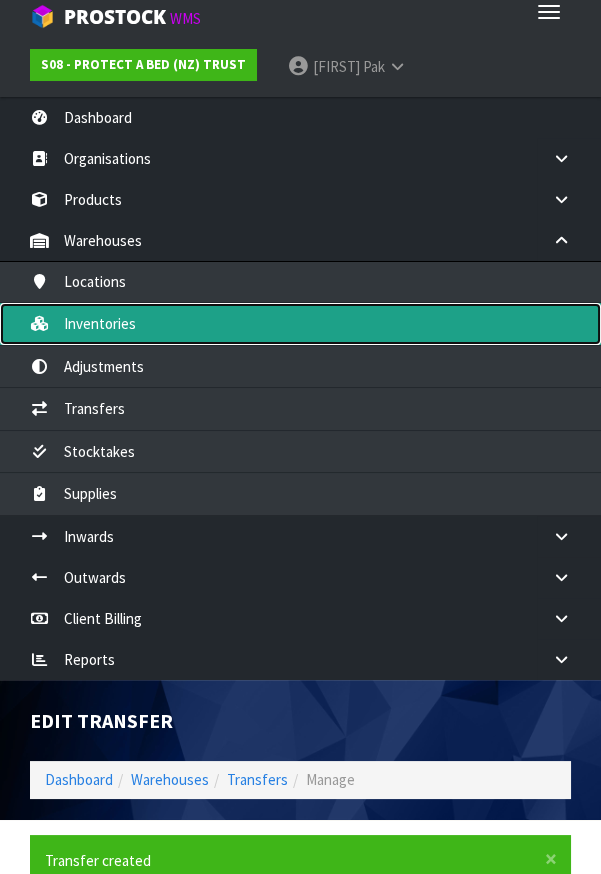 scroll, scrollTop: 0, scrollLeft: 0, axis: both 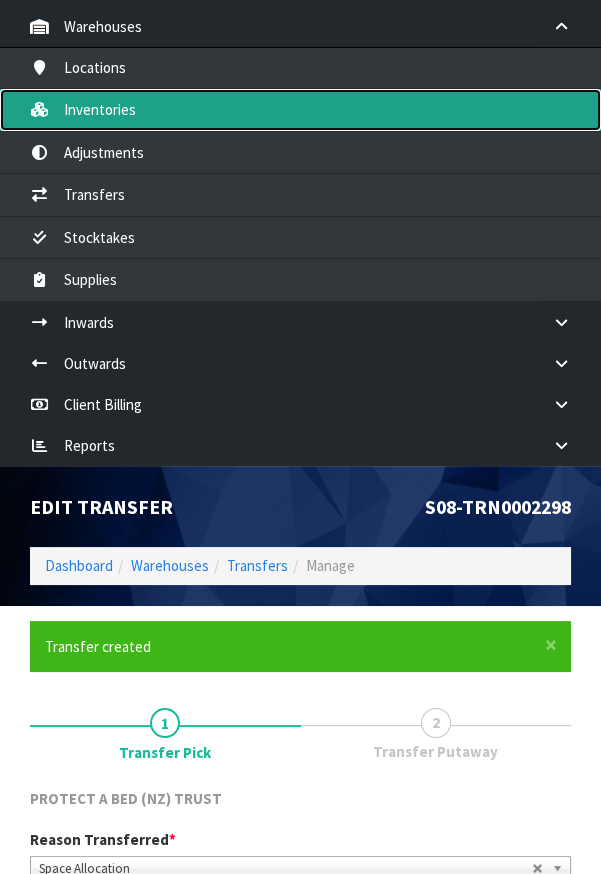 click on "Inventories" at bounding box center [300, 109] 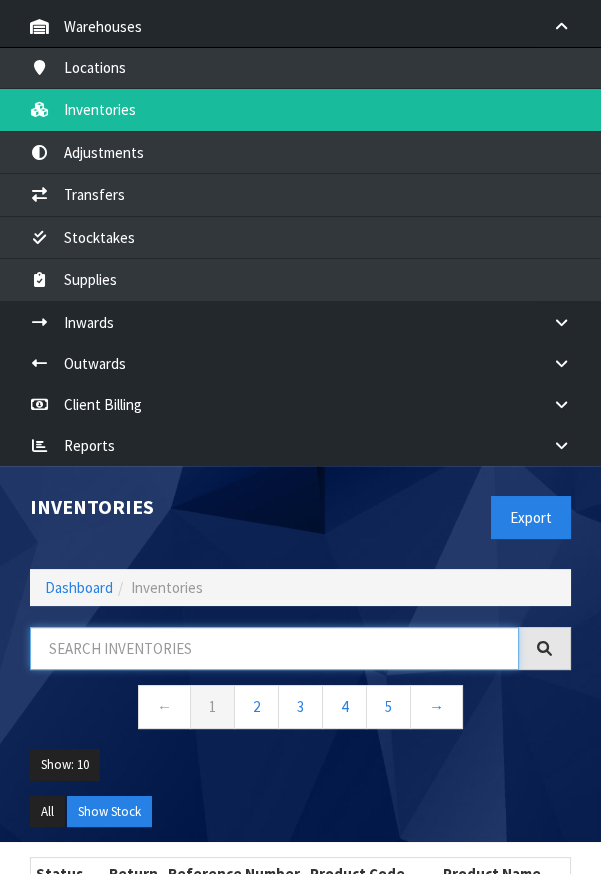 click at bounding box center [274, 648] 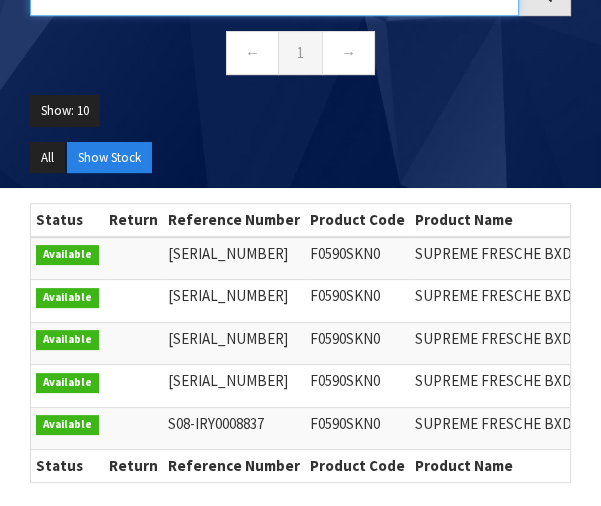 scroll, scrollTop: 878, scrollLeft: 0, axis: vertical 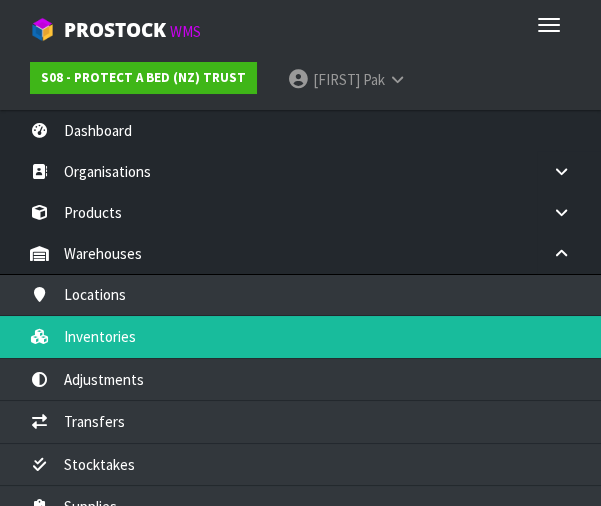 type on "590SKN0" 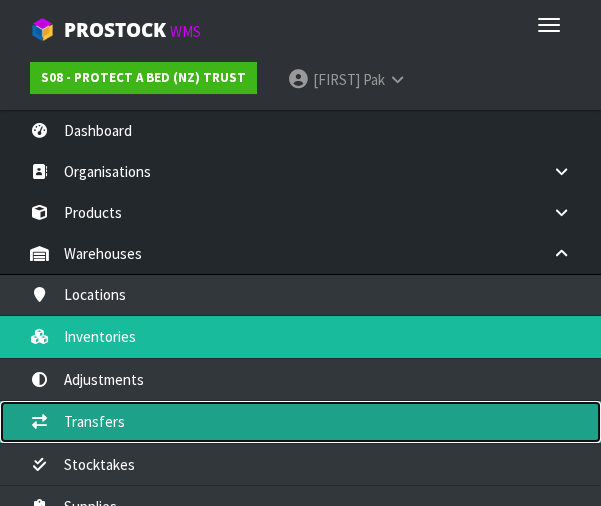 click on "Toggle navigation
ProStock   WMS
S08 - PROTECT A BED (NZ) TRUST
Svetlana   Pak
Logout
Dashboard
Organisations
Clients
Consignees
Carriers
Products
Categories
Serial Numbers
Kitsets
Packagings" at bounding box center [300, 253] 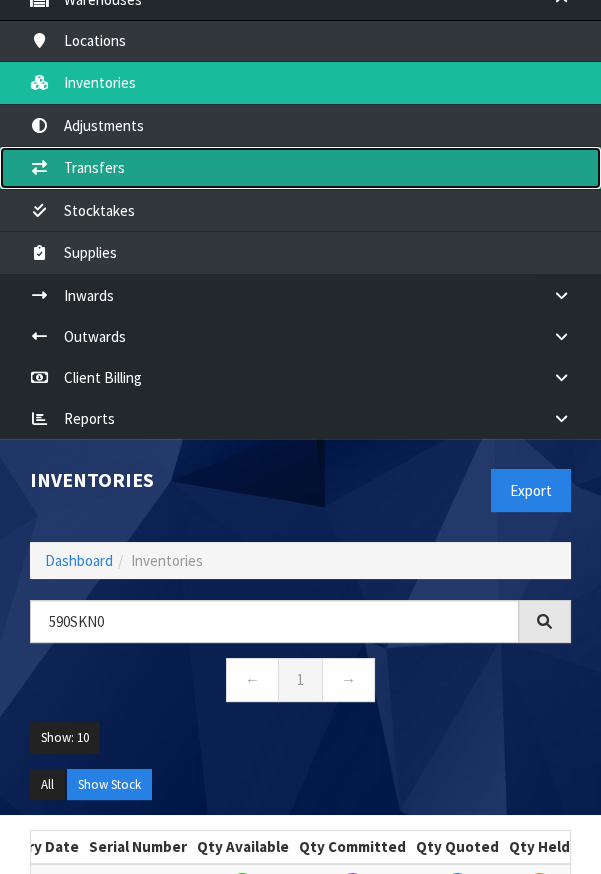 scroll, scrollTop: 250, scrollLeft: 0, axis: vertical 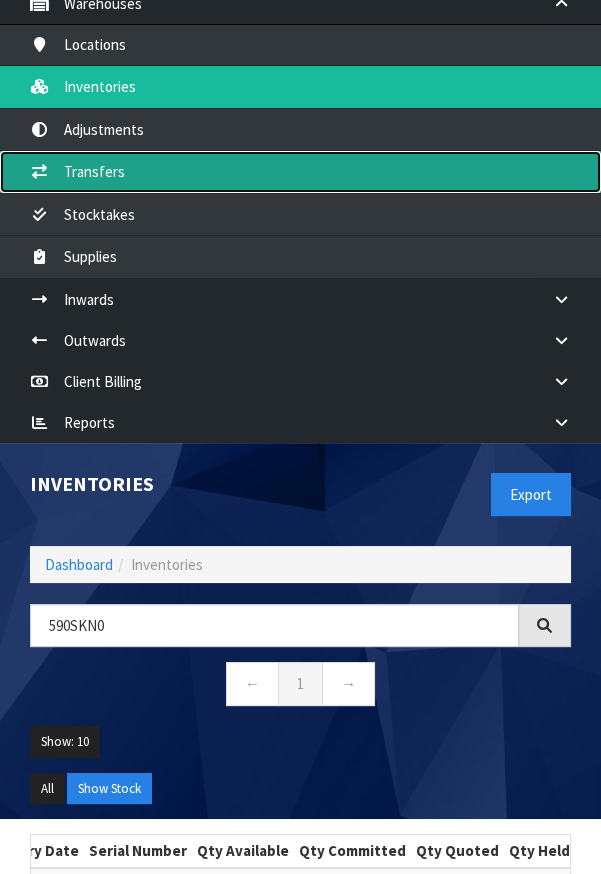 click on "Transfers" at bounding box center [300, 171] 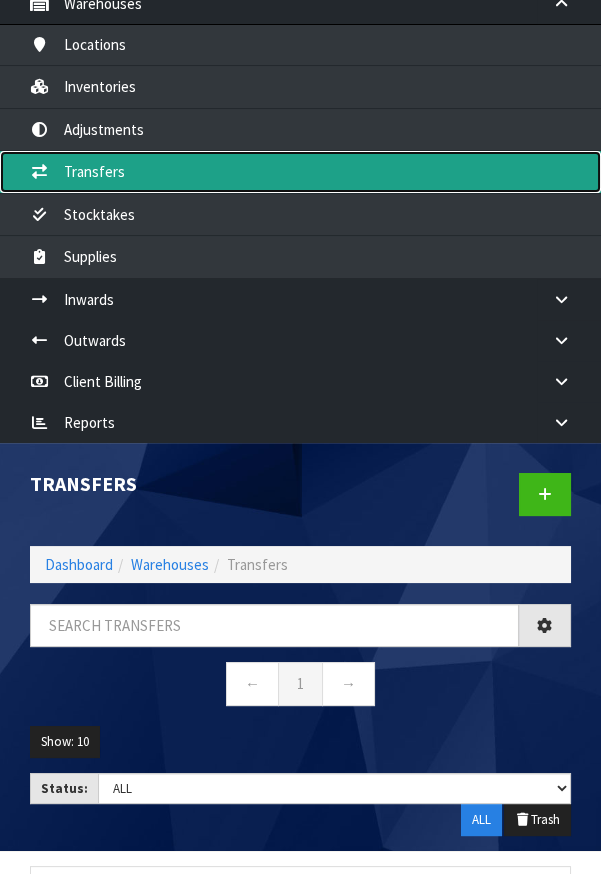 click on "Transfers" at bounding box center (300, 171) 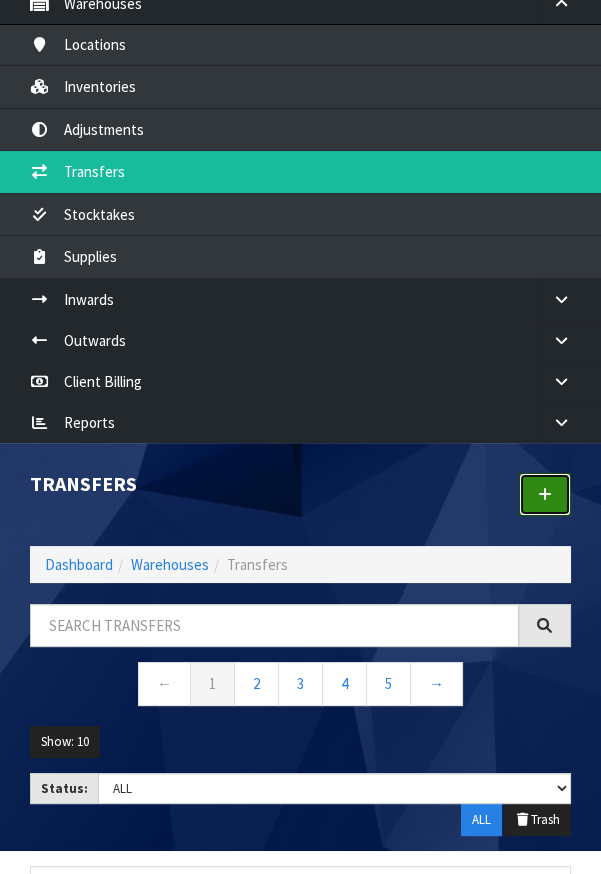 click at bounding box center (545, 494) 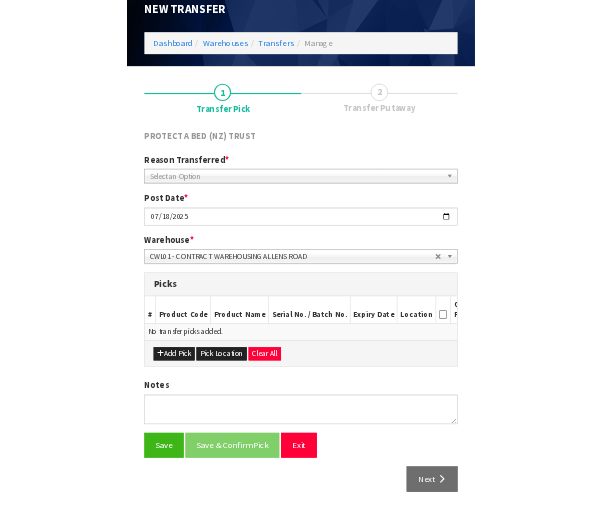 scroll, scrollTop: 709, scrollLeft: 0, axis: vertical 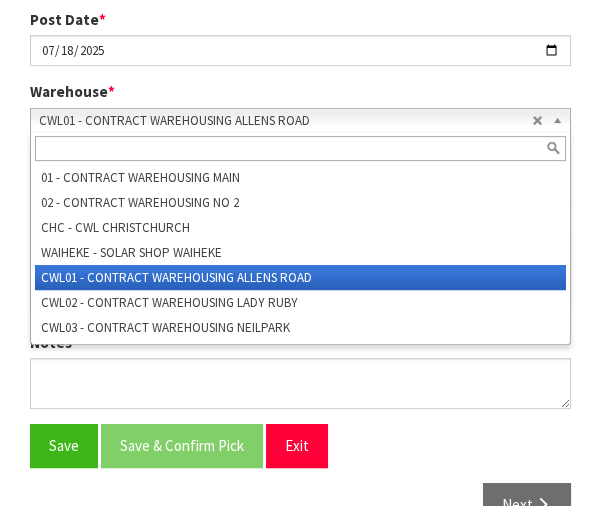 click on "Save
Save & Confirm Pick
Exit" at bounding box center [300, 445] 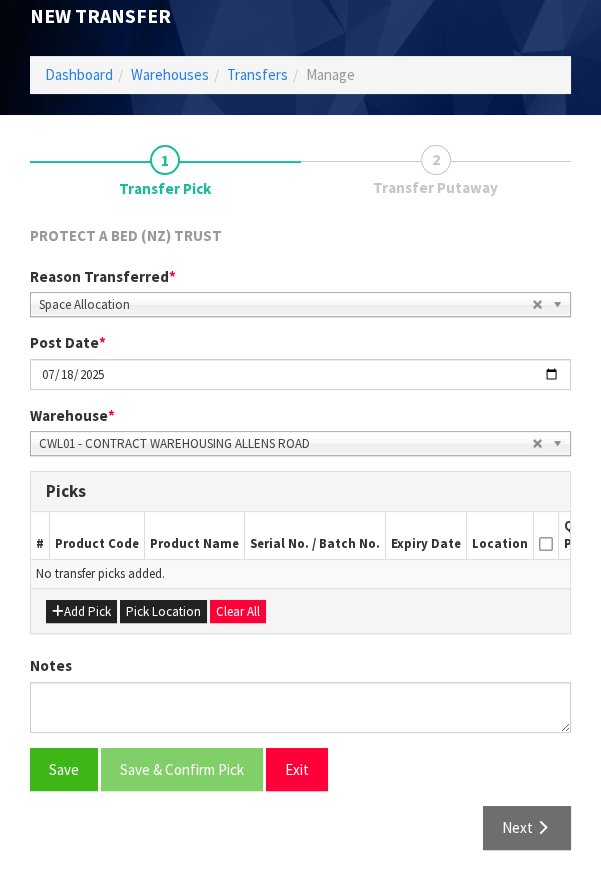 scroll, scrollTop: 716, scrollLeft: 0, axis: vertical 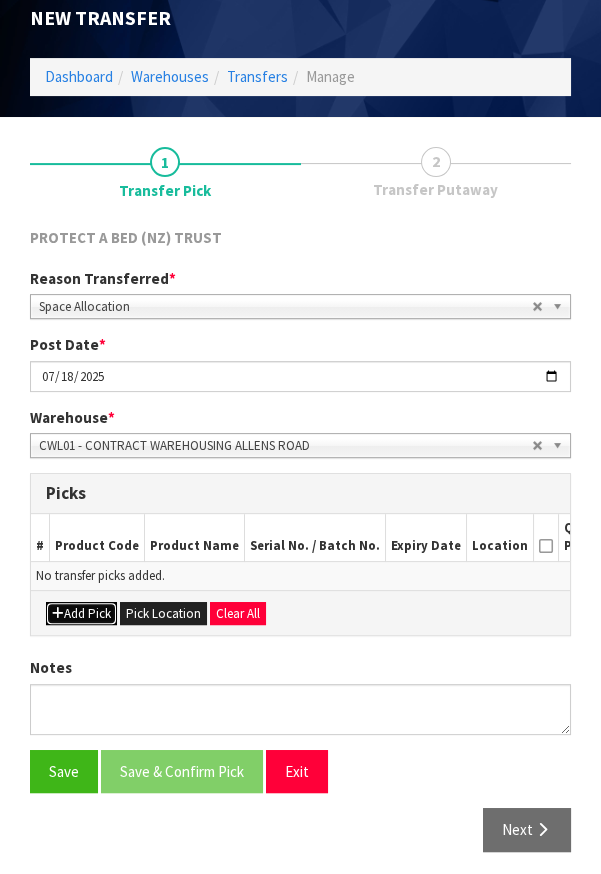 click on "Add Pick" at bounding box center (81, 614) 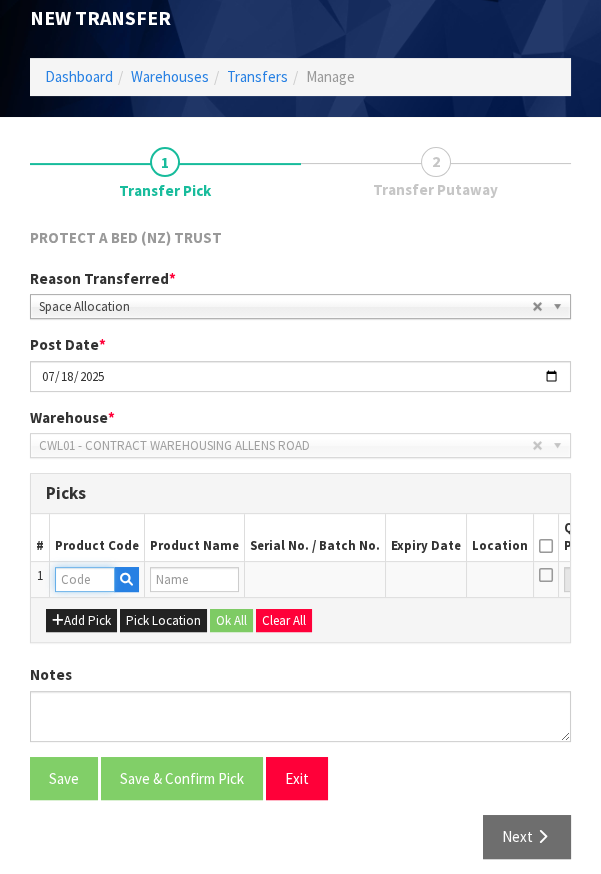 click at bounding box center (85, 579) 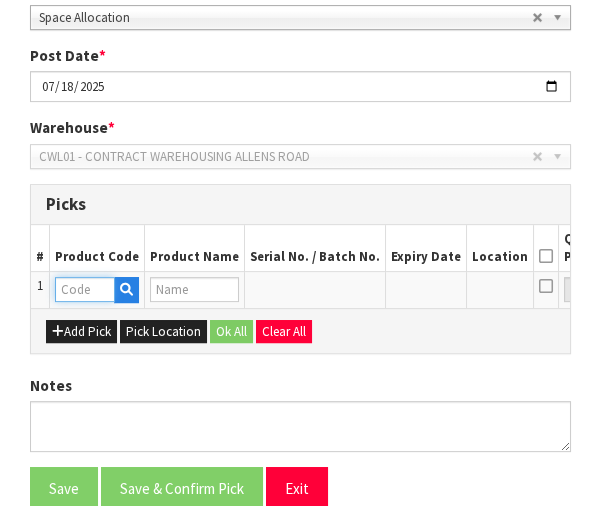 scroll, scrollTop: 1035, scrollLeft: 0, axis: vertical 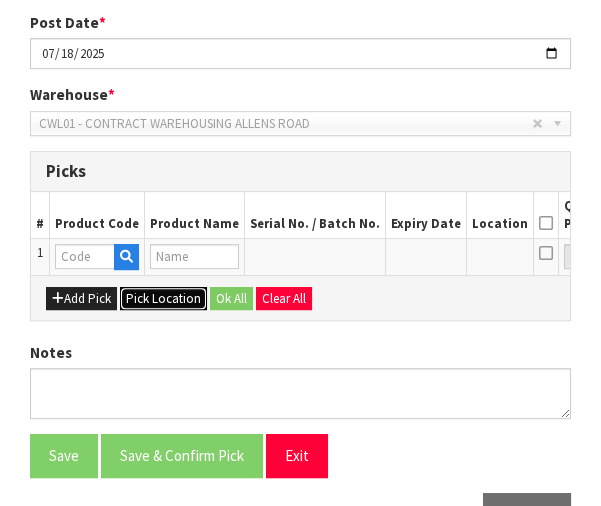 click on "Pick Location" at bounding box center (163, 299) 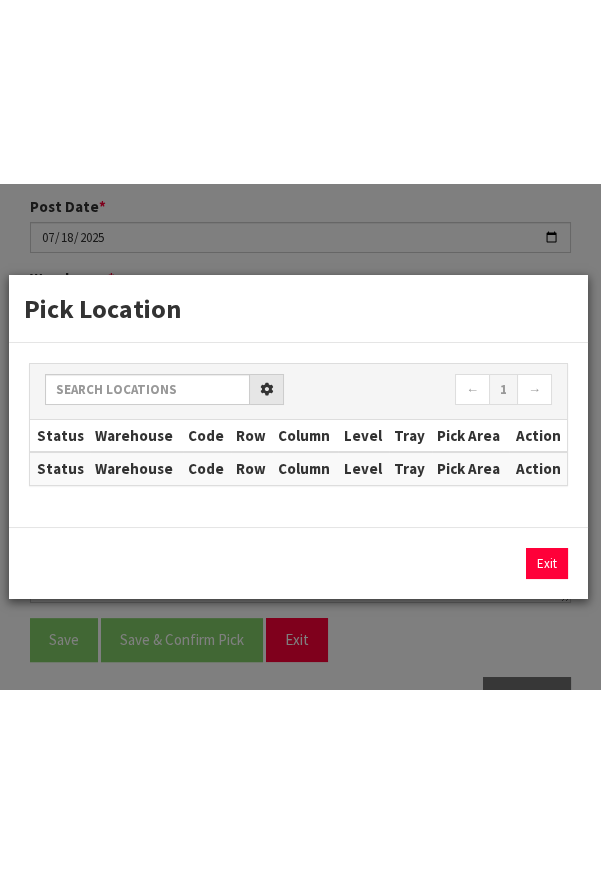 scroll, scrollTop: 724, scrollLeft: 0, axis: vertical 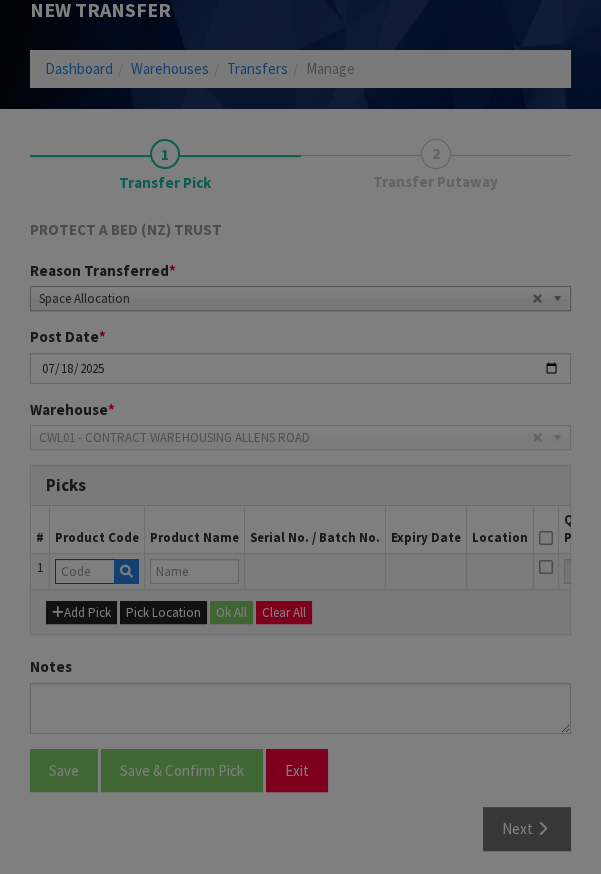 click on "[LOCATION_CODE] [WAREHOUSE] [CODE] [ROW] [COLUMN] [LEVEL] [TRAY] [PICK_AREA] [ACTION]" at bounding box center [300, 437] 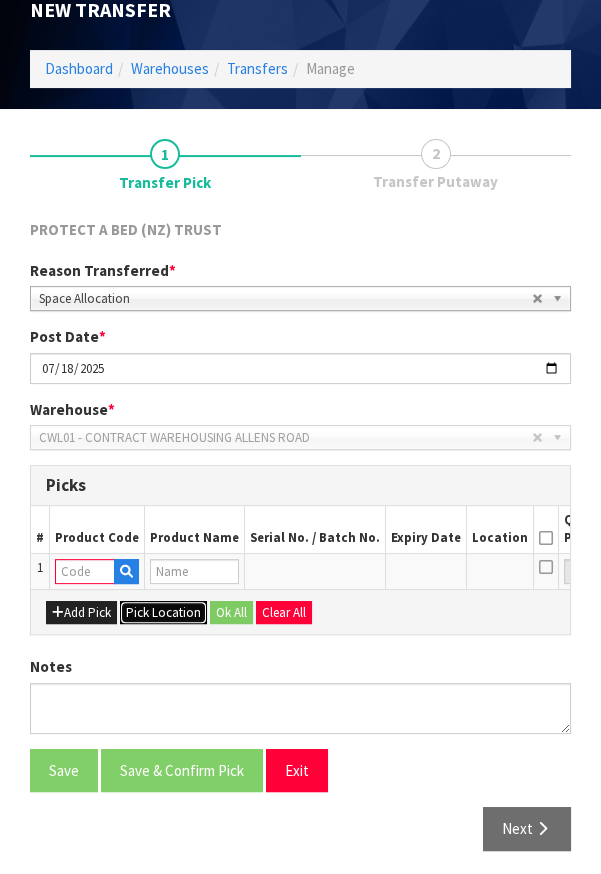 click on "Pick Location" at bounding box center (163, 613) 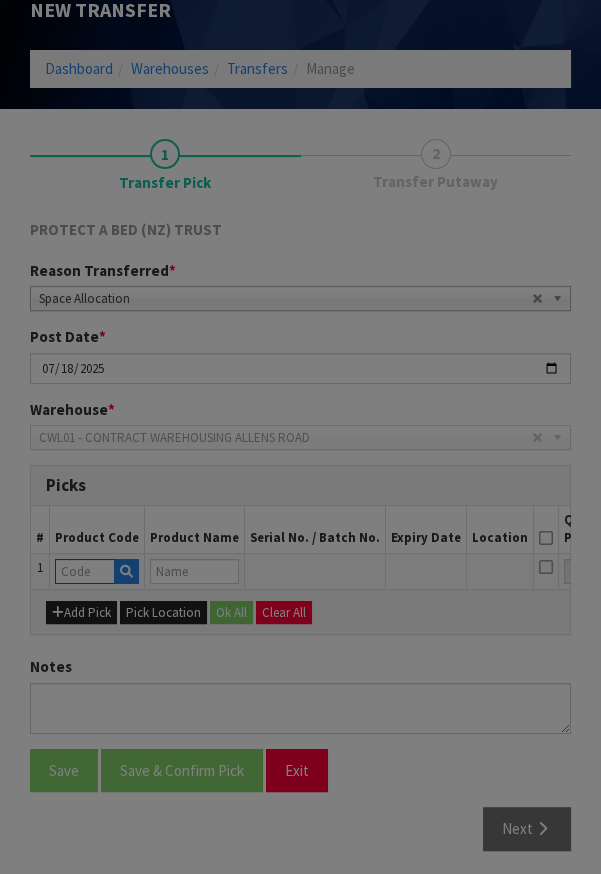 click on "[LOCATION_CODE] [WAREHOUSE] [CODE] [ROW] [COLUMN] [LEVEL] [TRAY] [PICK_AREA] [ACTION]" at bounding box center [300, 437] 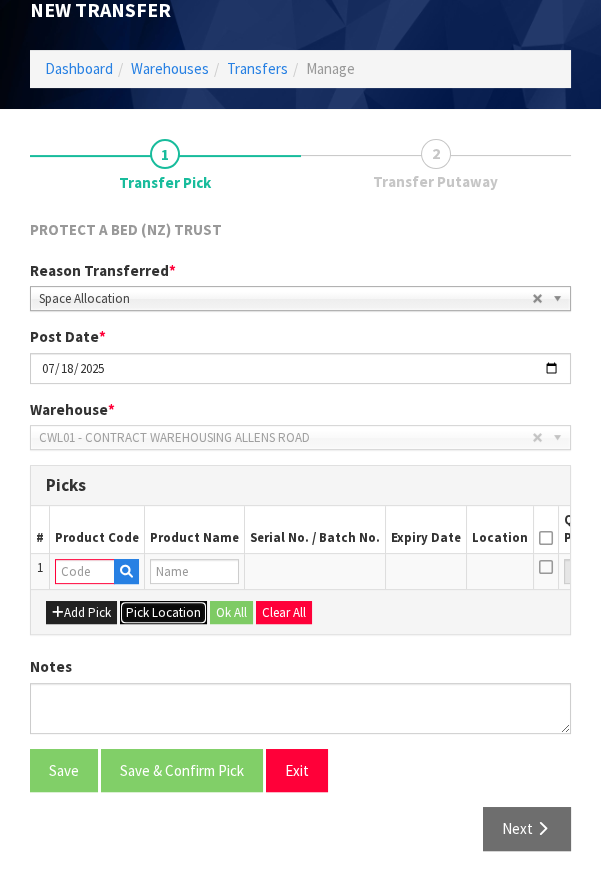 click on "Pick Location" at bounding box center [163, 613] 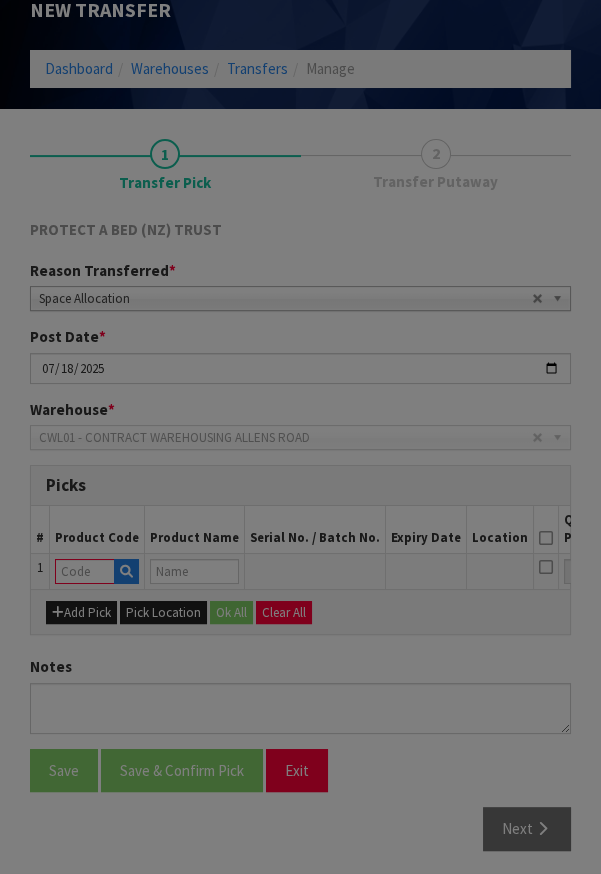 click on "[LOCATION_CODE] [WAREHOUSE] [CODE] [ROW] [COLUMN] [LEVEL] [TRAY] [PICK_AREA] [ACTION]" at bounding box center [300, 437] 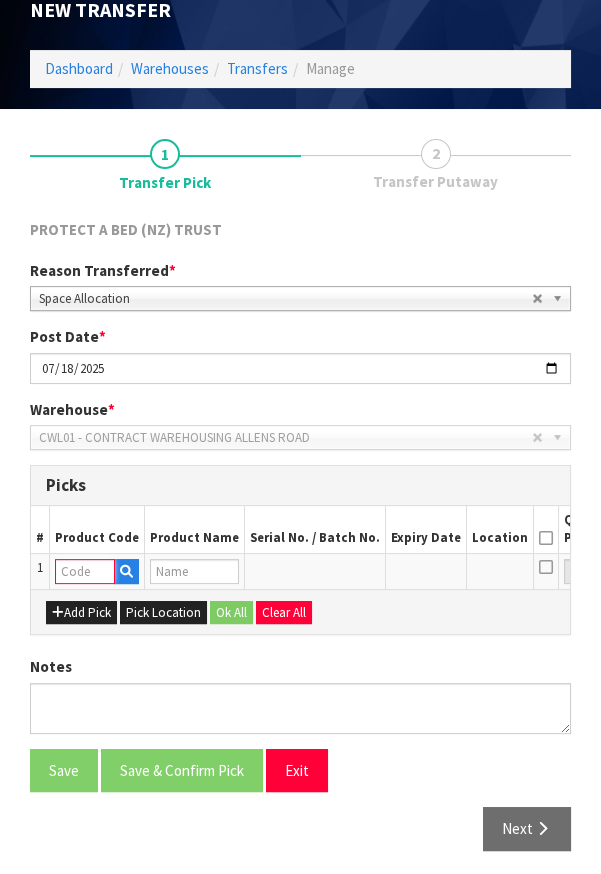 click at bounding box center (85, 571) 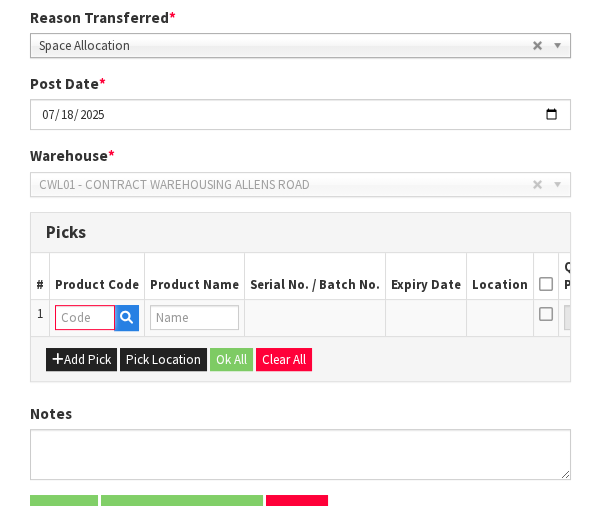 scroll, scrollTop: 1035, scrollLeft: 0, axis: vertical 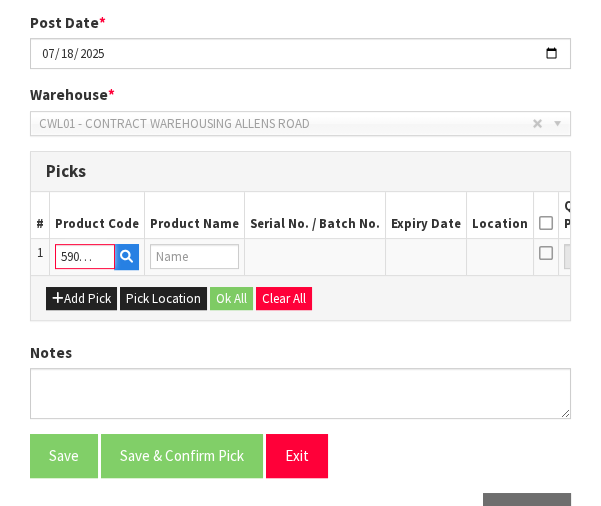 type on "F0590SKNO" 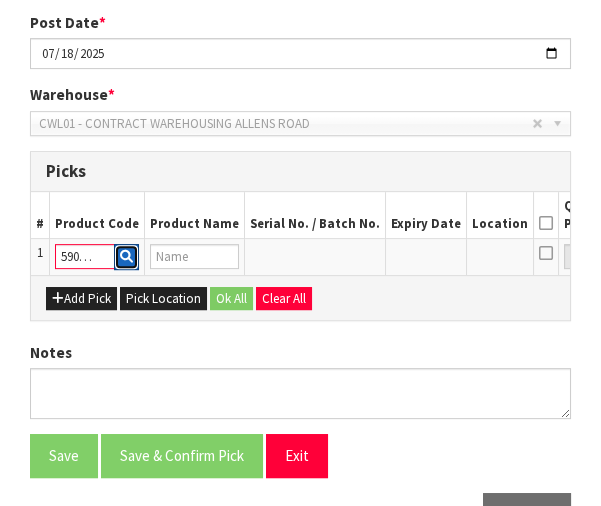 click at bounding box center [126, 257] 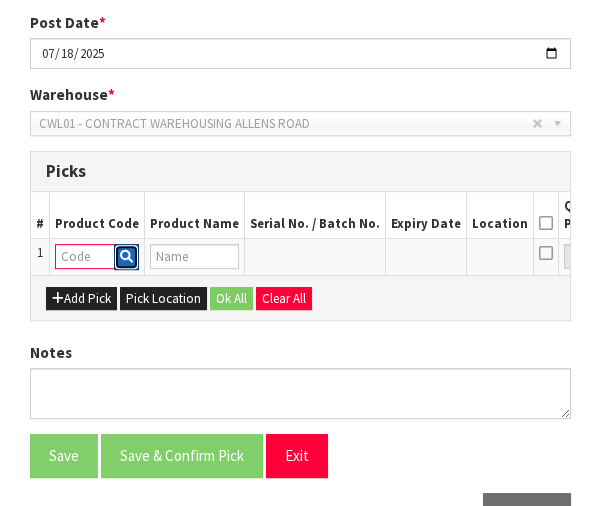 scroll, scrollTop: 0, scrollLeft: 0, axis: both 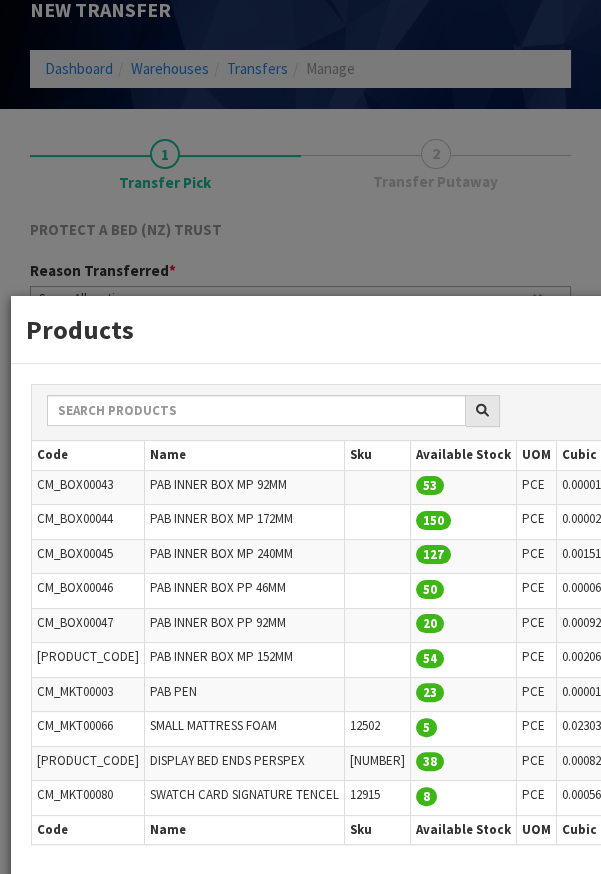 click on "Products
←
1 2 3 4 5
→
Code
Name
Sku
Available Stock
UOM
Cubic
Weight
Date/Time Created
Date/Time Modified
Action
CM_BOX00043
PAB INNER BOX MP 92MM
53
PCE
0.000016m 3
0.090kg
[DATE] [TIME]
[DATE] [TIME]
CM_BOX00044
PAB INNER BOX MP 172MM
150
PCE
0.000022m 3
0.220kg
[DATE] [TIME]
[DATE] [TIME]
CM_BOX00045
127" at bounding box center [300, 437] 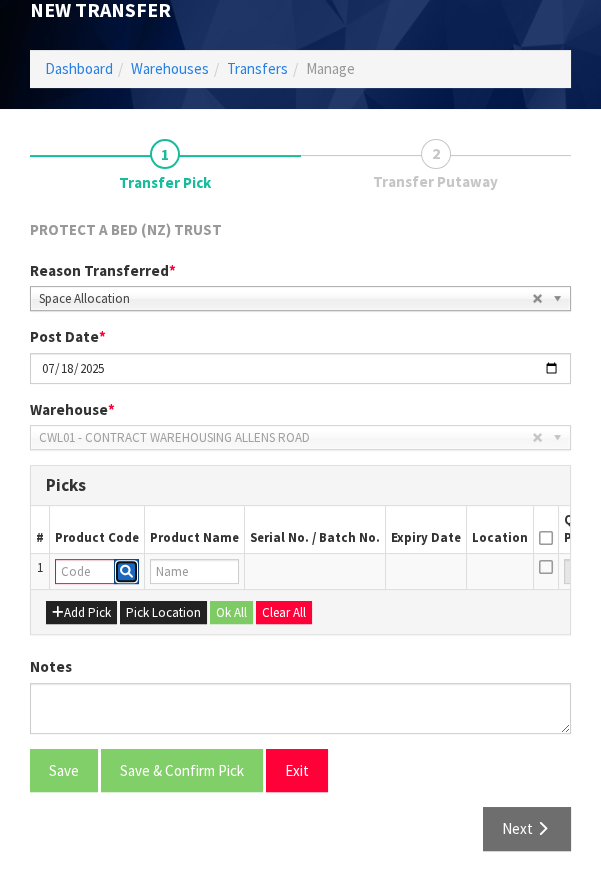 scroll, scrollTop: 0, scrollLeft: 11, axis: horizontal 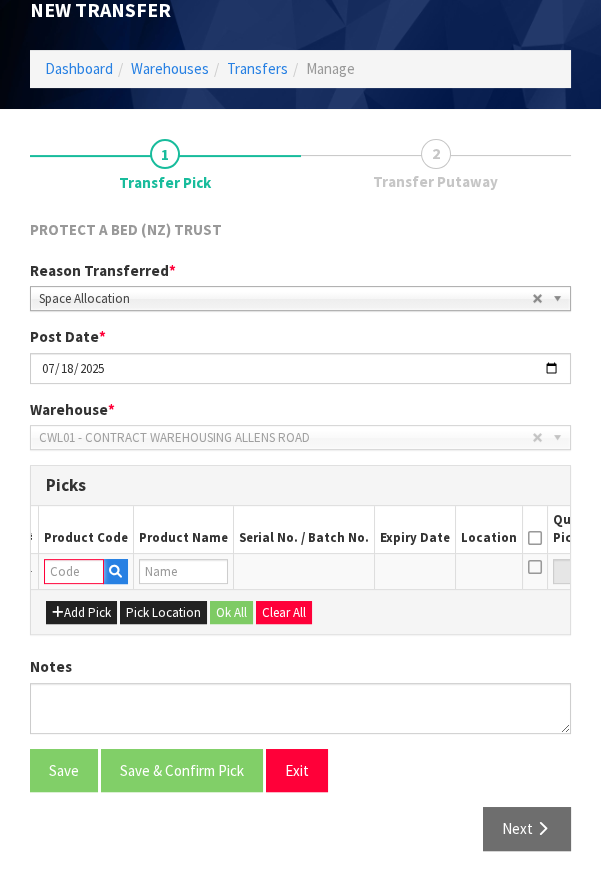 click at bounding box center (74, 571) 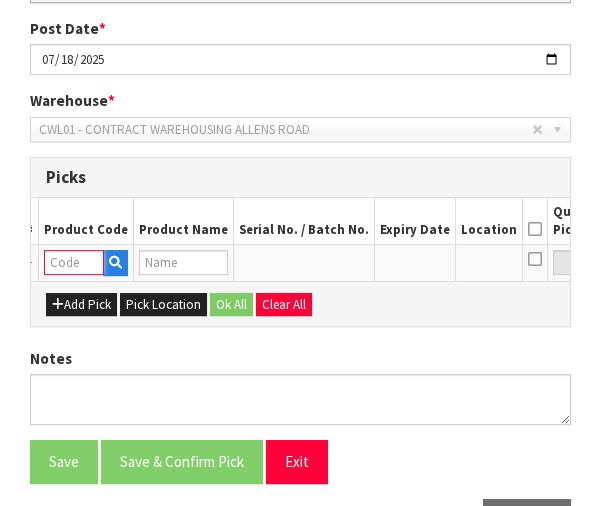 scroll, scrollTop: 1035, scrollLeft: 0, axis: vertical 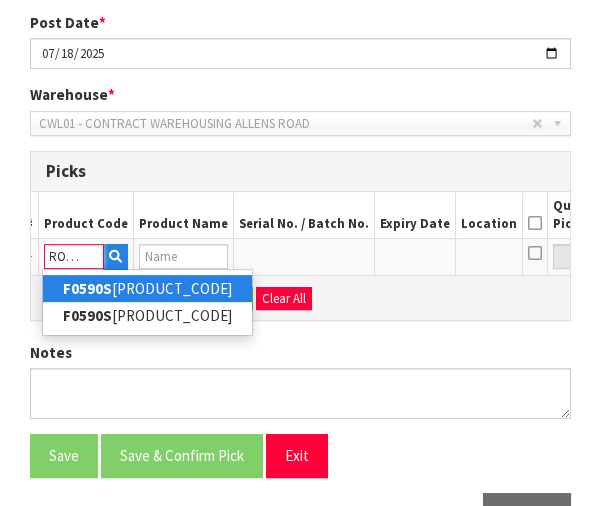 type on "F0590SKN0" 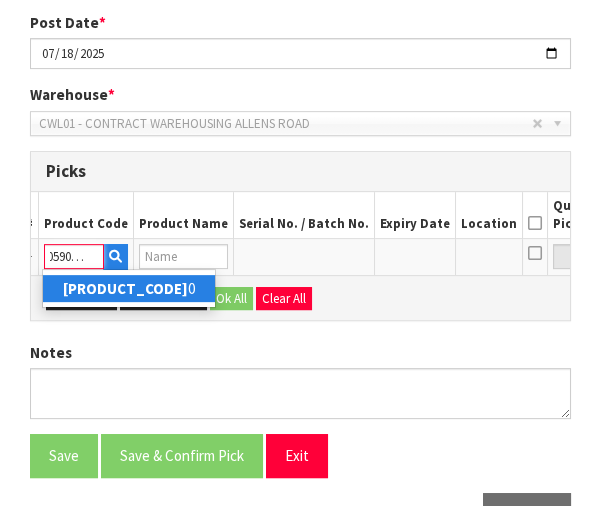 scroll, scrollTop: 0, scrollLeft: 19, axis: horizontal 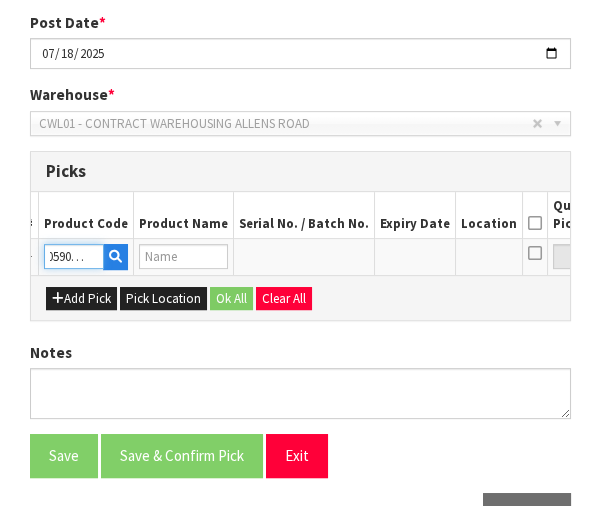 type on "SUPREME FRESCHE BXD MP SKG" 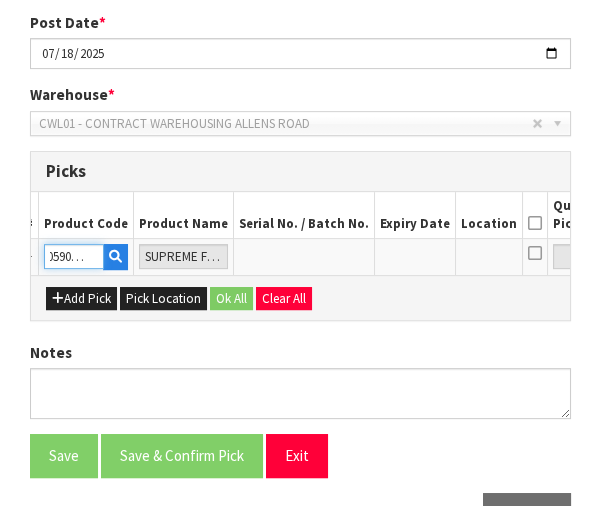 type on "F0590SKN0" 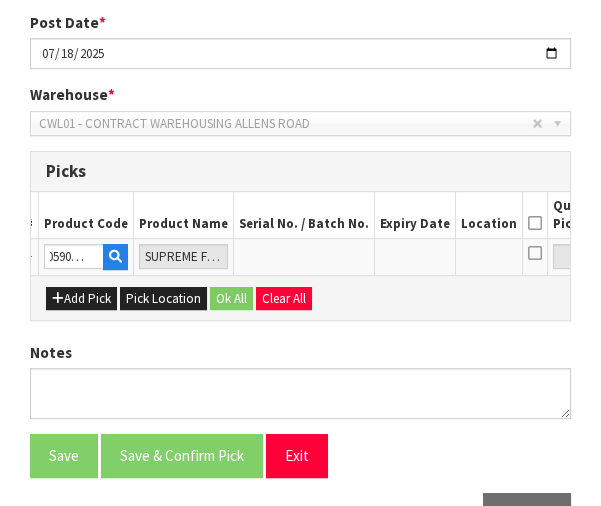 click on "Pick" at bounding box center (592, 257) 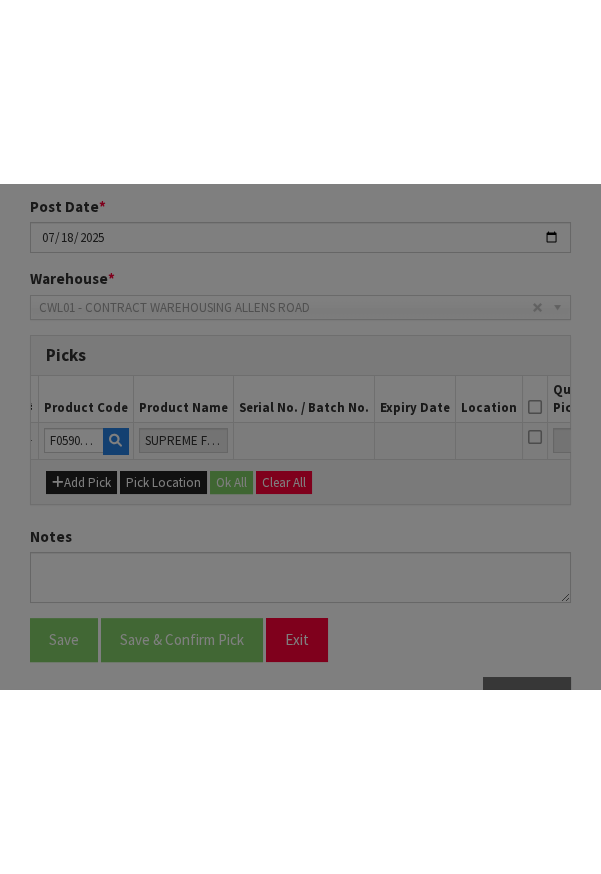 scroll, scrollTop: 724, scrollLeft: 0, axis: vertical 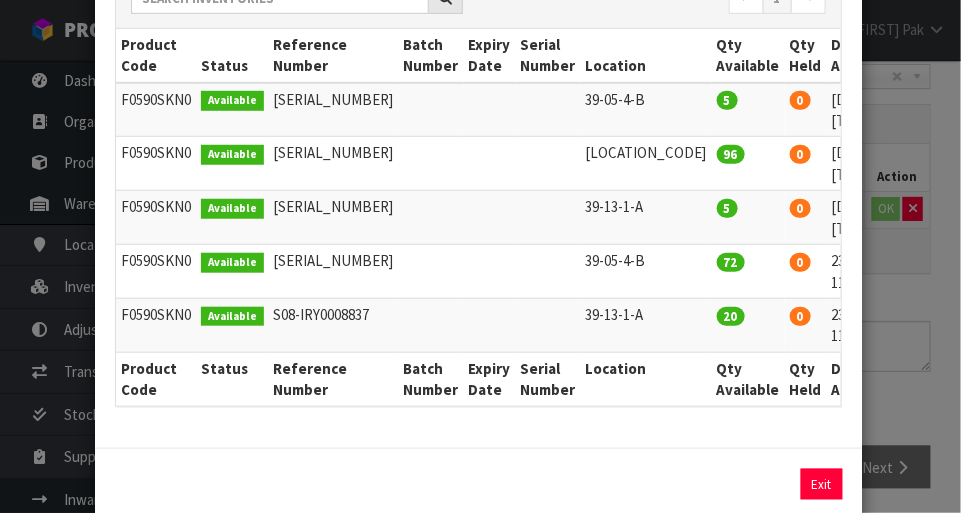 click at bounding box center (930, 314) 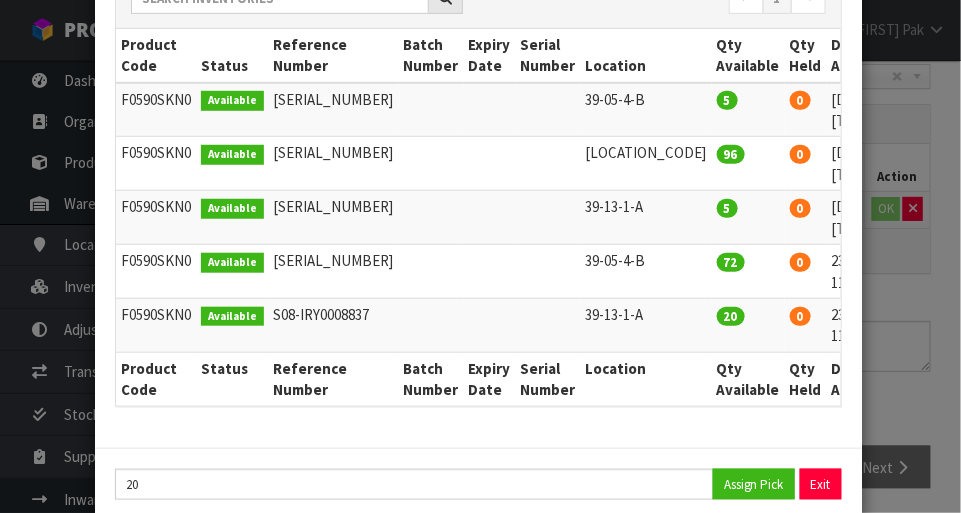 click at bounding box center (930, 207) 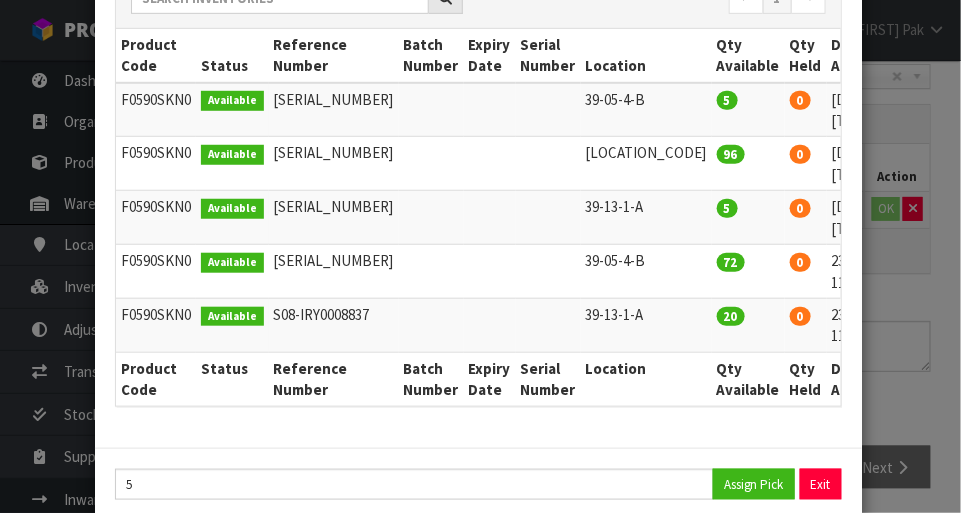 click at bounding box center (930, 314) 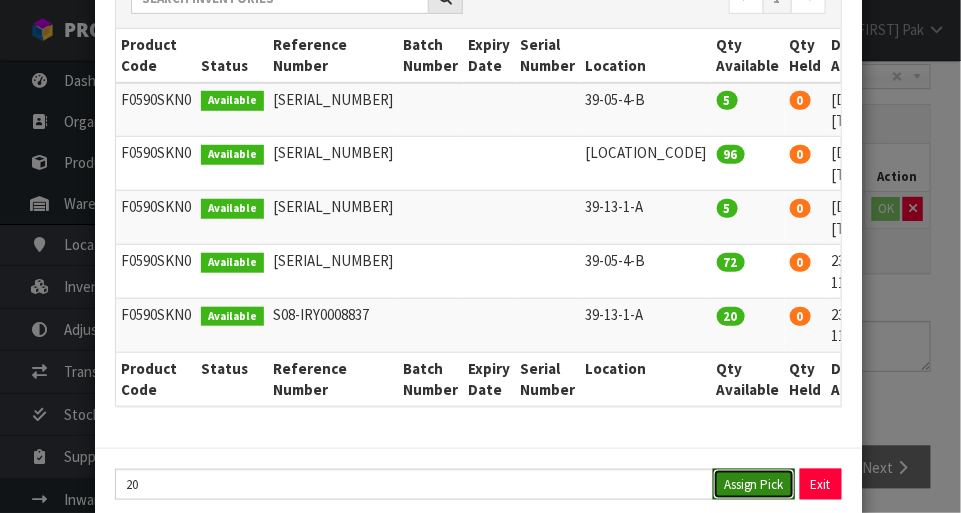 click on "Assign Pick" at bounding box center [754, 484] 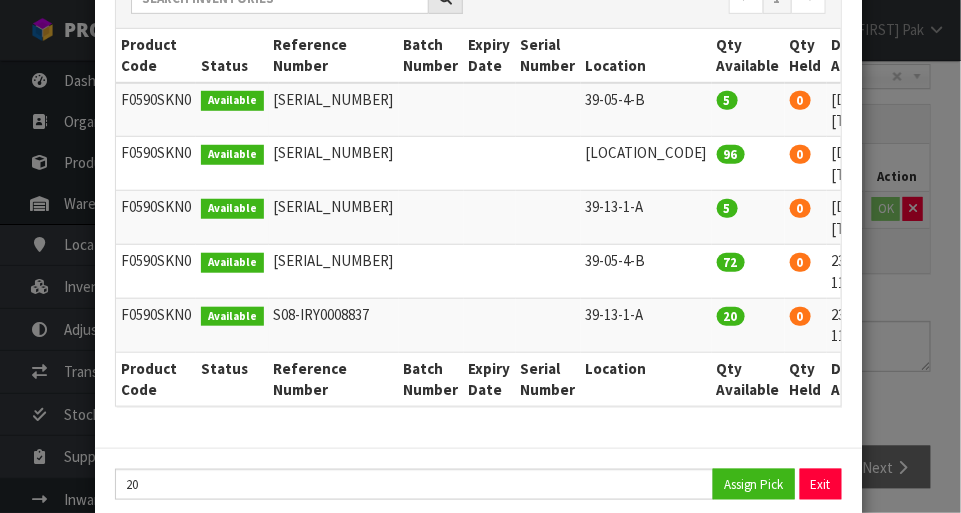 type on "20" 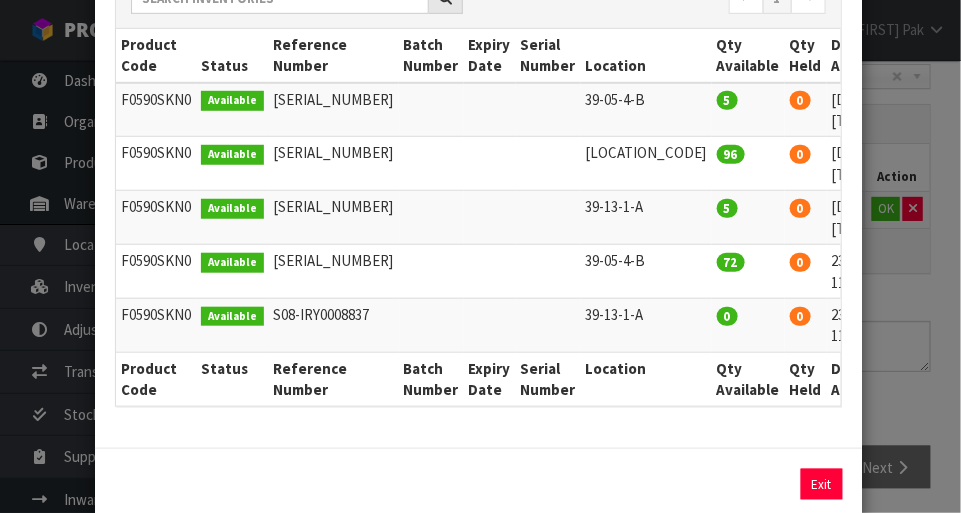click at bounding box center [930, 207] 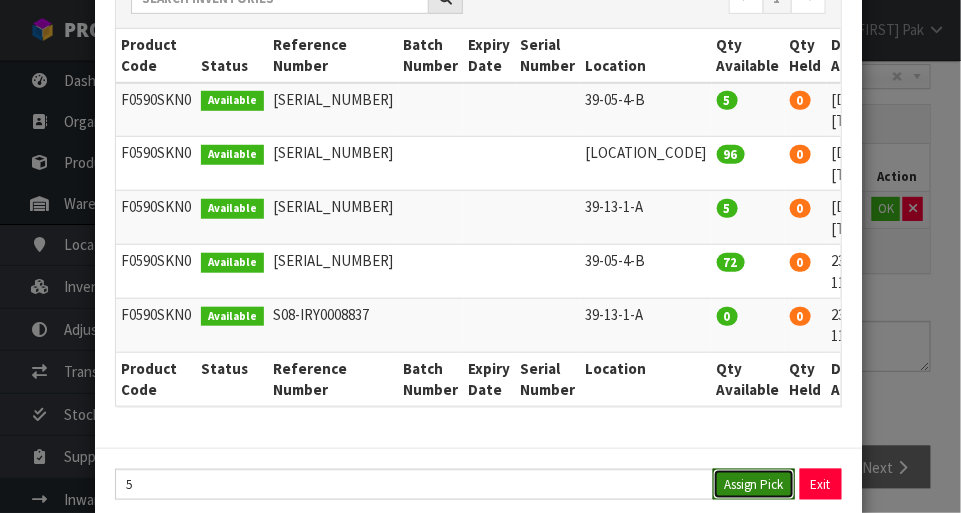 click on "Assign Pick" at bounding box center (754, 484) 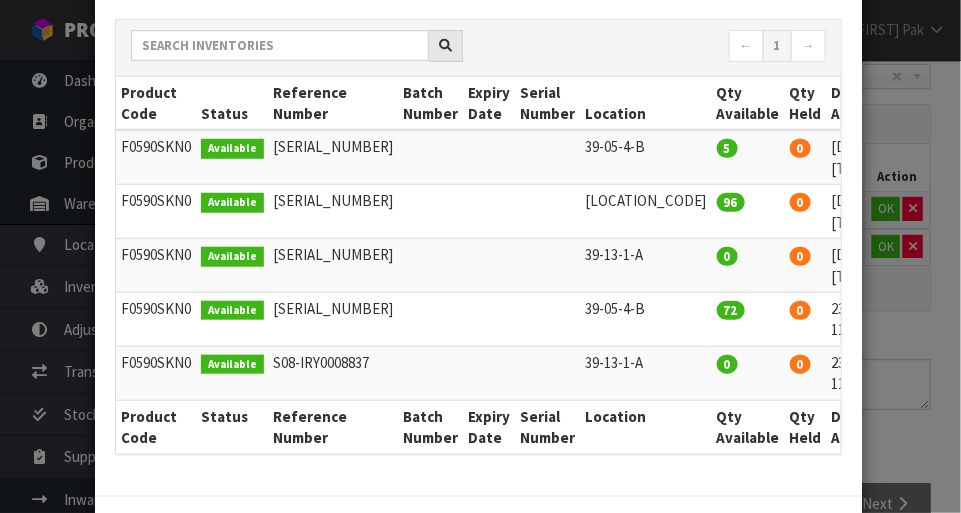 scroll, scrollTop: 339, scrollLeft: 0, axis: vertical 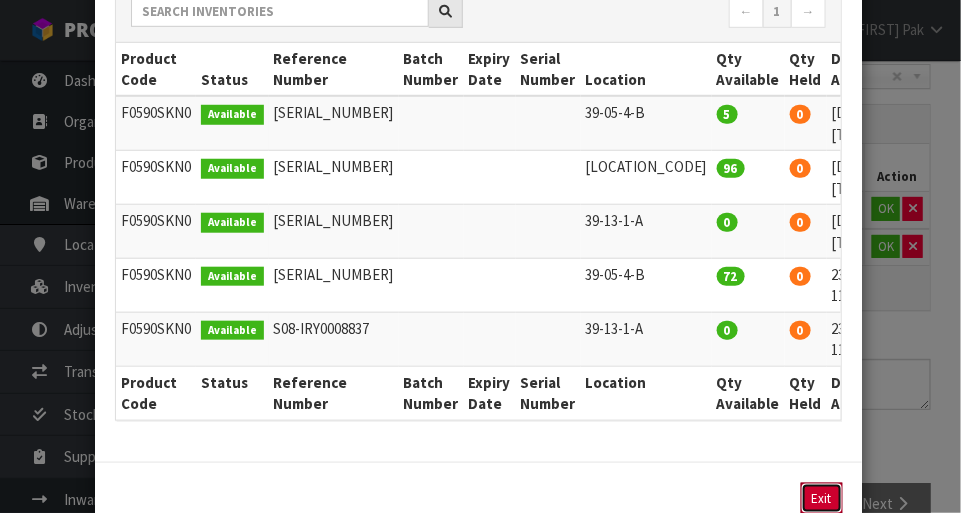 click on "Exit" at bounding box center (822, 498) 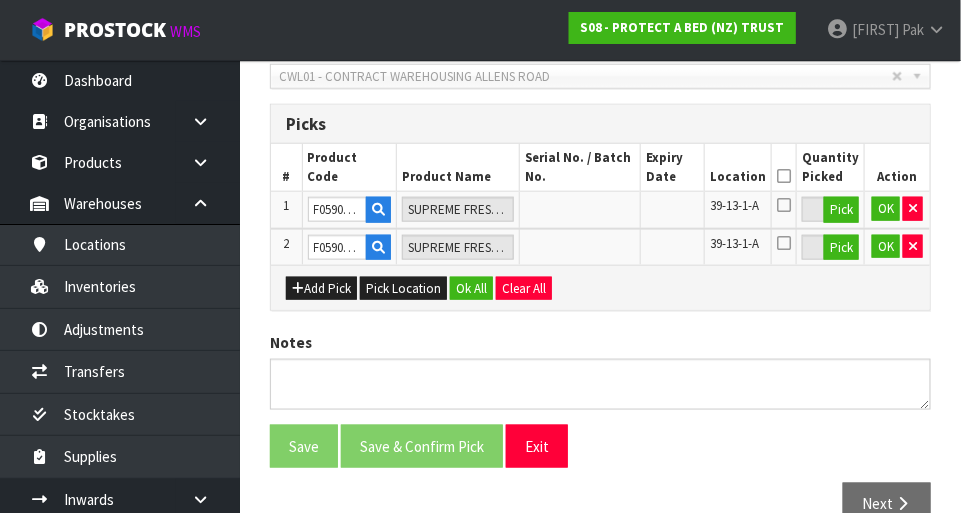 click at bounding box center (784, 205) 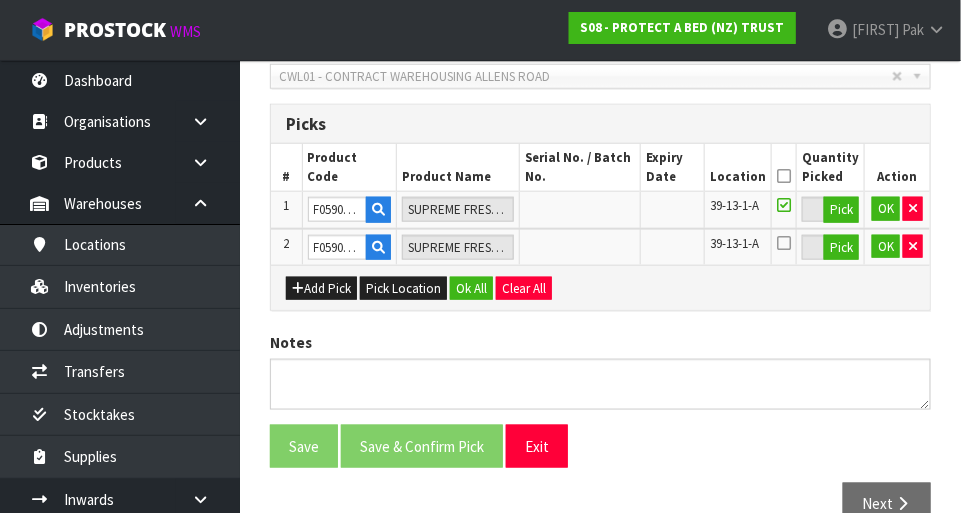 click at bounding box center (784, 243) 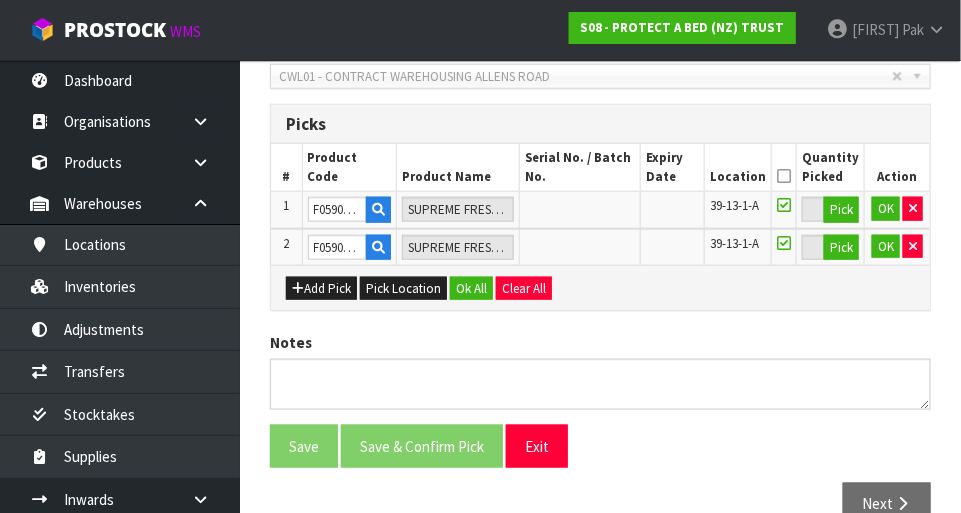 click at bounding box center (784, 205) 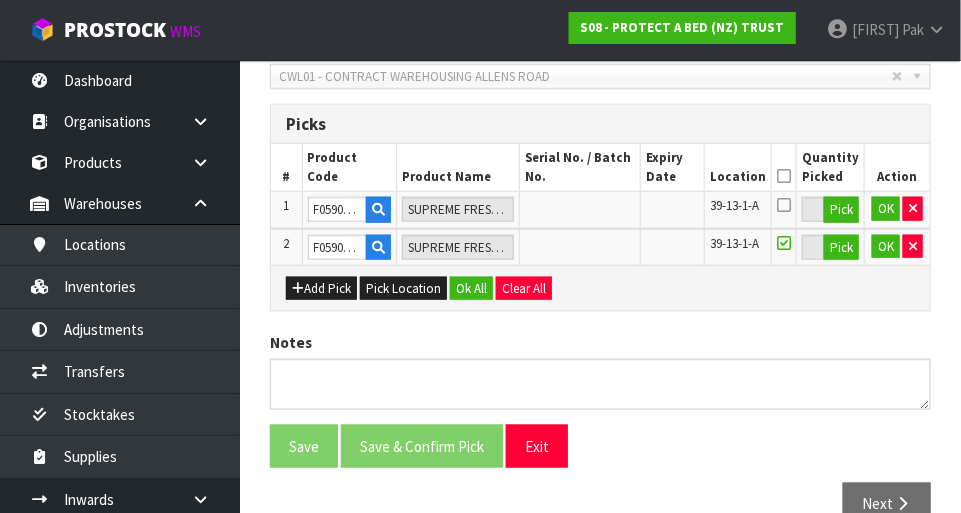 click at bounding box center (784, 243) 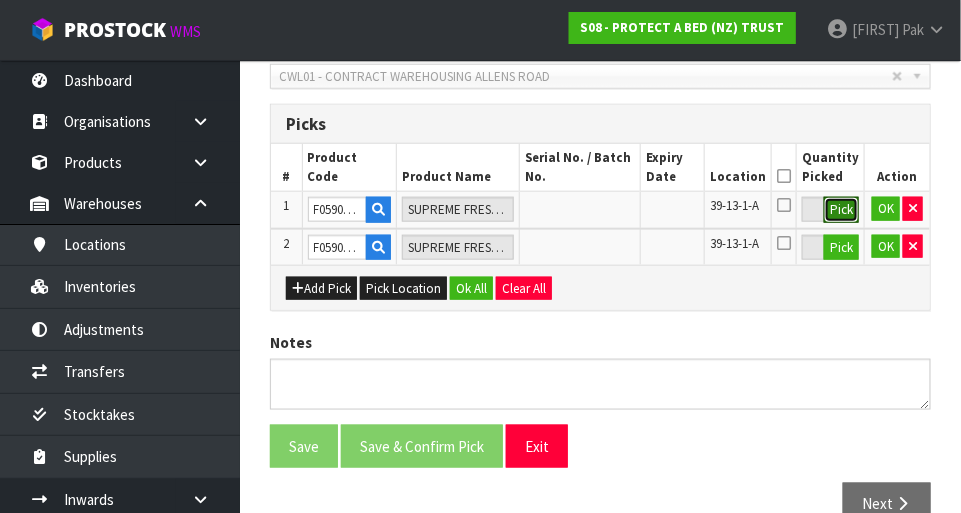 click on "Pick" at bounding box center (841, 210) 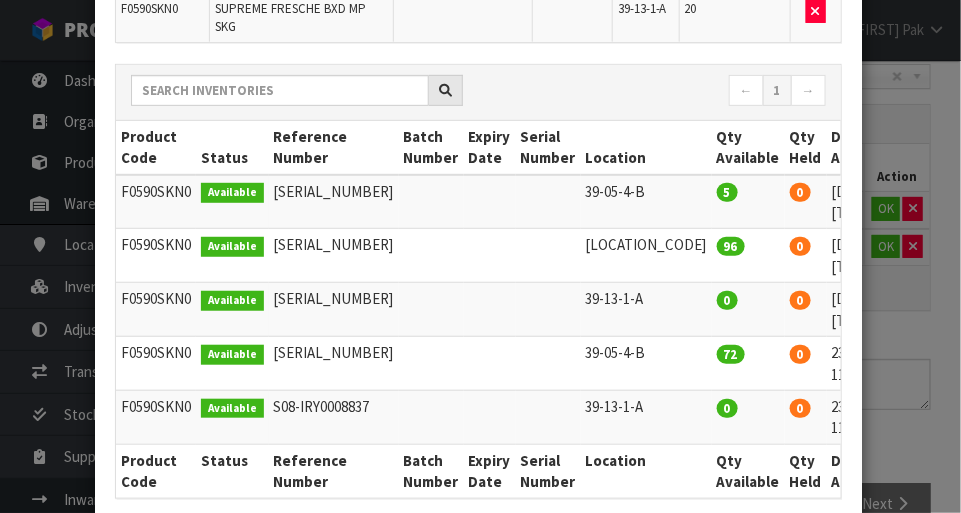scroll, scrollTop: 214, scrollLeft: 0, axis: vertical 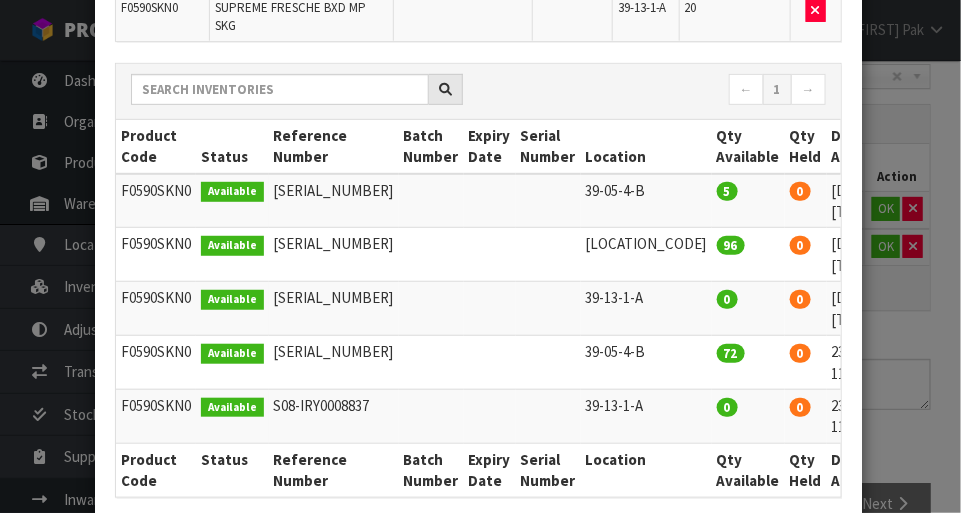 click on "[PRODUCT_CODE] [PRODUCT_NAME] [SERIAL_NUMBER] [DATE] [LOCATION] [QUANTITY] [ACTION]" at bounding box center (480, 256) 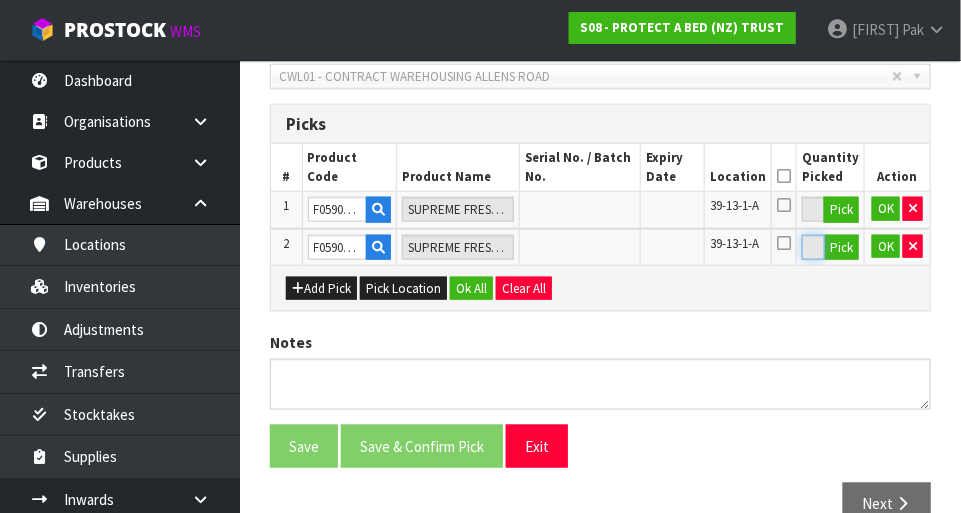 click on "5" at bounding box center [813, 247] 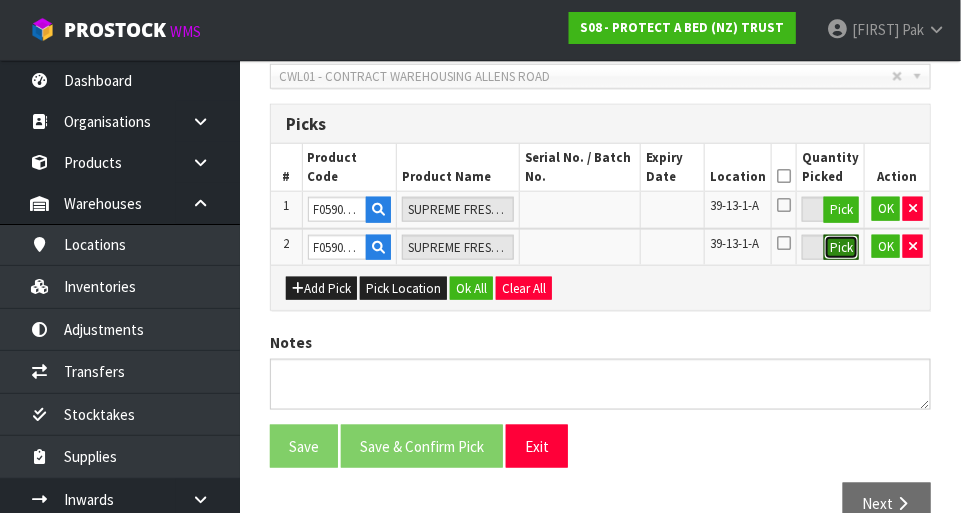 click on "Pick" at bounding box center (841, 248) 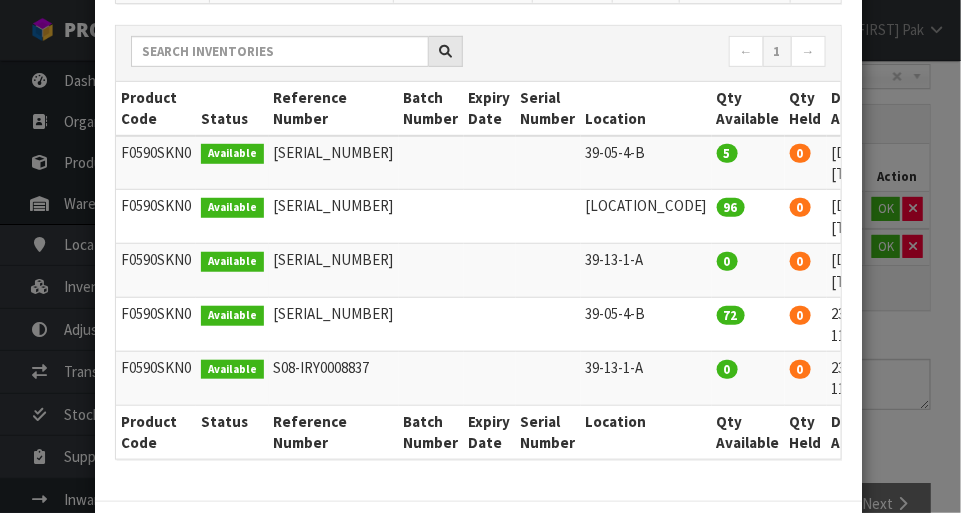 scroll, scrollTop: 305, scrollLeft: 0, axis: vertical 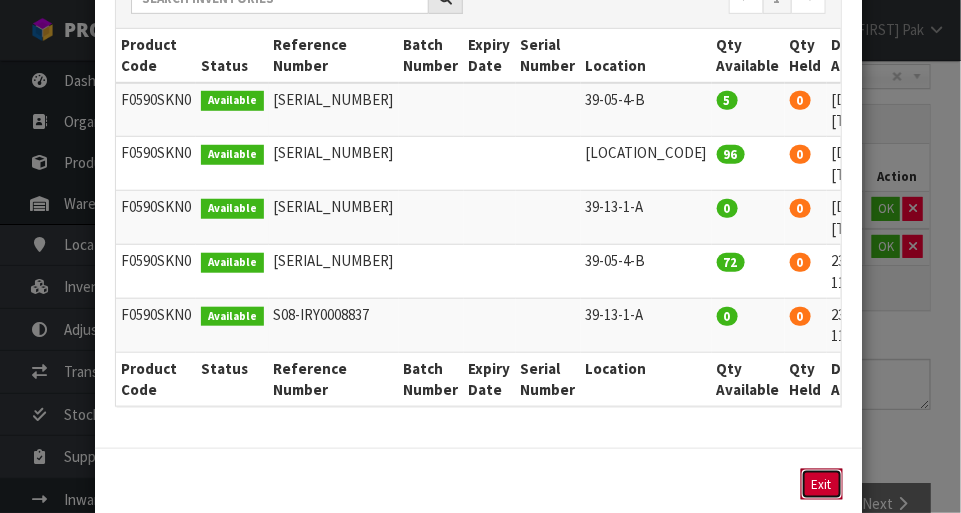 click on "Exit" at bounding box center (822, 484) 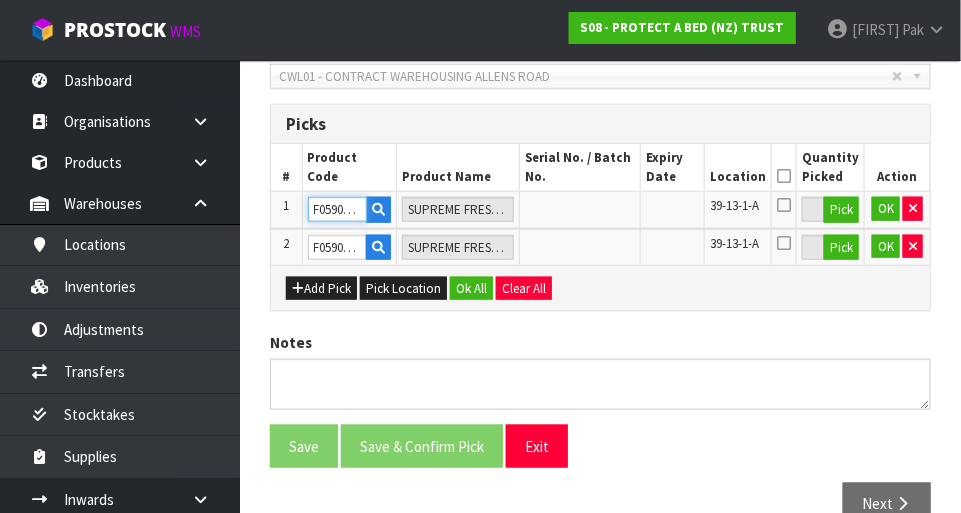 click on "F0590SKN0" at bounding box center (337, 209) 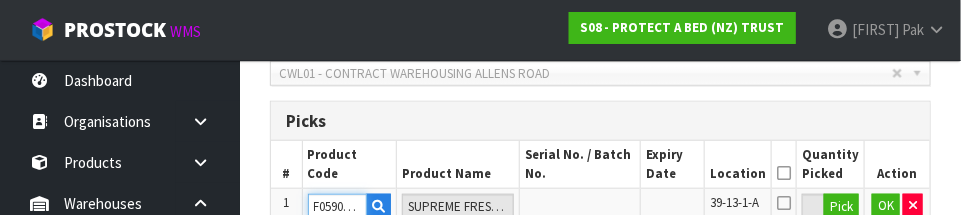 scroll, scrollTop: 540, scrollLeft: 0, axis: vertical 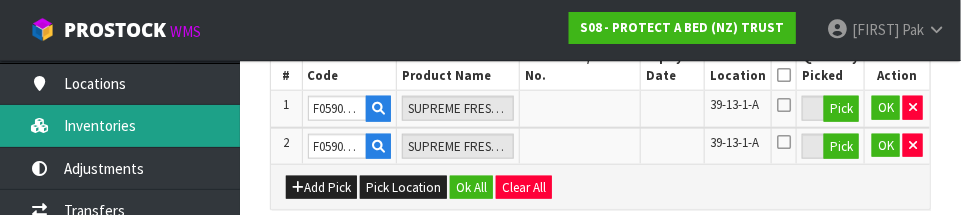click on "Inventories" at bounding box center [120, 125] 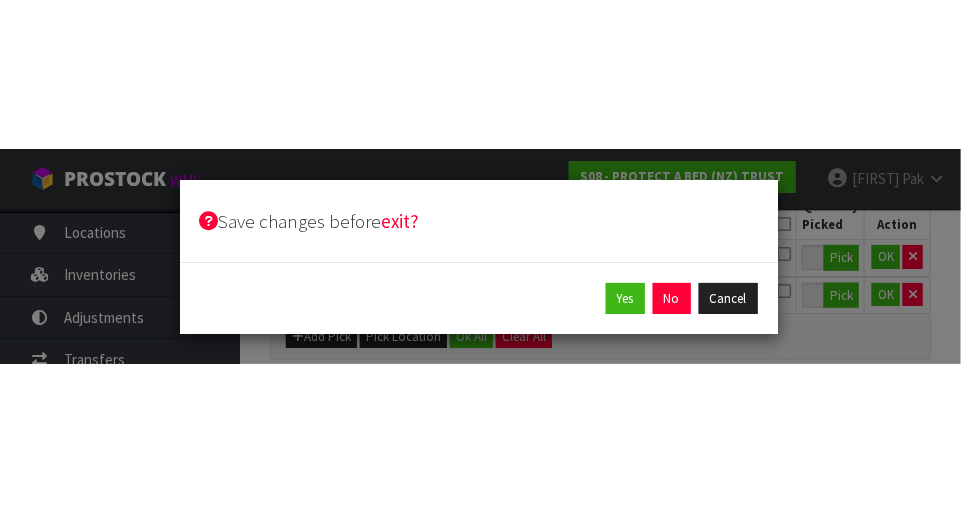 scroll, scrollTop: 487, scrollLeft: 0, axis: vertical 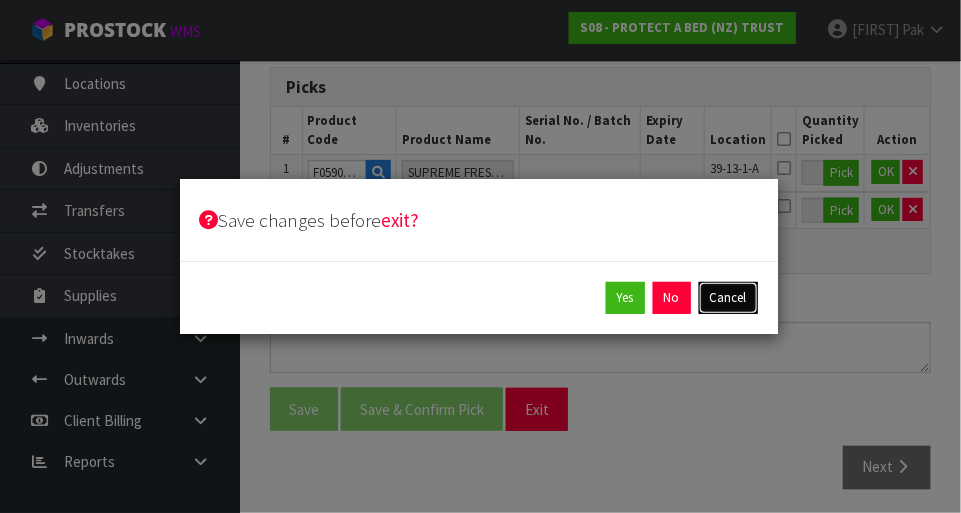 click on "Cancel" at bounding box center [728, 298] 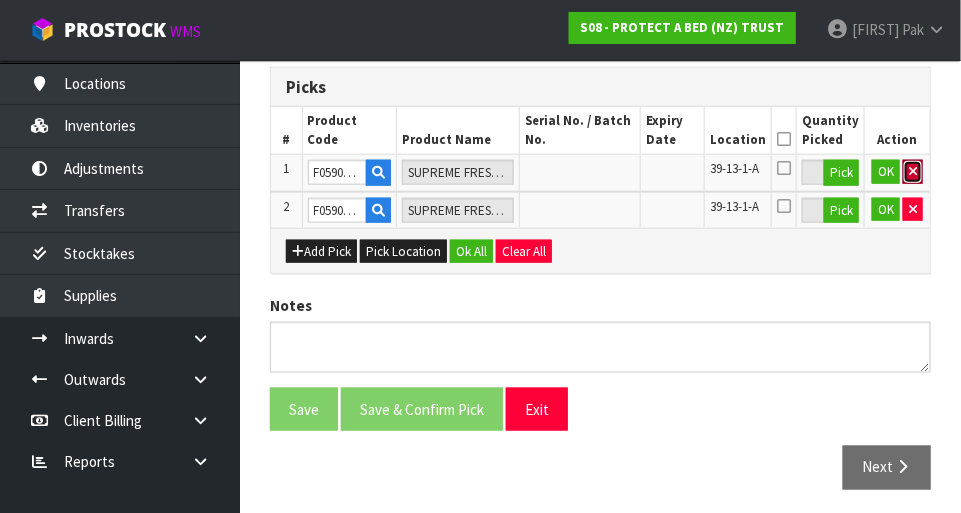 click at bounding box center [913, 172] 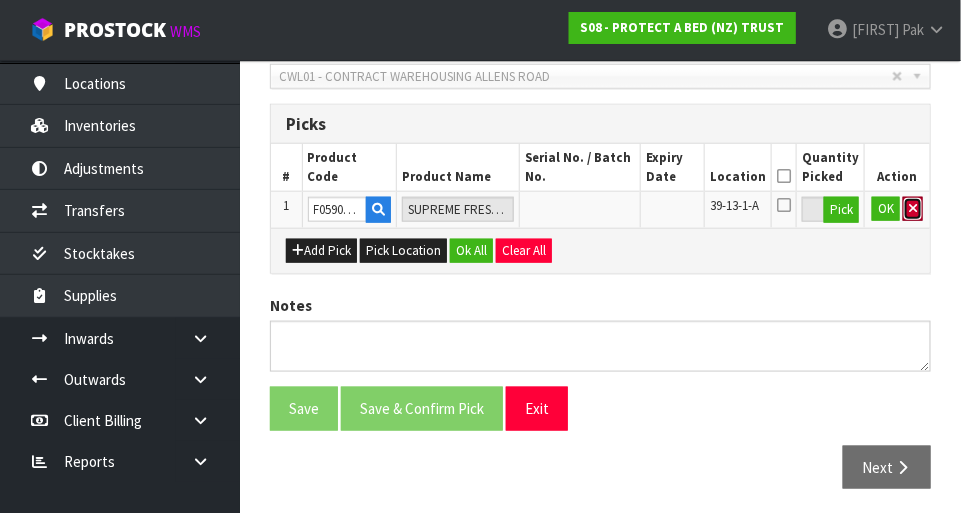 click at bounding box center (913, 208) 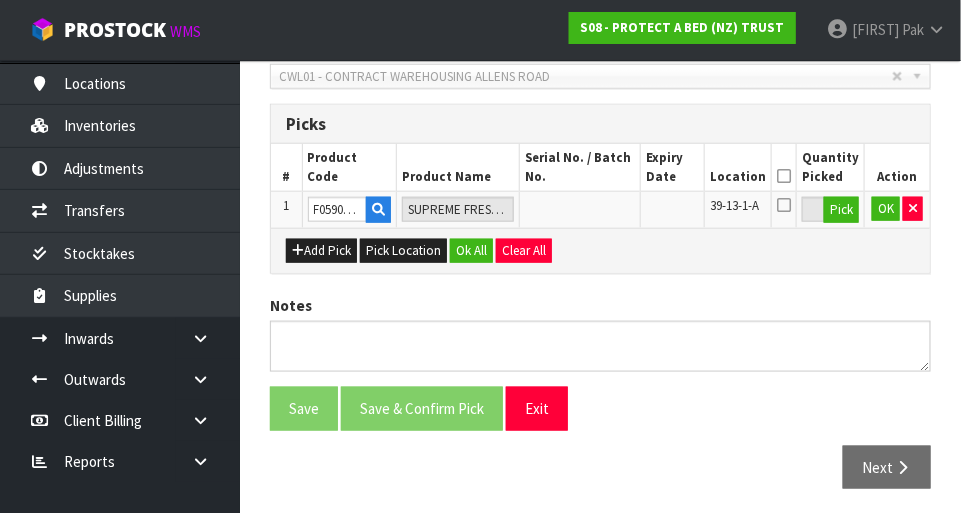 scroll, scrollTop: 444, scrollLeft: 0, axis: vertical 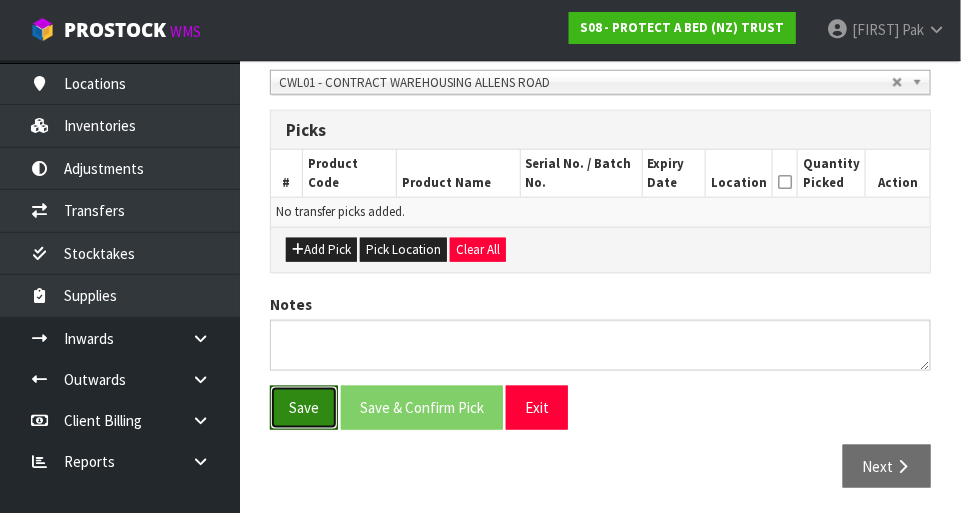 click on "Save" at bounding box center [304, 407] 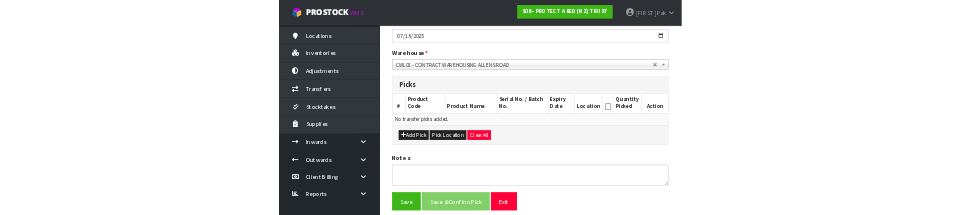 scroll, scrollTop: 0, scrollLeft: 0, axis: both 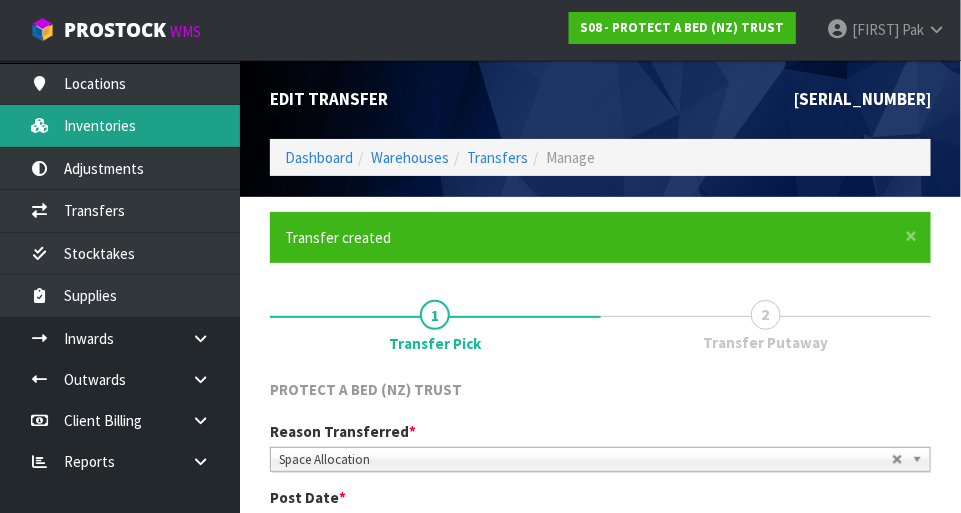 click on "Inventories" at bounding box center [120, 125] 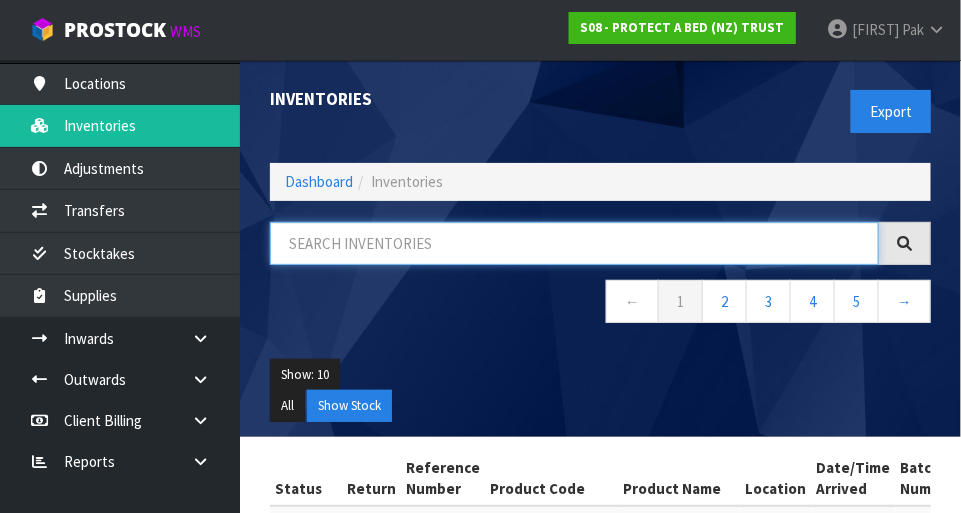 click at bounding box center (574, 243) 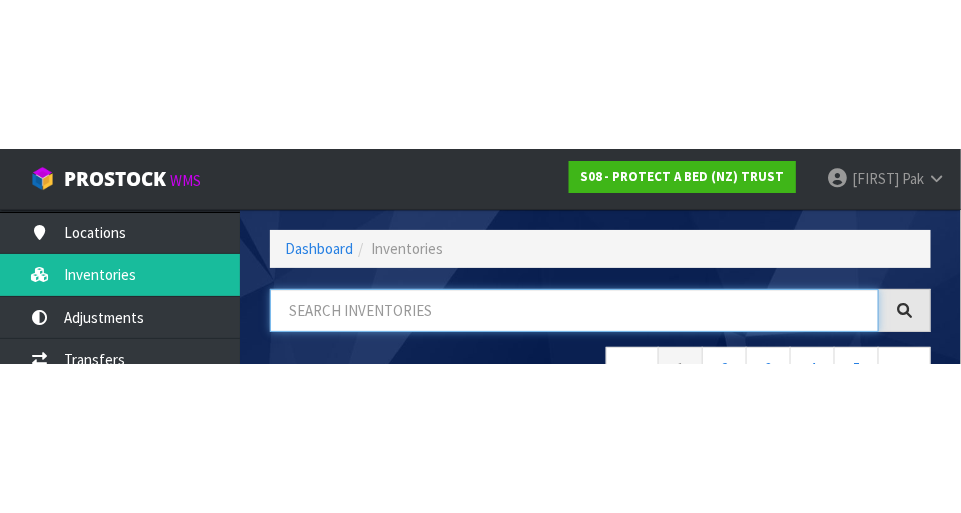 scroll, scrollTop: 135, scrollLeft: 0, axis: vertical 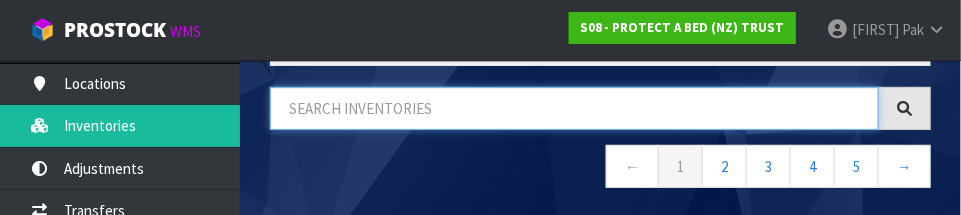 click at bounding box center [574, 108] 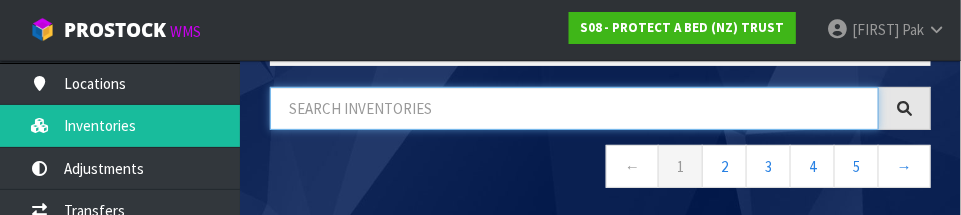 paste on "F0590SKN0" 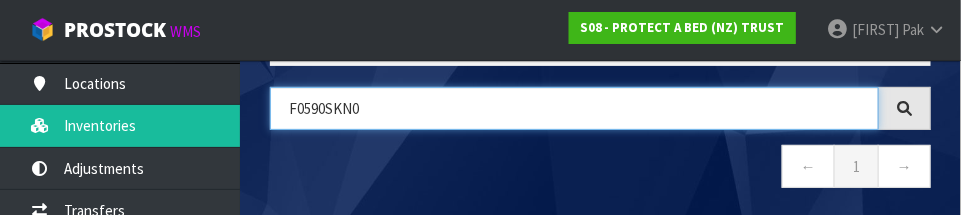 type on "F0590SKN0" 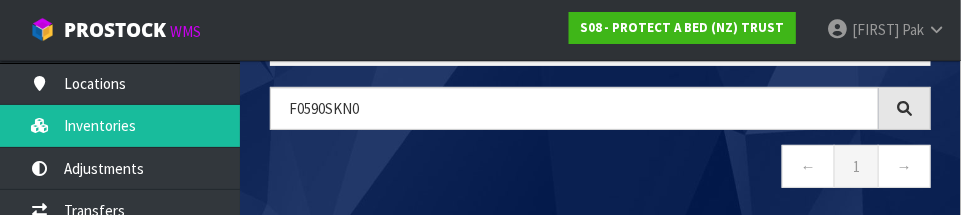 click on "←
1
→" at bounding box center (600, 169) 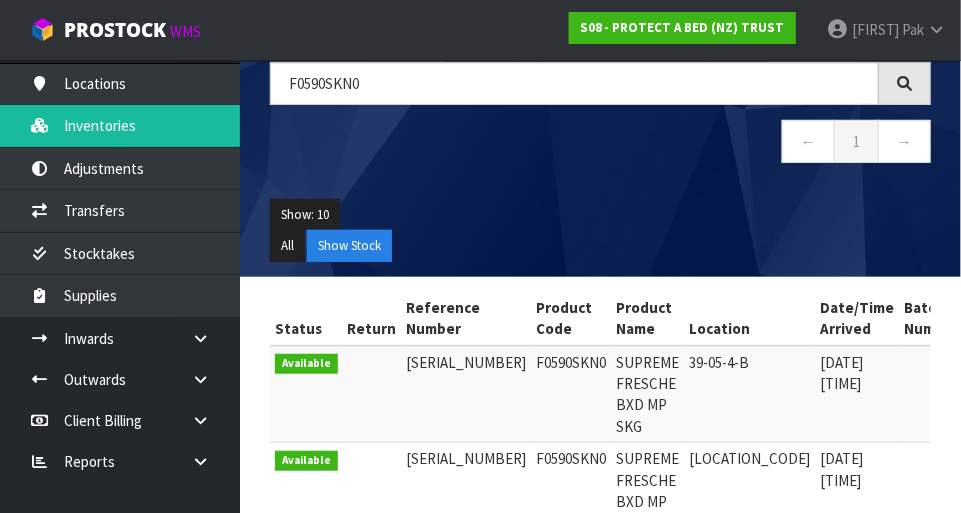 scroll, scrollTop: 119, scrollLeft: 0, axis: vertical 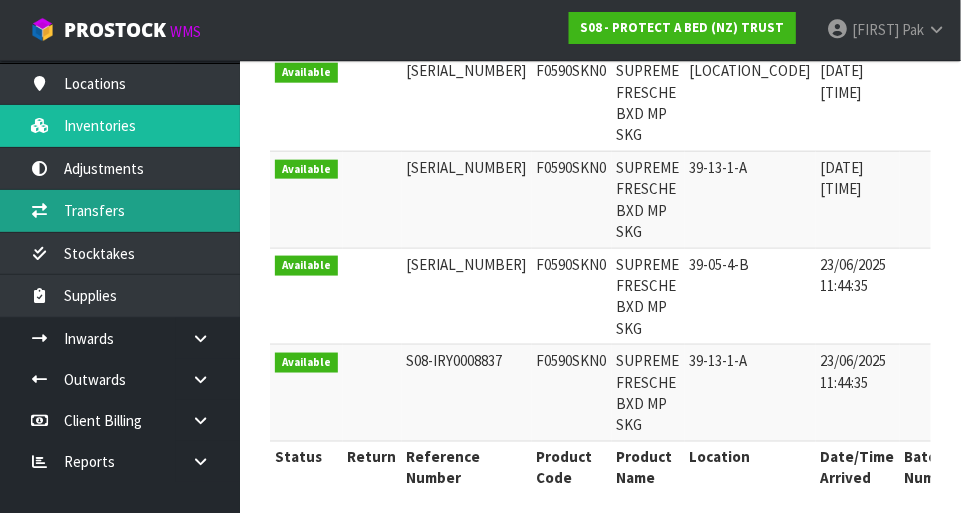 click on "Transfers" at bounding box center [120, 210] 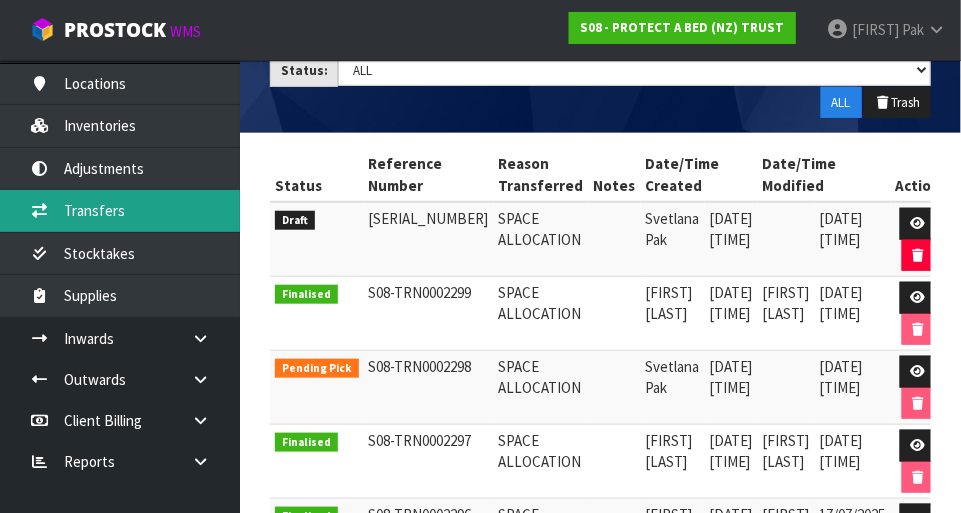 scroll, scrollTop: 334, scrollLeft: 0, axis: vertical 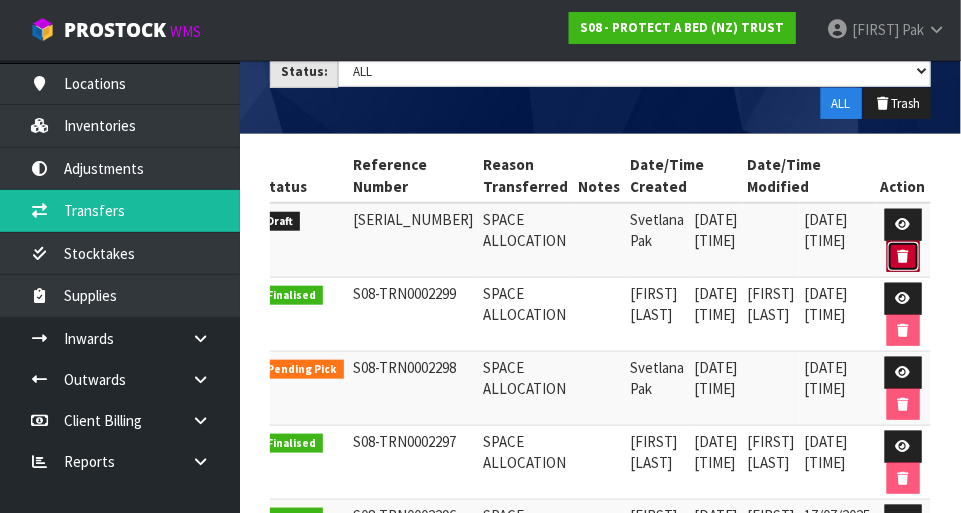 click at bounding box center [903, 257] 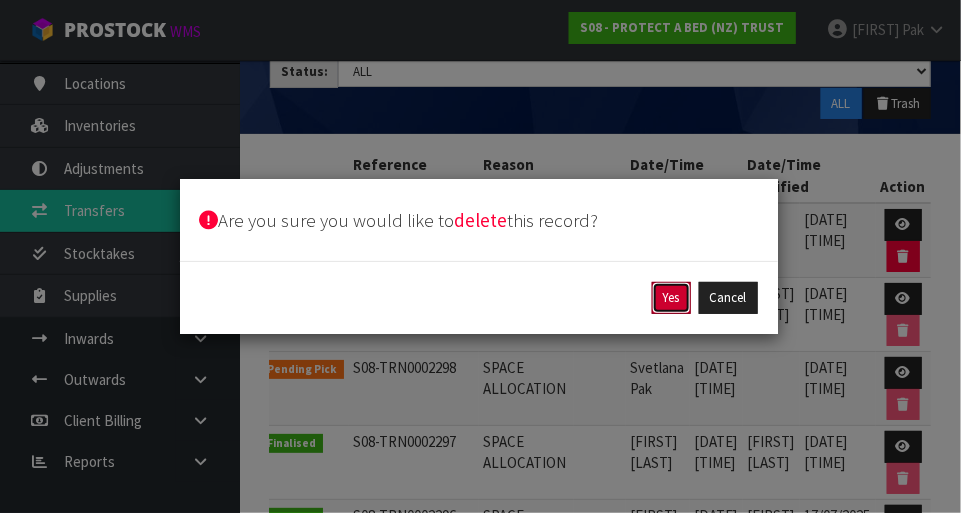 click on "Yes" at bounding box center (671, 298) 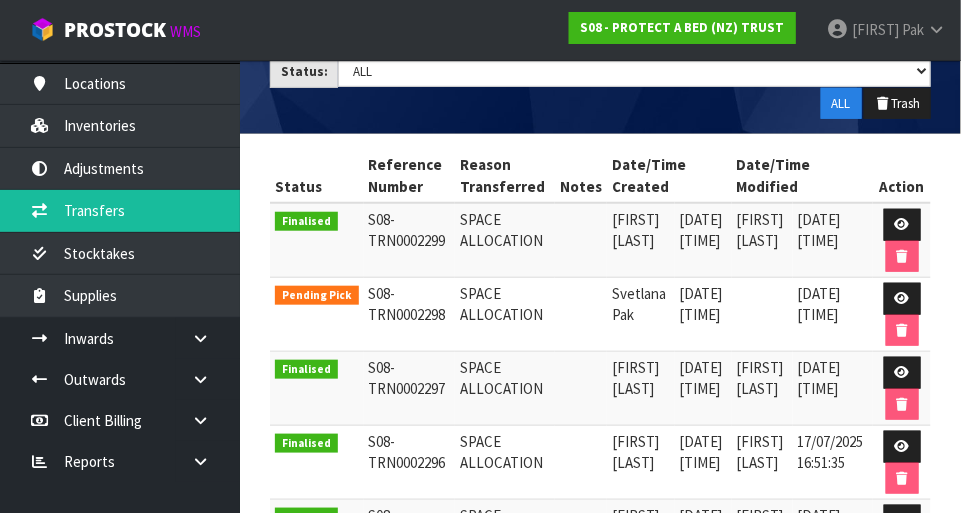 scroll, scrollTop: 0, scrollLeft: 48, axis: horizontal 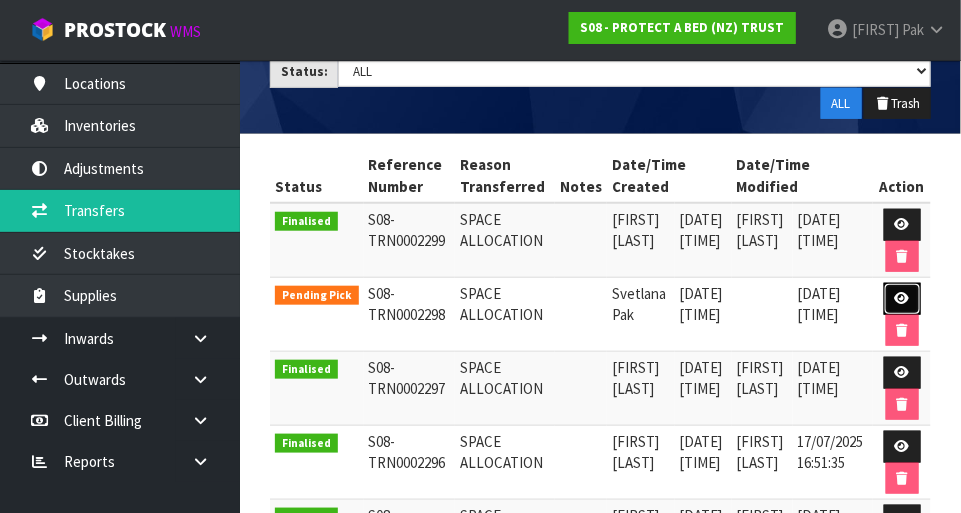 click at bounding box center [902, 298] 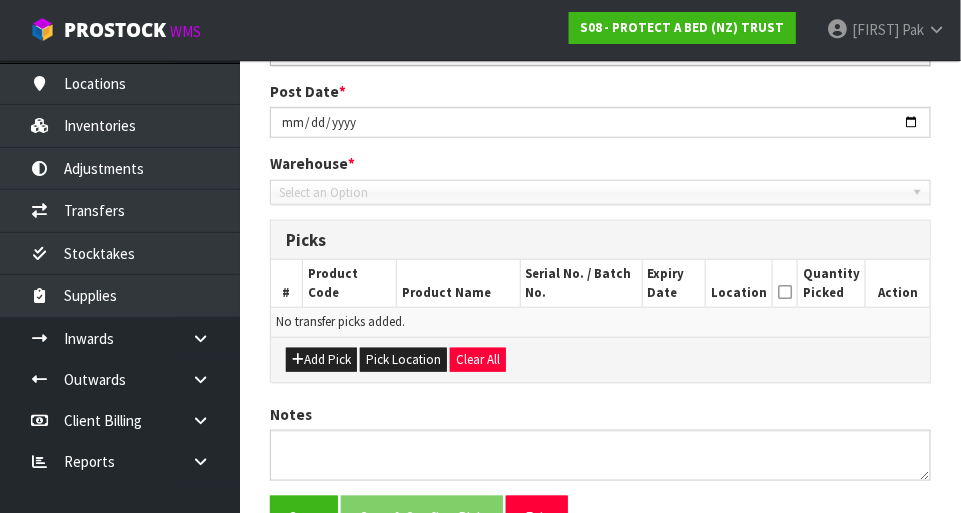 type on "2025-07-18" 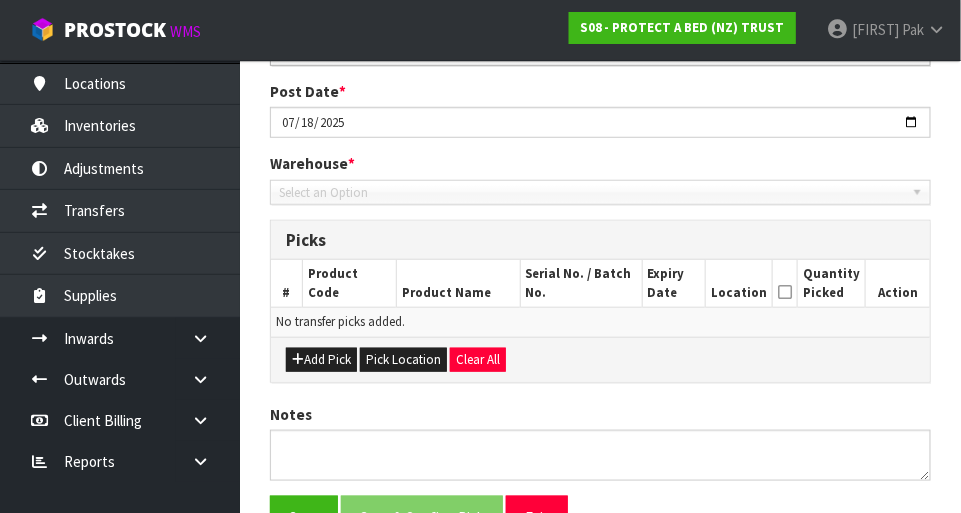 scroll, scrollTop: 444, scrollLeft: 0, axis: vertical 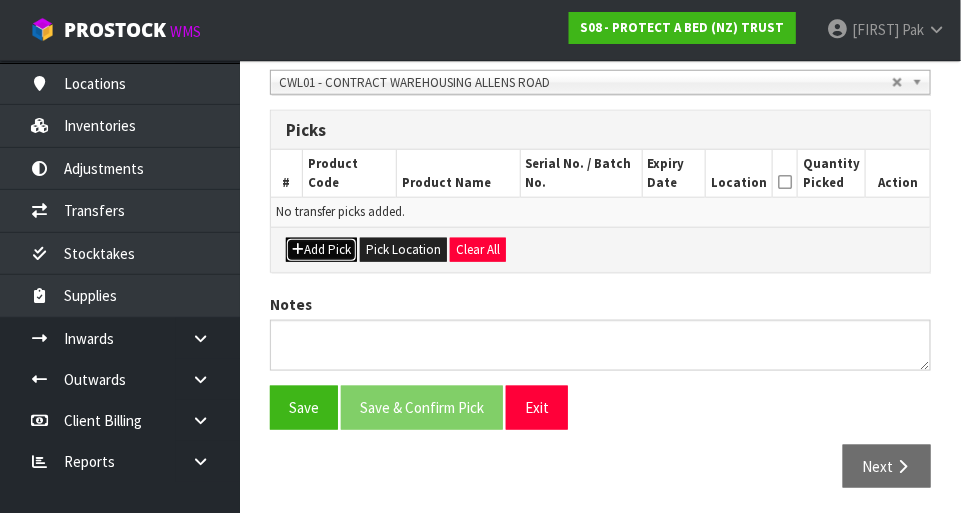 click on "Add Pick" at bounding box center [321, 250] 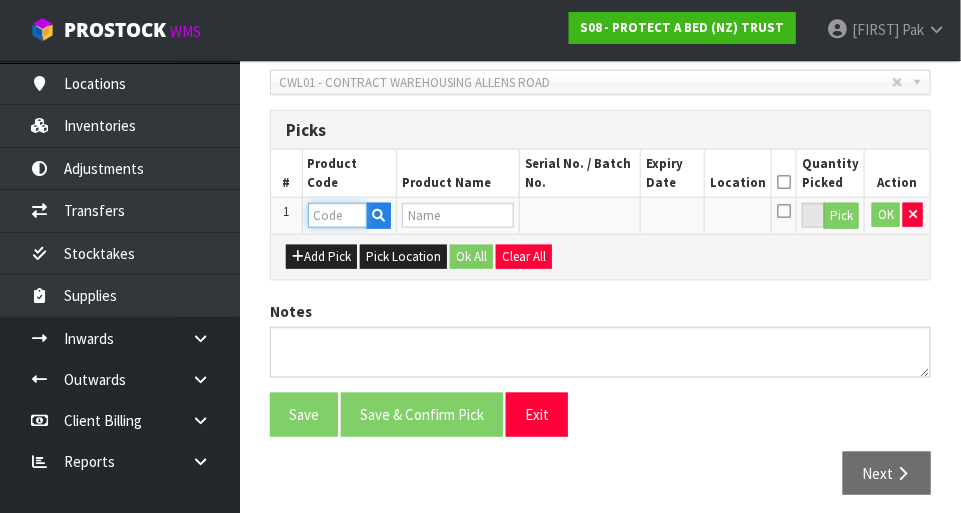 click at bounding box center (337, 215) 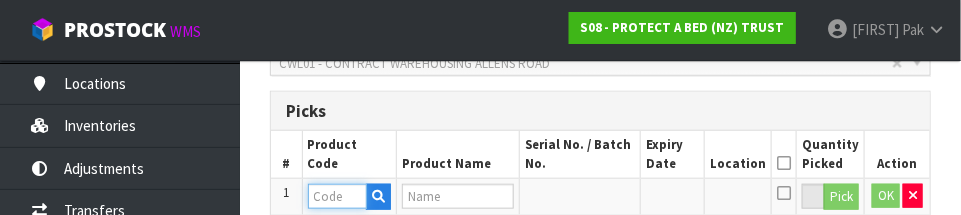 scroll, scrollTop: 540, scrollLeft: 0, axis: vertical 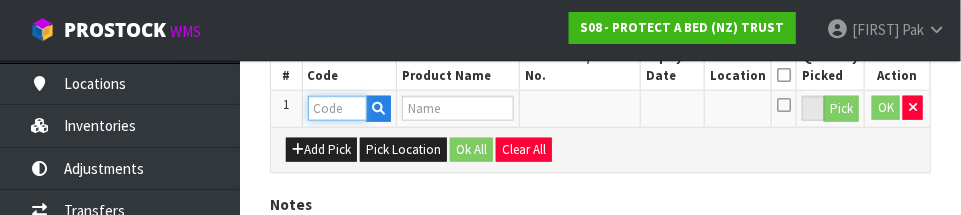paste on "F0590SKN0" 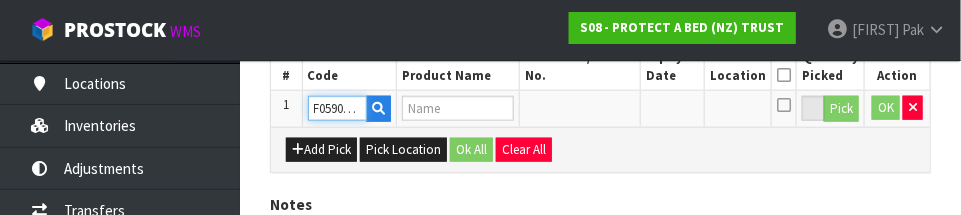 scroll, scrollTop: 0, scrollLeft: 11, axis: horizontal 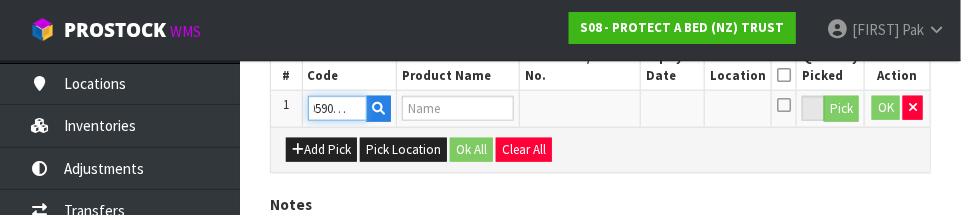 type on "SUPREME FRESCHE BXD MP SKG" 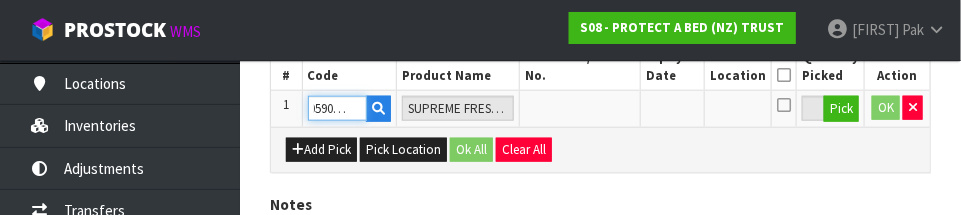 type on "F0590SKN0" 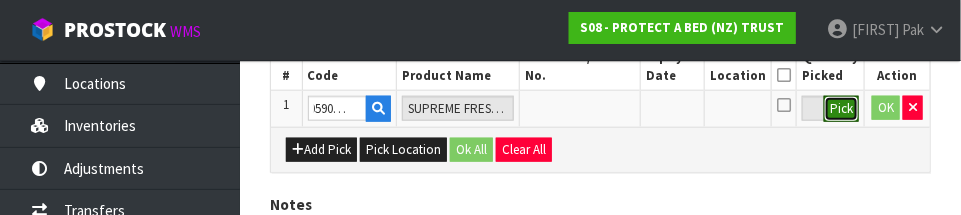 click on "Pick" at bounding box center [841, 109] 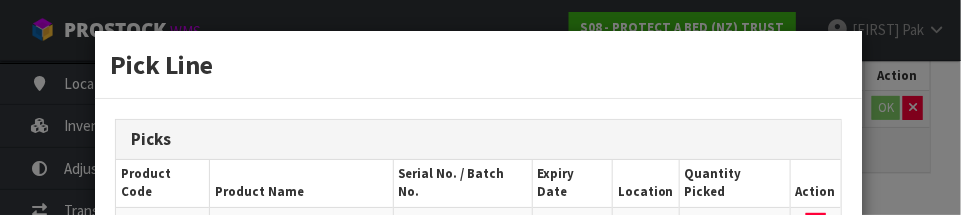 scroll, scrollTop: 0, scrollLeft: 0, axis: both 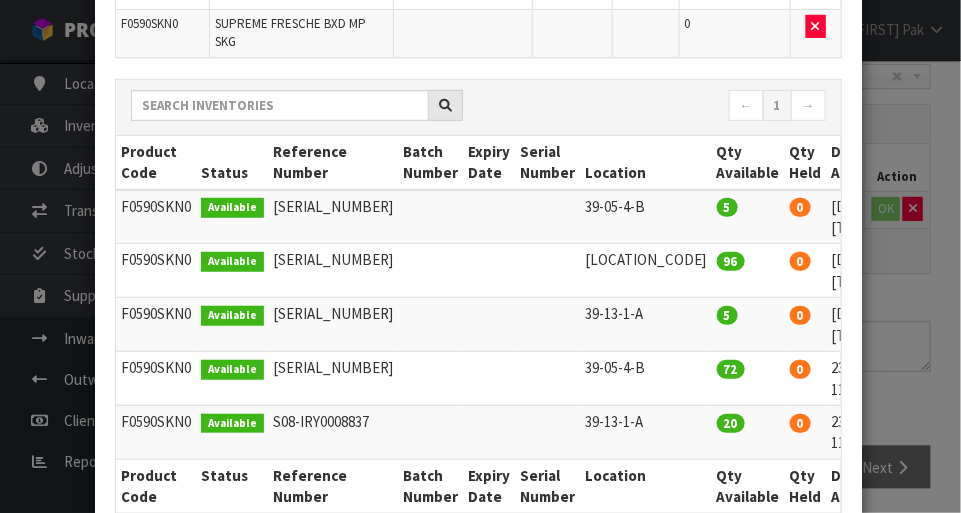 click at bounding box center (930, 314) 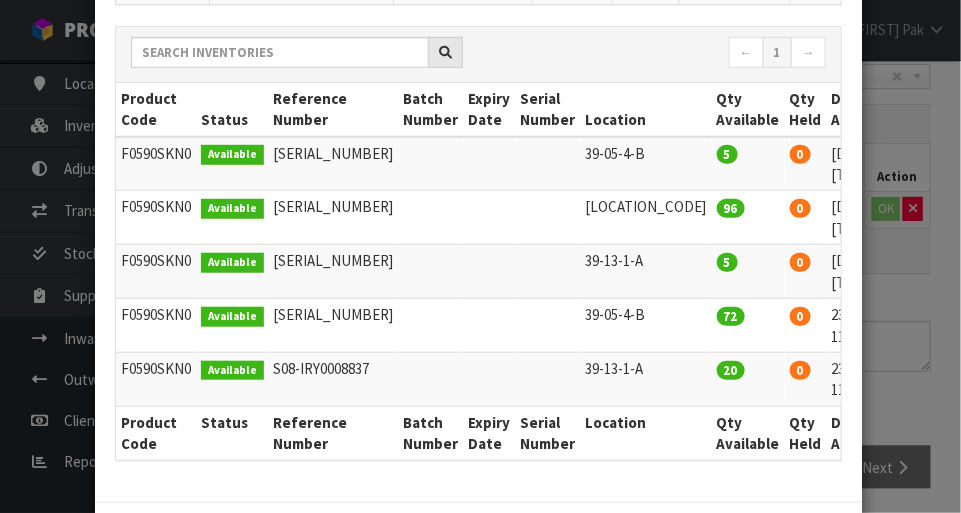 scroll, scrollTop: 305, scrollLeft: 0, axis: vertical 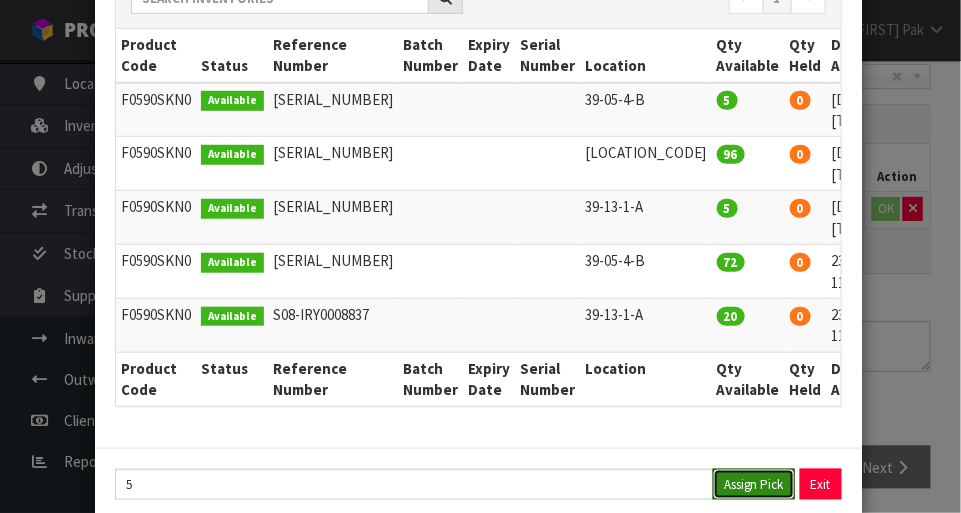 click on "Assign Pick" at bounding box center (754, 484) 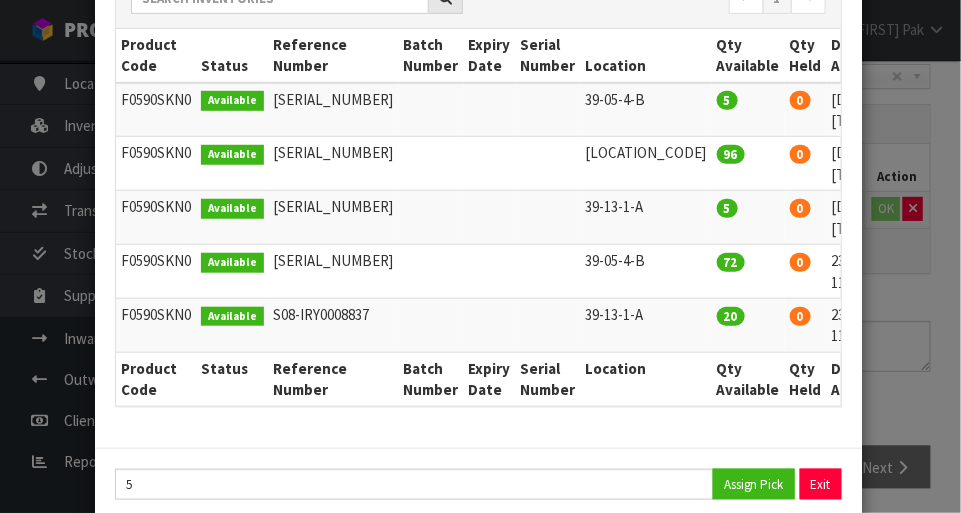 type on "5" 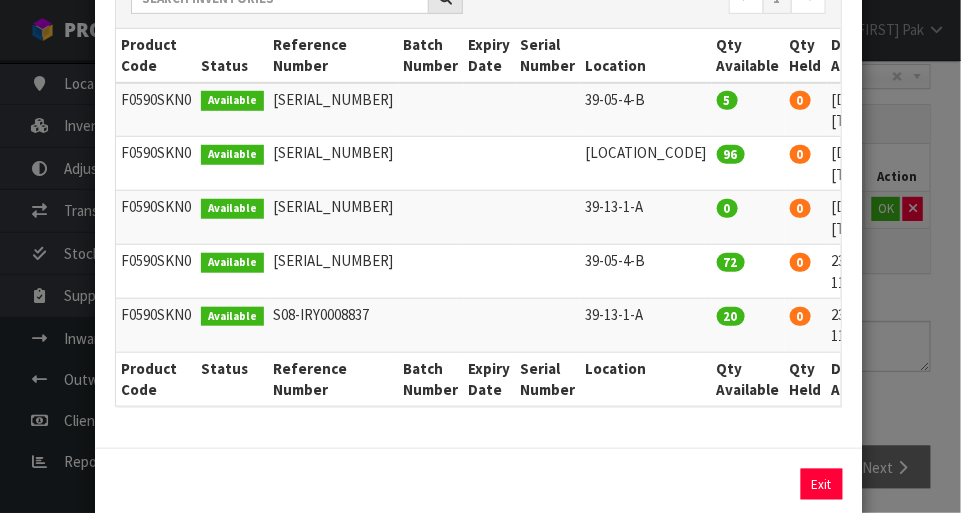 click at bounding box center [930, 314] 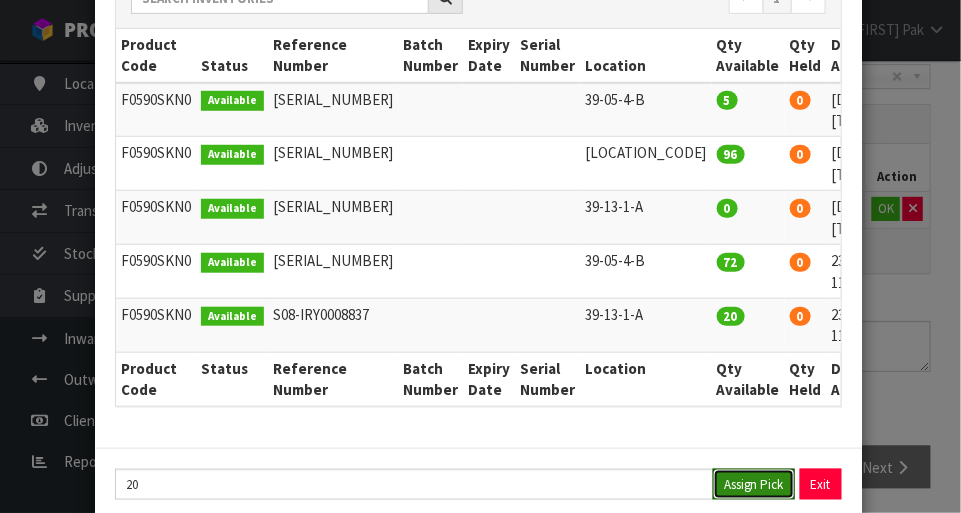 click on "Assign Pick" at bounding box center [754, 484] 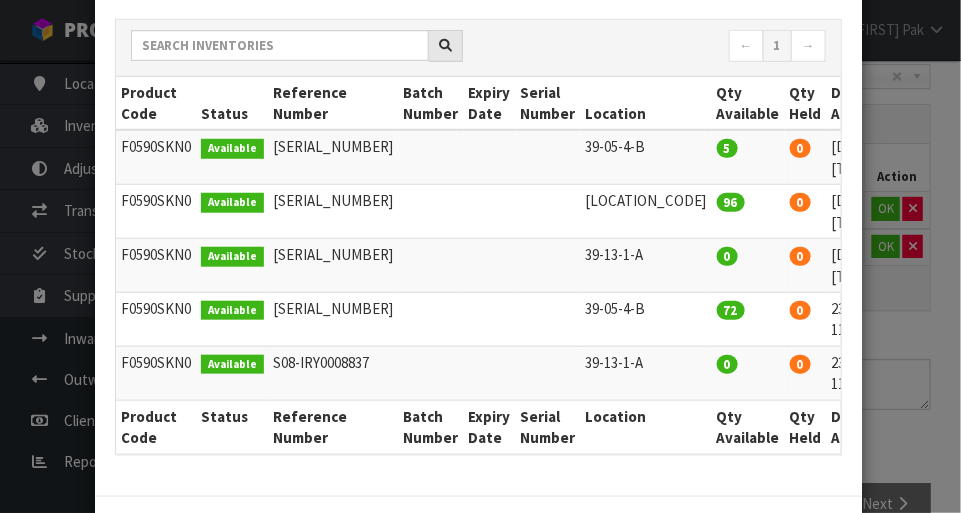 scroll, scrollTop: 339, scrollLeft: 0, axis: vertical 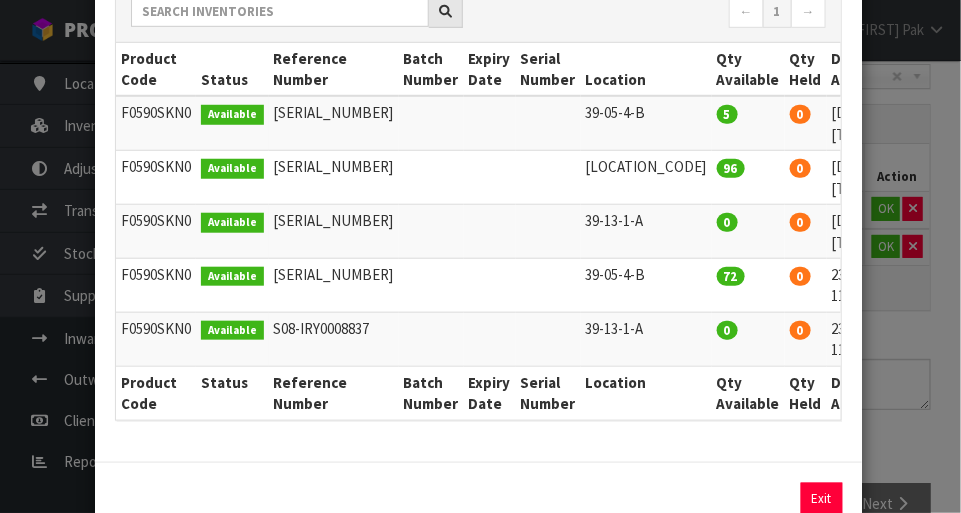 click on "[PRODUCT_CODE] [PRODUCT_NAME] [SERIAL_NUMBER] [EXPIRY_DATE] [LOCATION] [QUANTITY] [ACTION]" at bounding box center [480, 256] 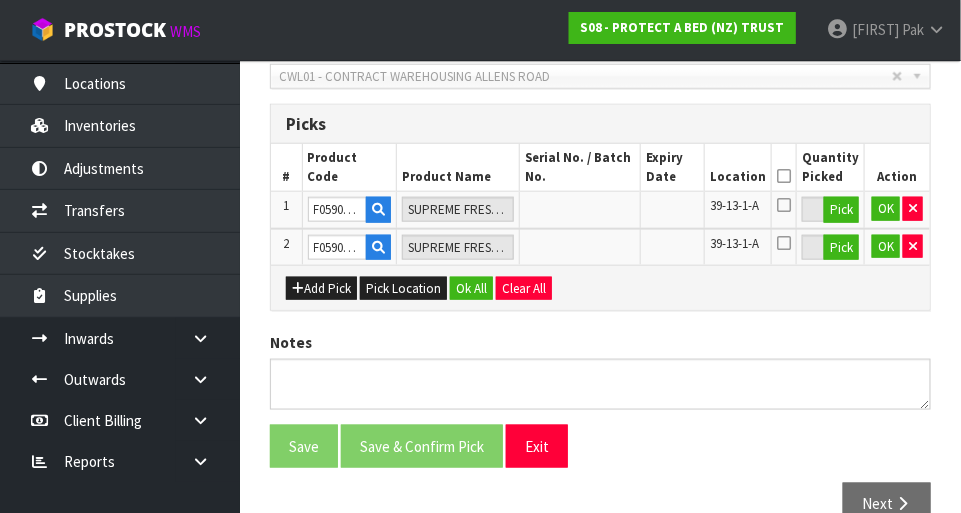 click at bounding box center [784, 176] 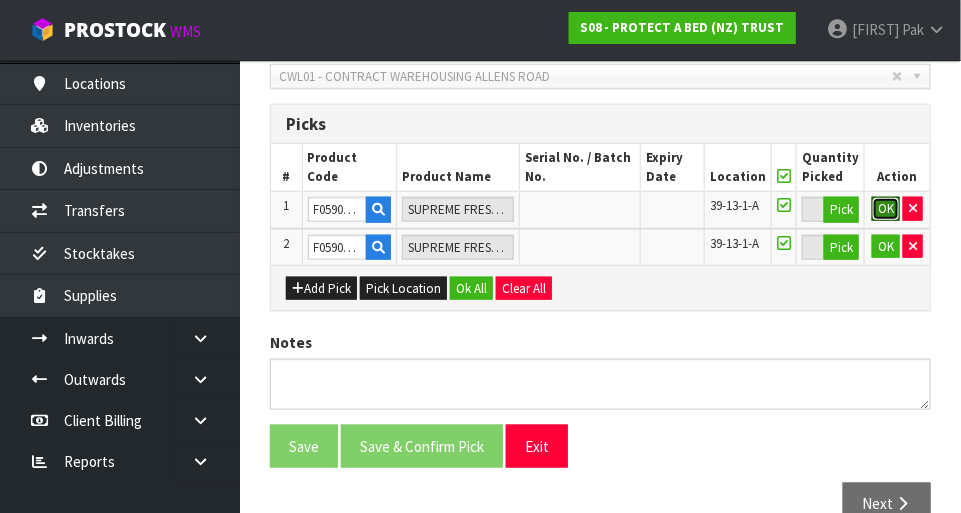 click on "OK" at bounding box center (886, 209) 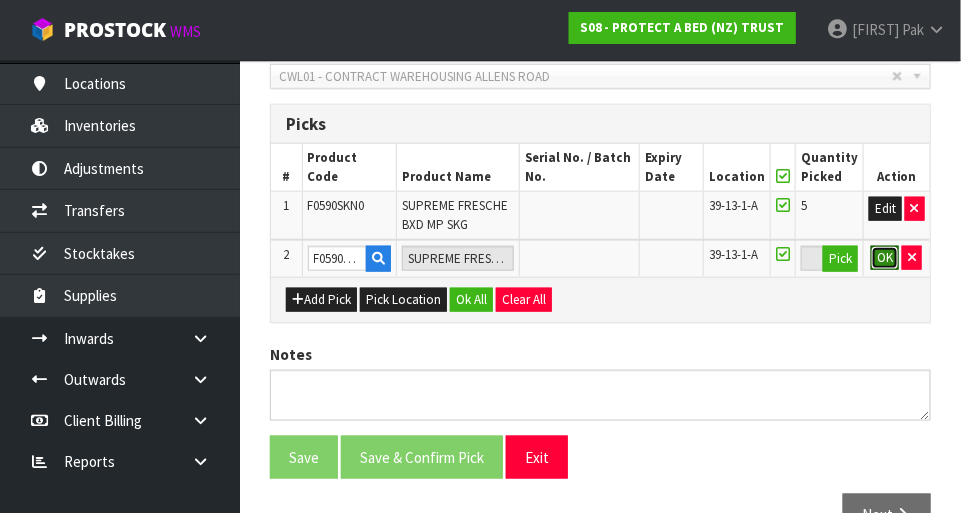 click on "OK" at bounding box center [885, 258] 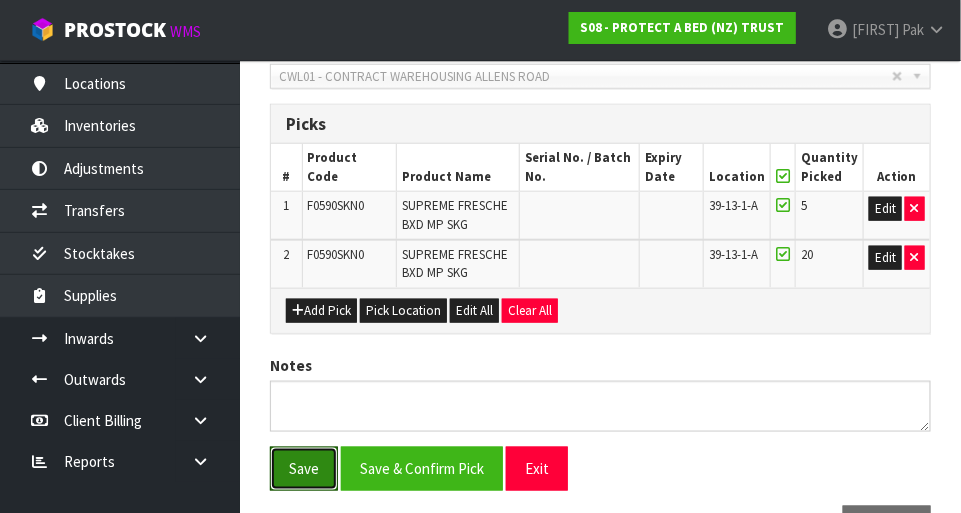 click on "Save" at bounding box center [304, 468] 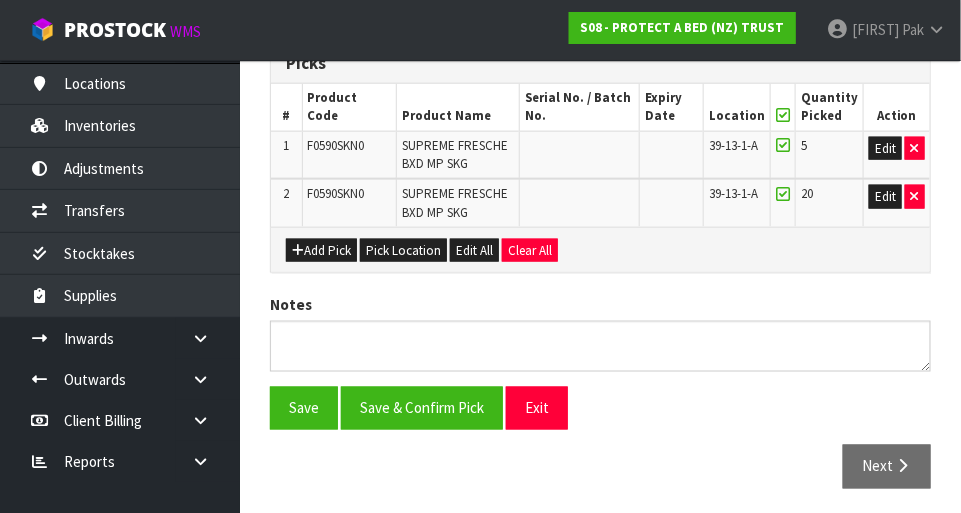 scroll, scrollTop: 582, scrollLeft: 0, axis: vertical 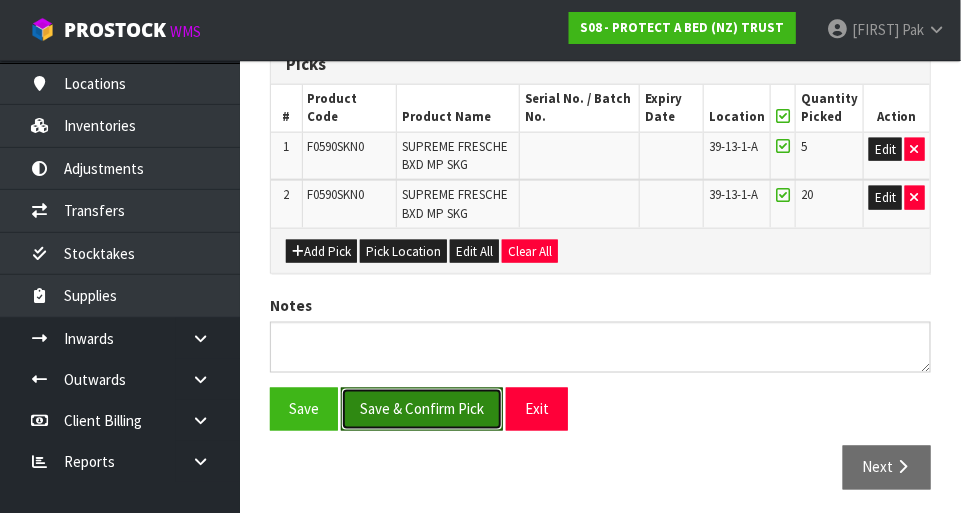 click on "Save & Confirm Pick" at bounding box center [422, 409] 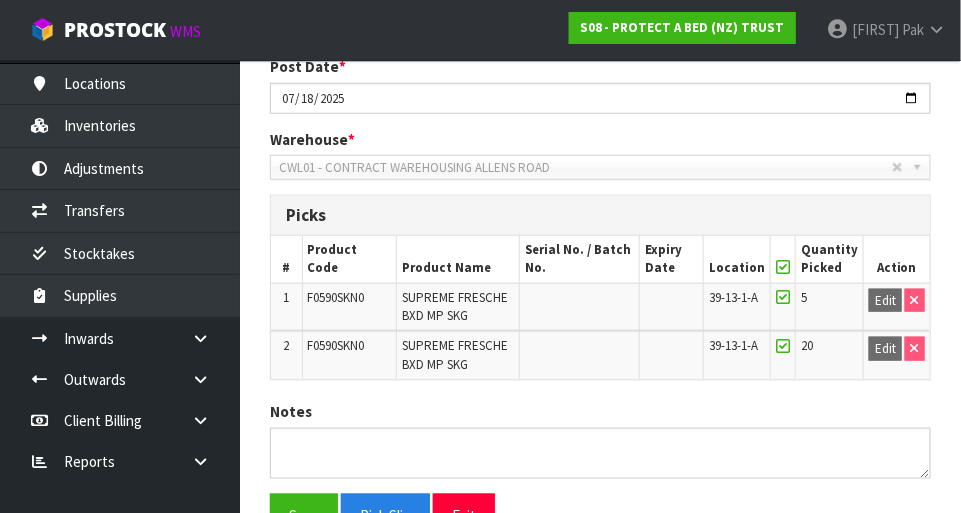 scroll, scrollTop: 540, scrollLeft: 0, axis: vertical 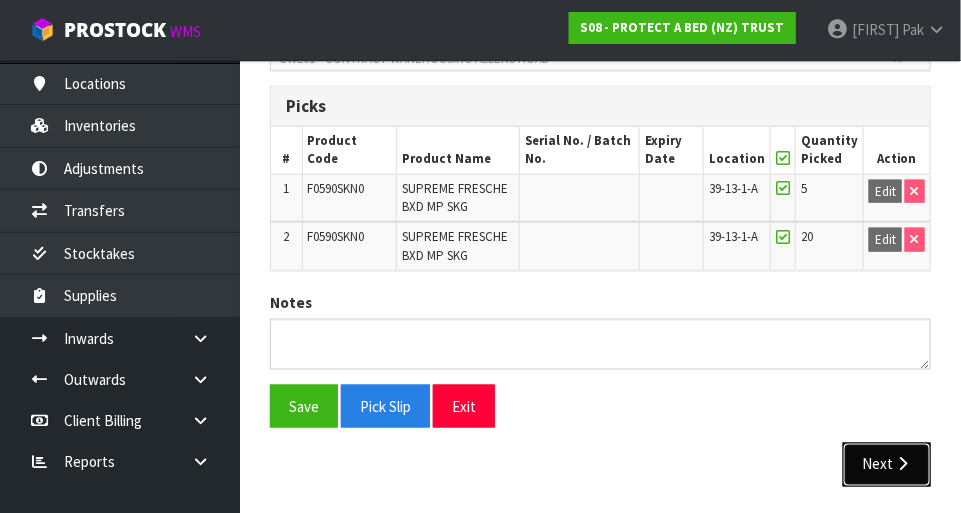 click on "Next" at bounding box center (887, 464) 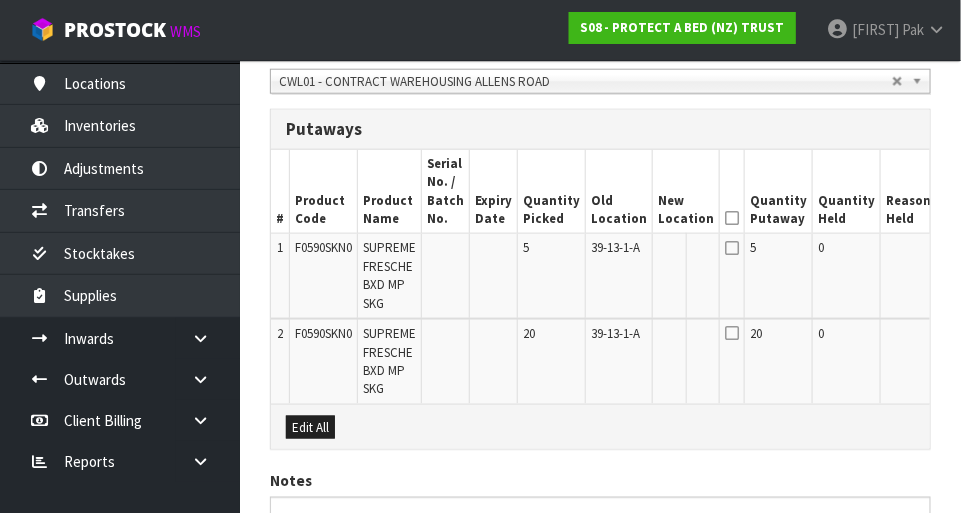 scroll, scrollTop: 518, scrollLeft: 0, axis: vertical 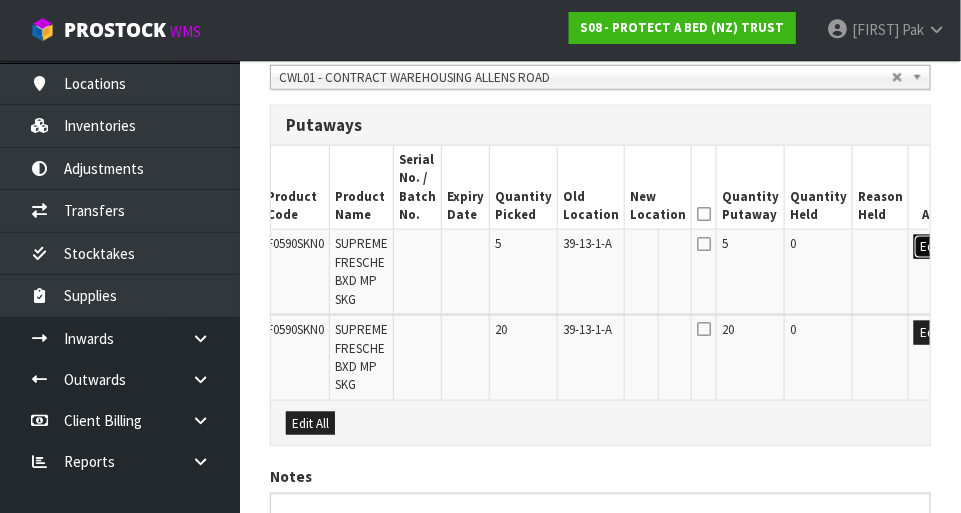 click on "Edit" at bounding box center (930, 247) 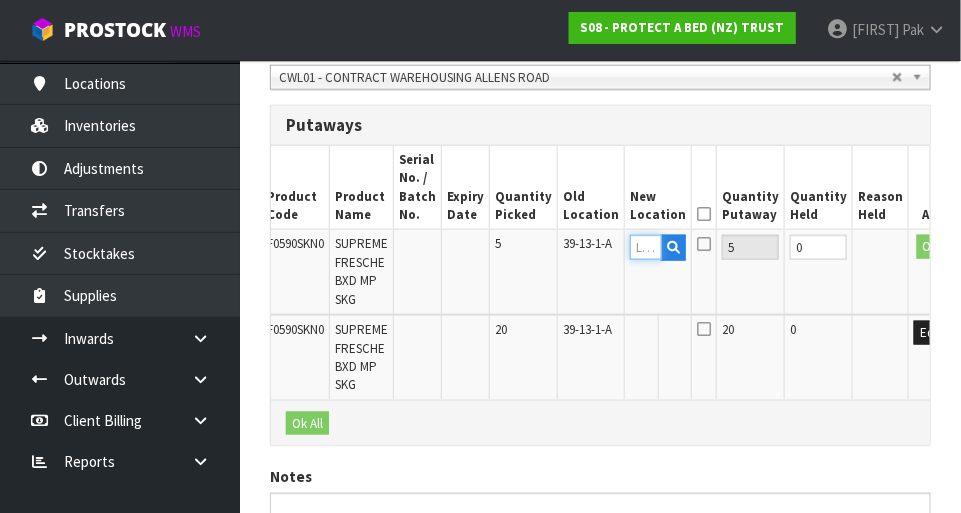 click at bounding box center [646, 247] 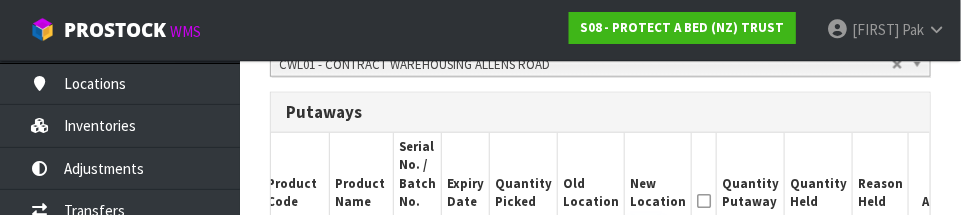scroll, scrollTop: 650, scrollLeft: 0, axis: vertical 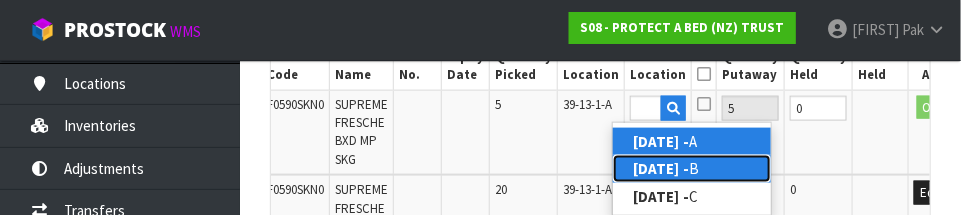 click on "[DATE] -" at bounding box center (661, 168) 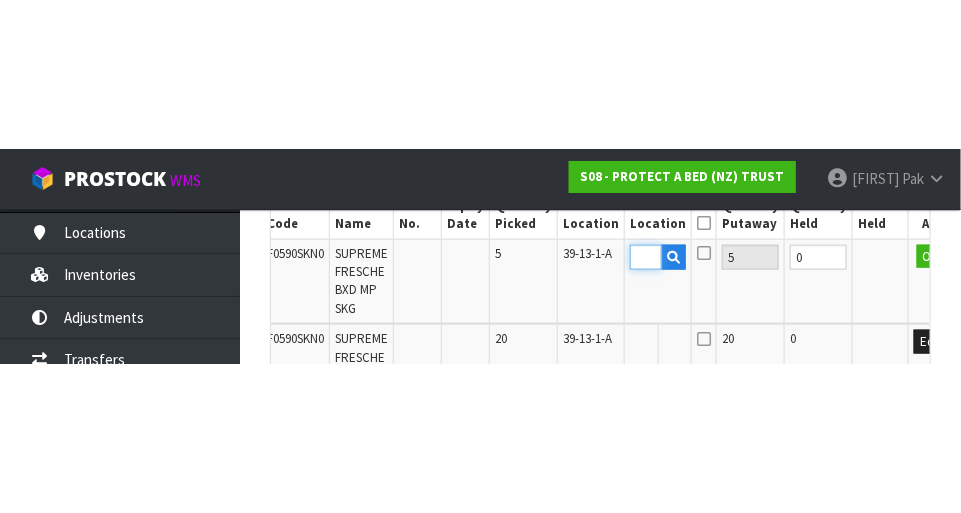 scroll, scrollTop: 660, scrollLeft: 0, axis: vertical 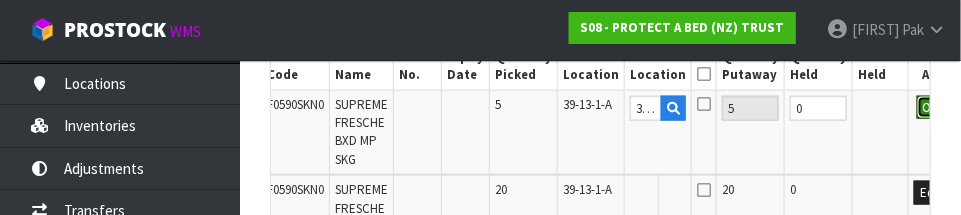 click on "OK" at bounding box center (931, 108) 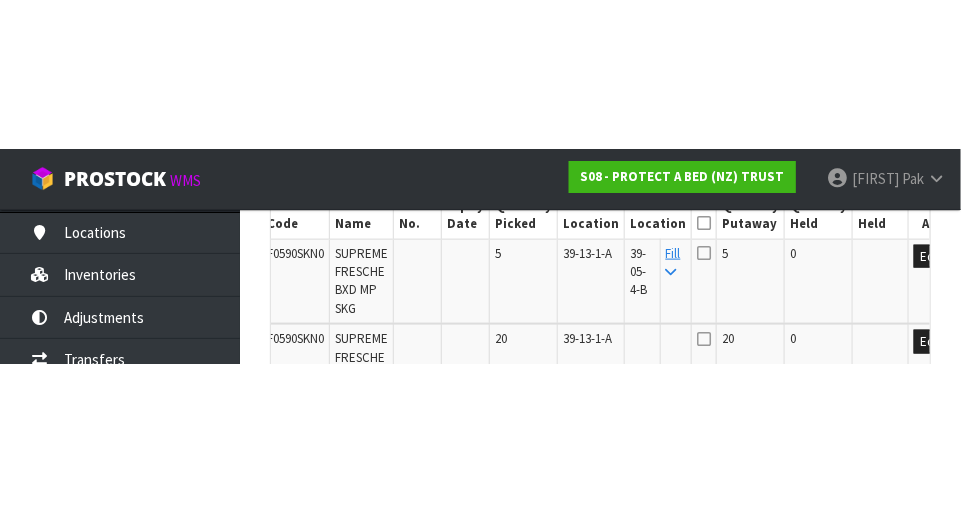 scroll, scrollTop: 660, scrollLeft: 0, axis: vertical 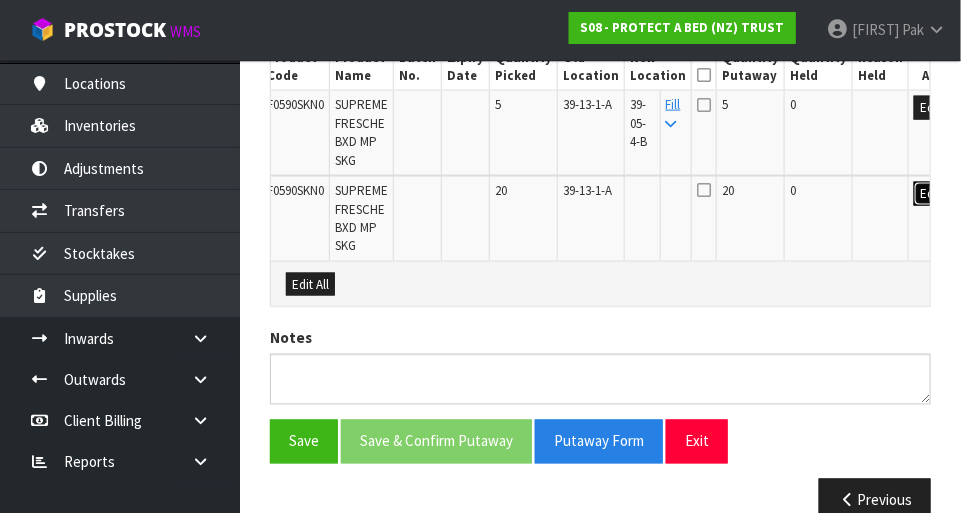 click on "Edit" at bounding box center (930, 194) 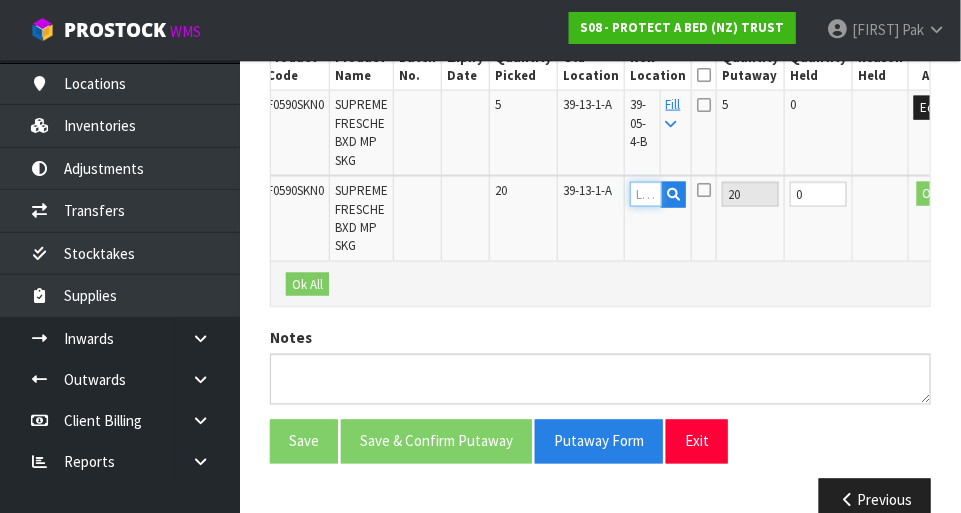 click at bounding box center (646, 194) 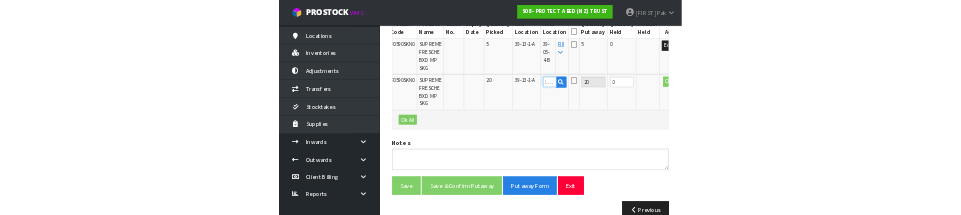 scroll, scrollTop: 650, scrollLeft: 0, axis: vertical 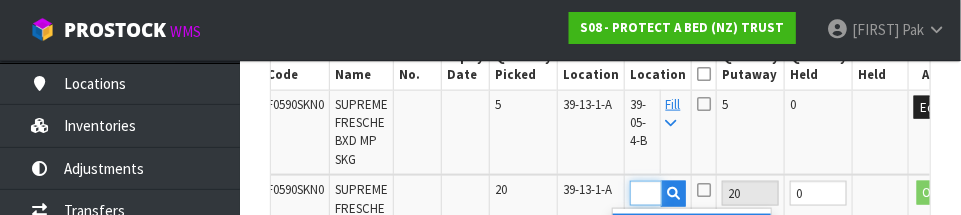 type on "39-05-4-B" 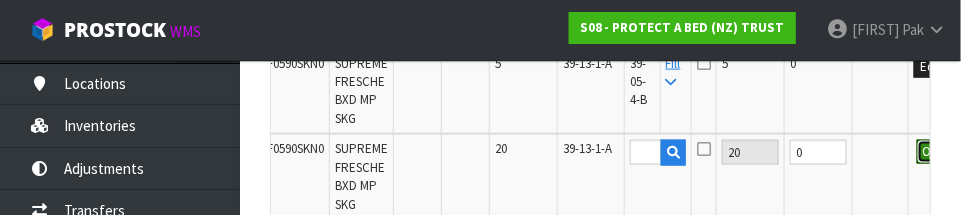 click on "OK" at bounding box center [931, 152] 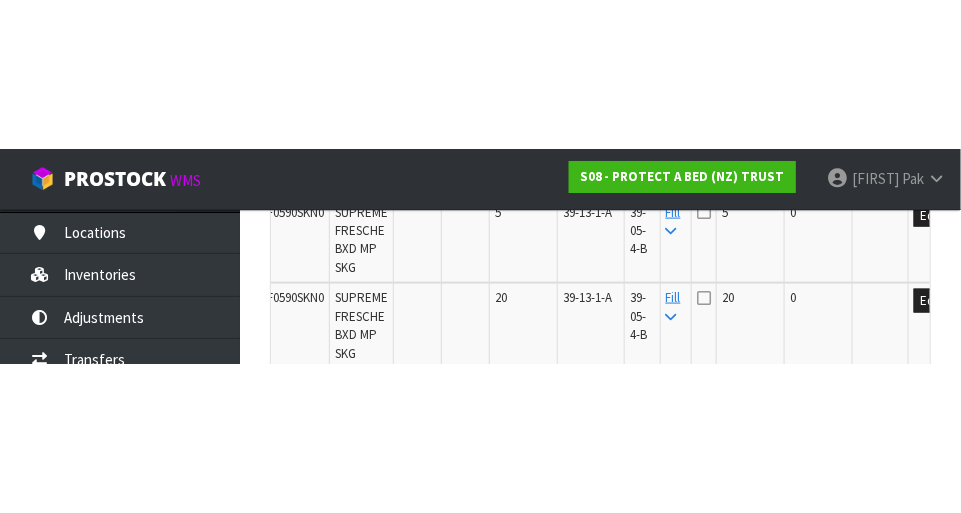 scroll, scrollTop: 694, scrollLeft: 0, axis: vertical 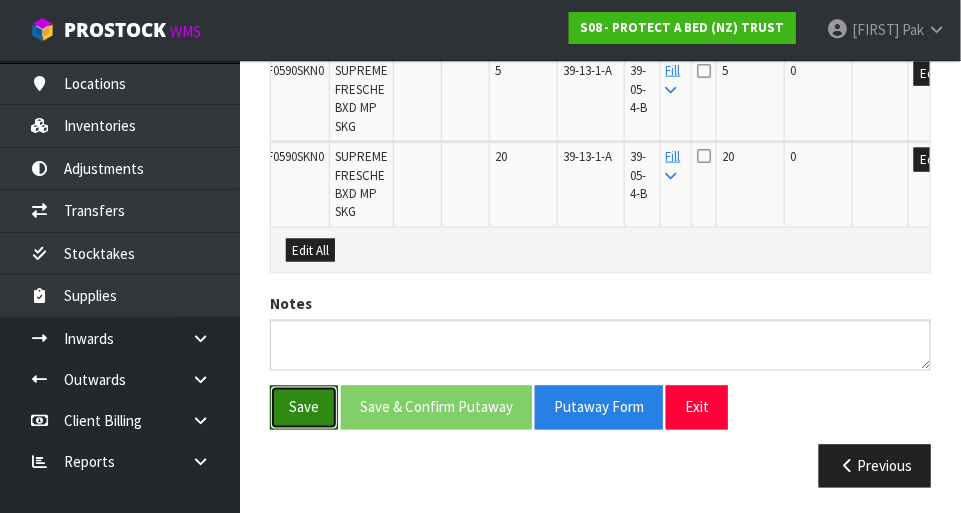 click on "Save" at bounding box center (304, 407) 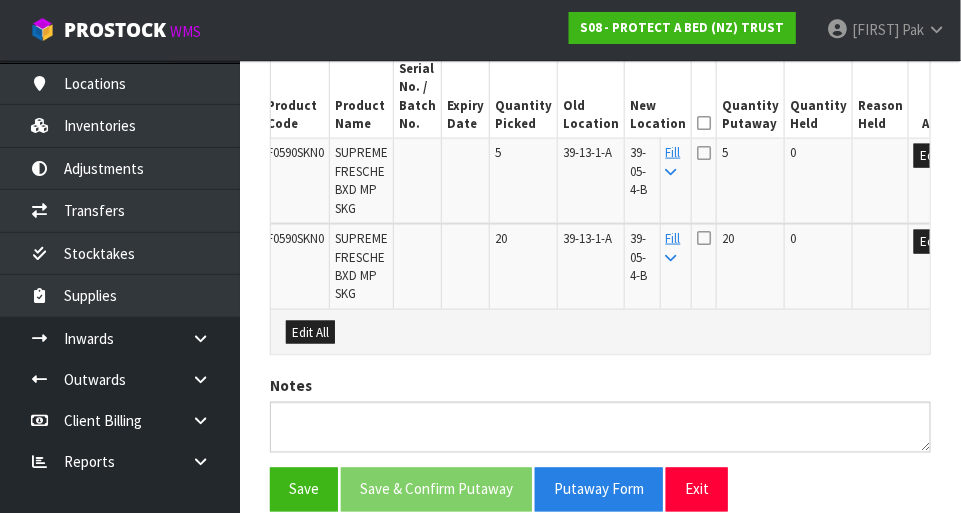 scroll, scrollTop: 612, scrollLeft: 0, axis: vertical 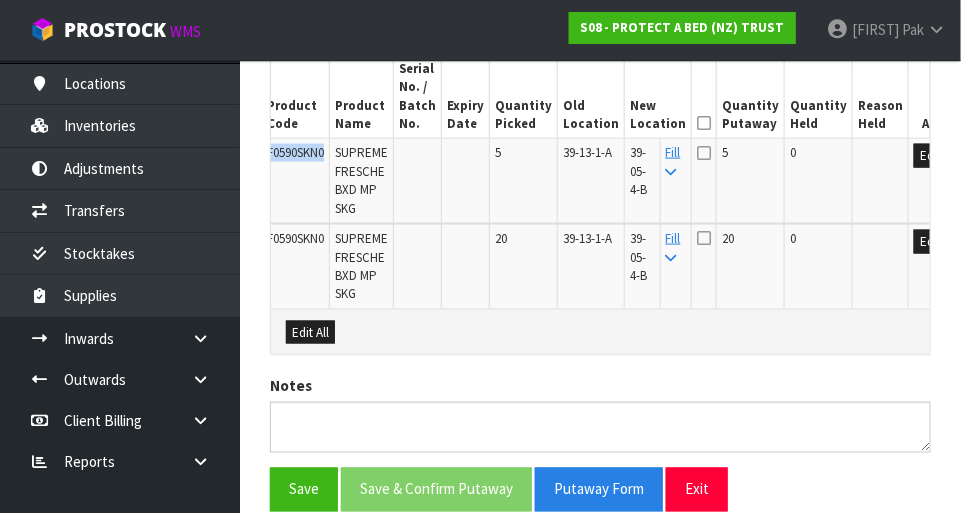 copy on "F0590SKN0" 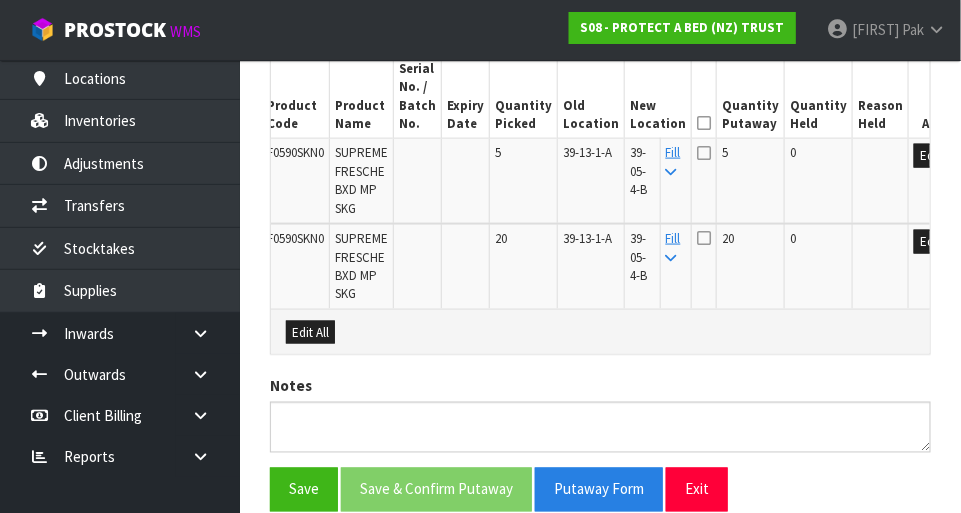 scroll, scrollTop: 164, scrollLeft: 0, axis: vertical 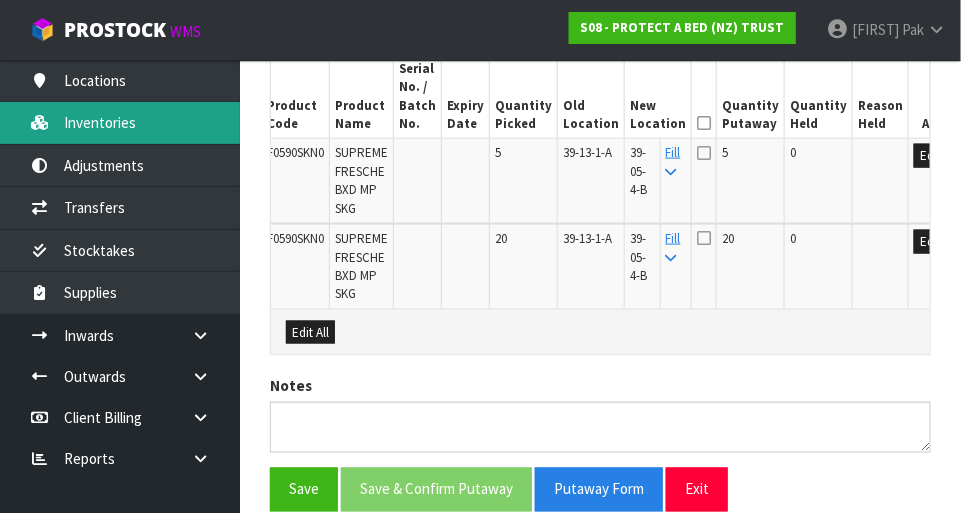 click on "Inventories" at bounding box center [120, 122] 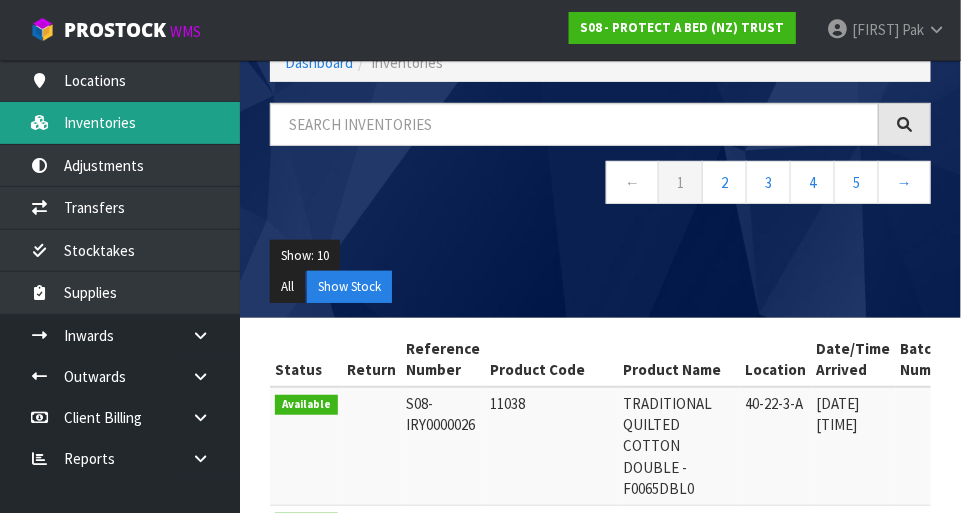 scroll, scrollTop: 0, scrollLeft: 0, axis: both 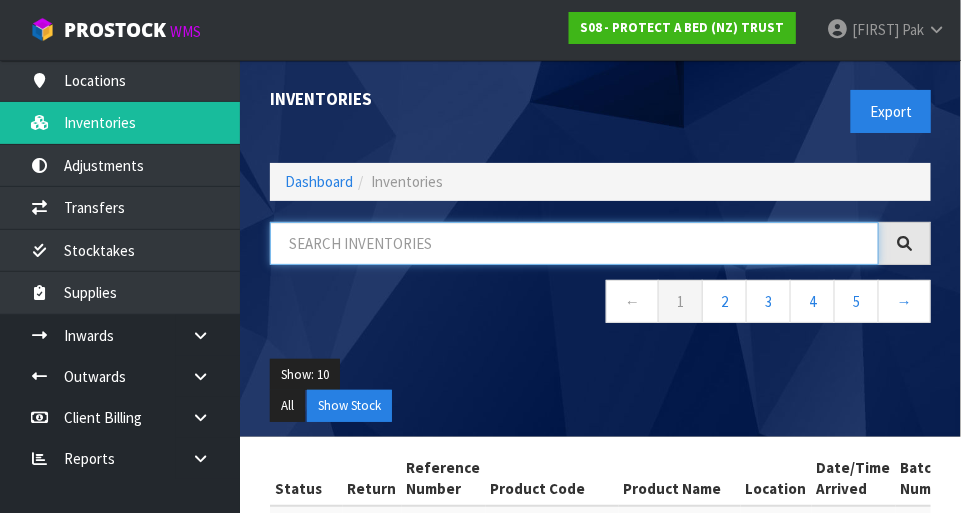 click at bounding box center [574, 243] 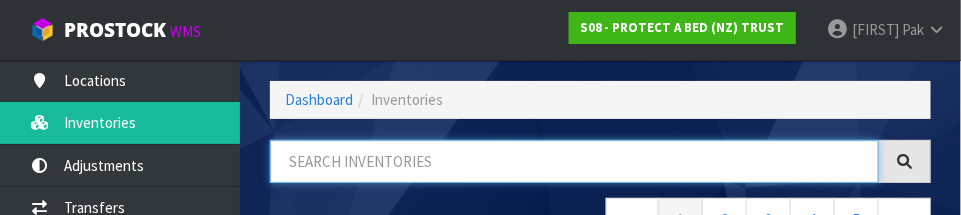 scroll, scrollTop: 135, scrollLeft: 0, axis: vertical 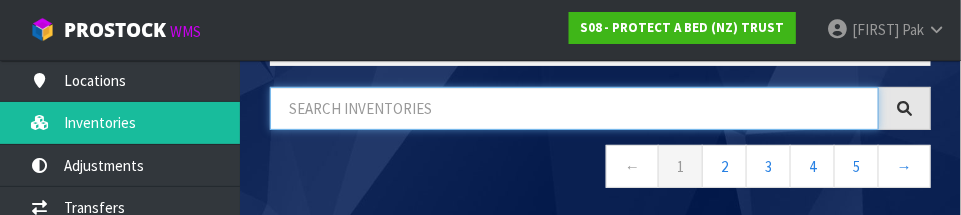 click at bounding box center (574, 108) 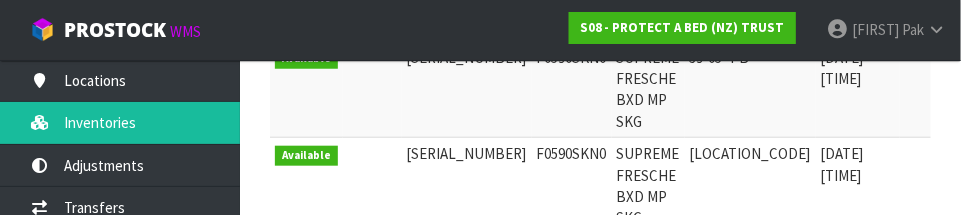 scroll, scrollTop: 467, scrollLeft: 0, axis: vertical 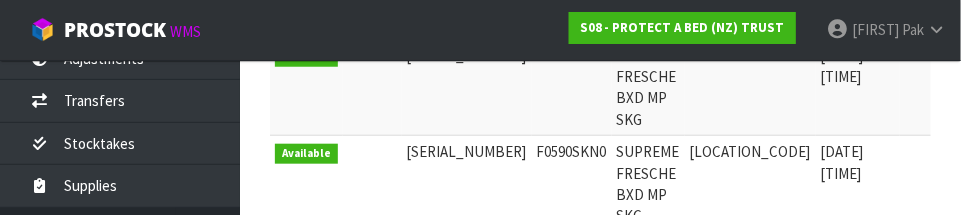 type on "F0590SKN0" 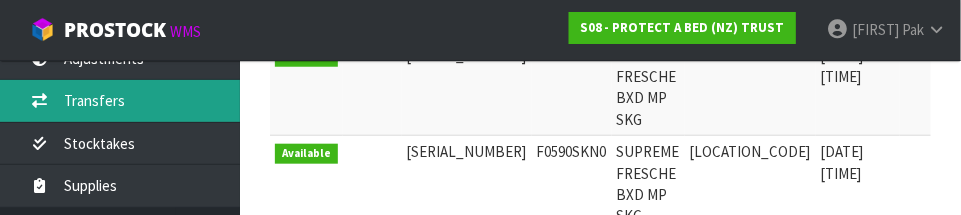 click on "Transfers" at bounding box center [120, 100] 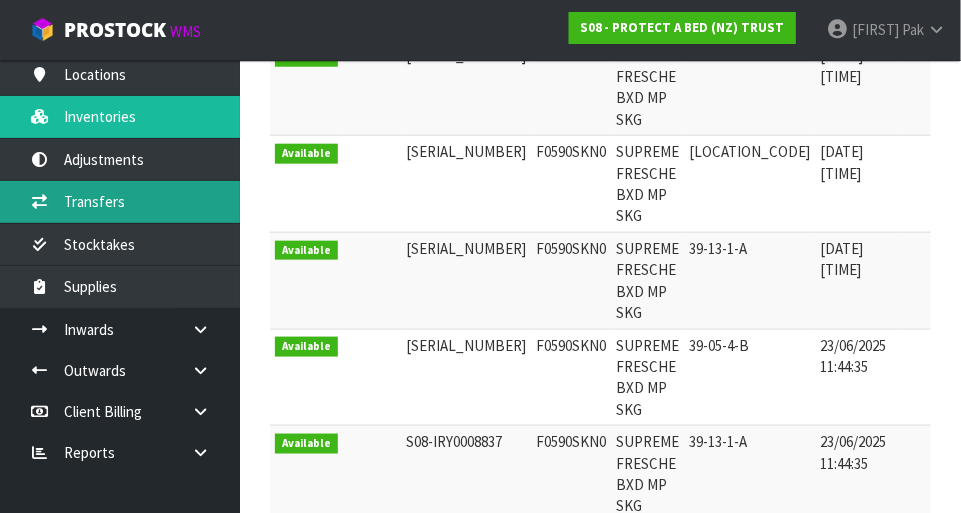 scroll, scrollTop: 111, scrollLeft: 0, axis: vertical 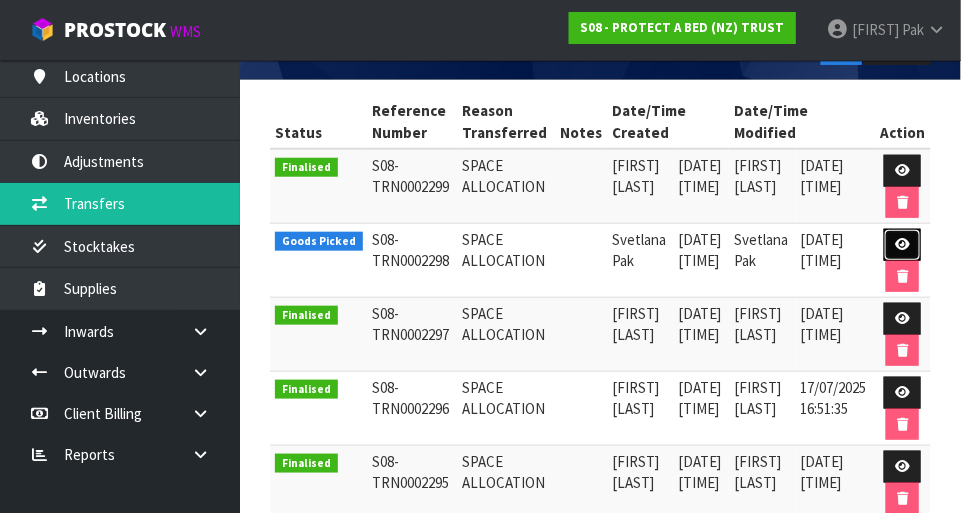 click at bounding box center (902, 244) 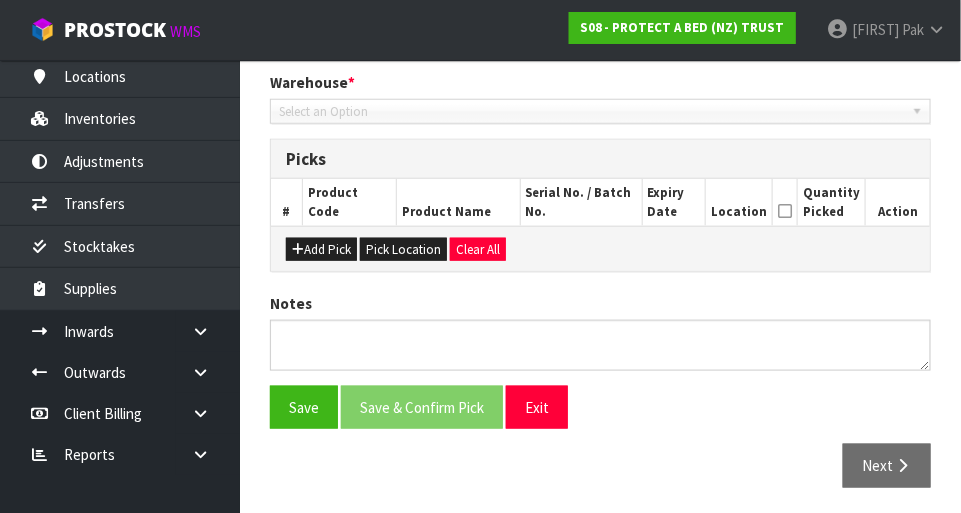 type on "2025-07-18" 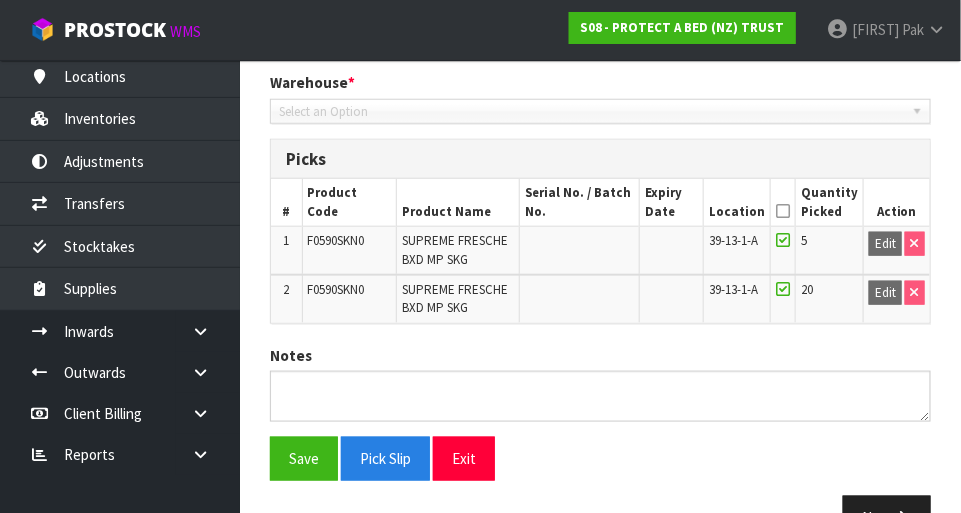scroll, scrollTop: 467, scrollLeft: 0, axis: vertical 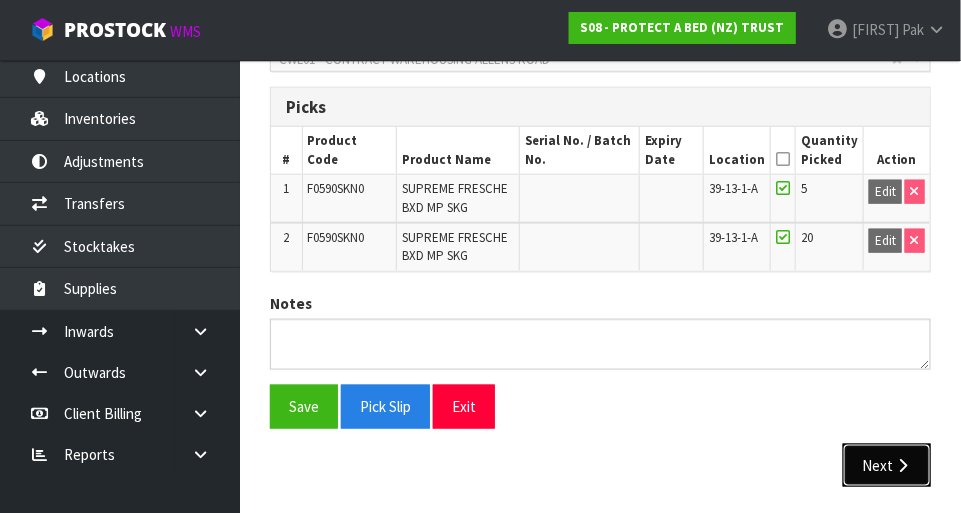 click on "Next" at bounding box center (887, 465) 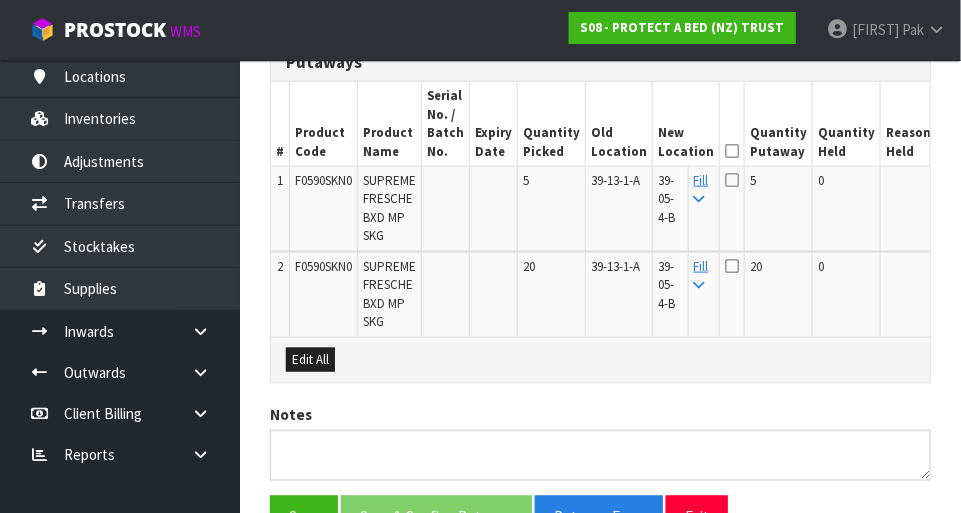 scroll, scrollTop: 511, scrollLeft: 0, axis: vertical 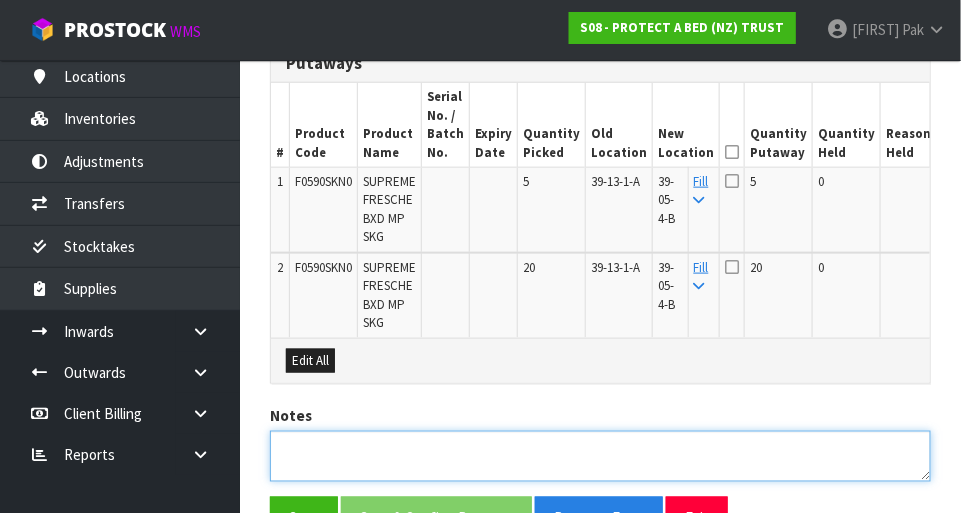 click at bounding box center (600, 456) 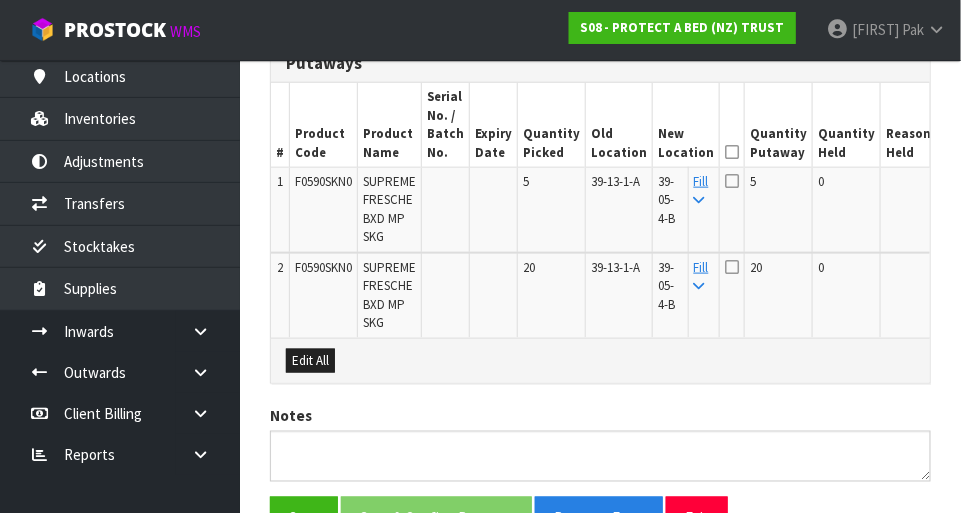 click on "Edit All" at bounding box center (600, 360) 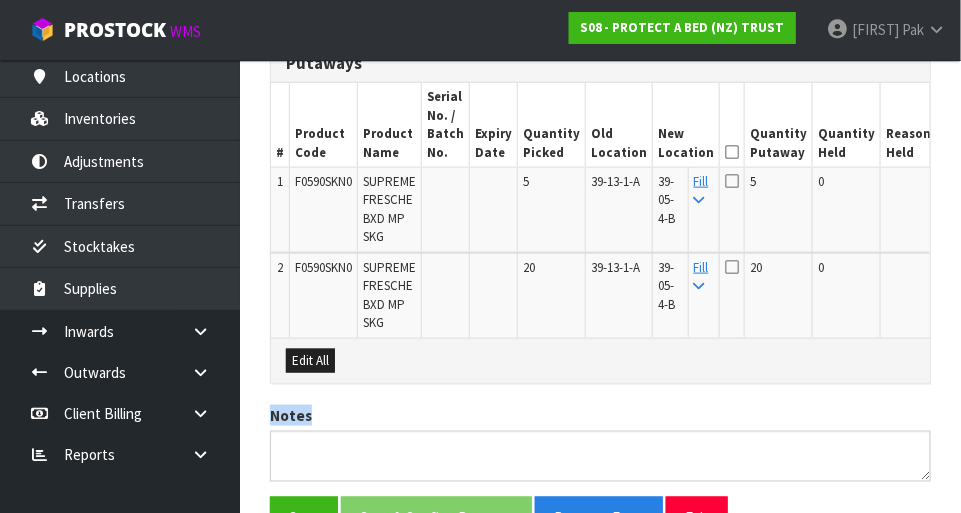 click on "Edit All" at bounding box center (600, 360) 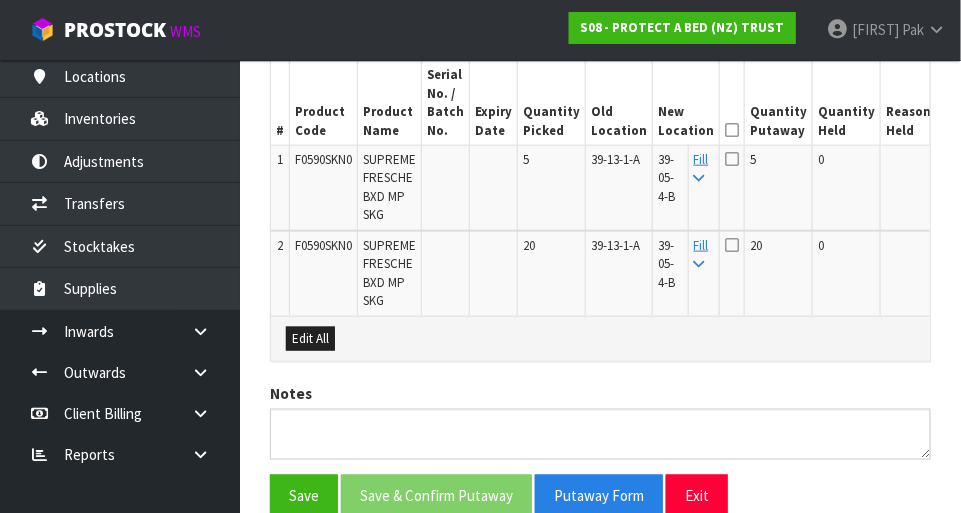 scroll, scrollTop: 538, scrollLeft: 0, axis: vertical 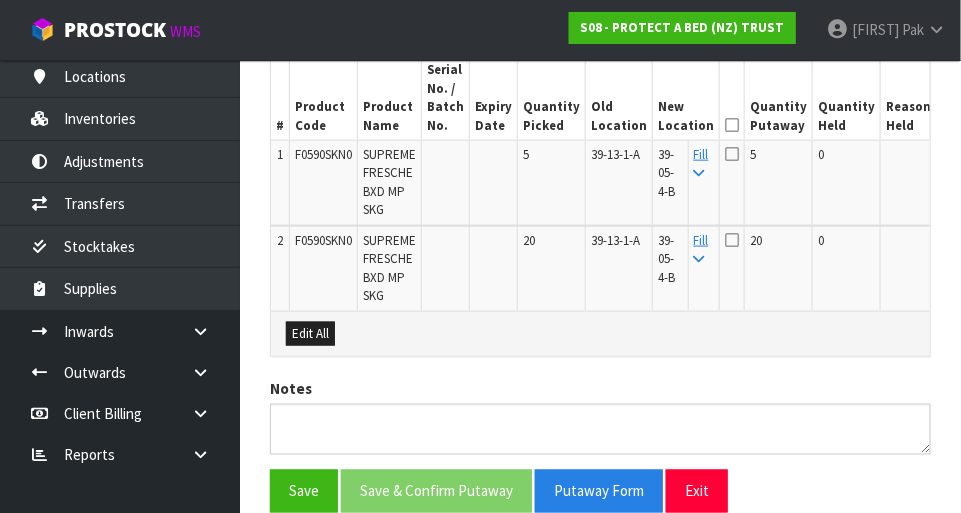 click on "Edit All" at bounding box center [600, 333] 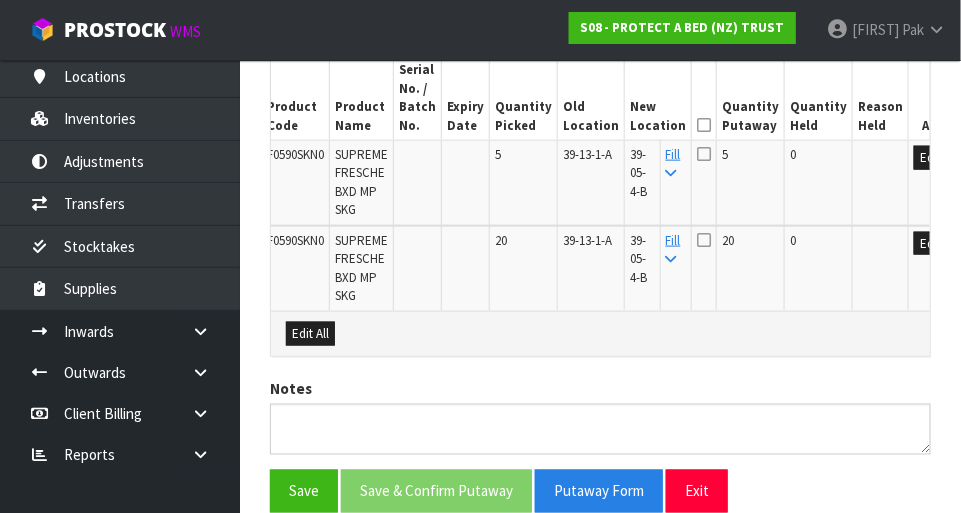 click at bounding box center [704, 125] 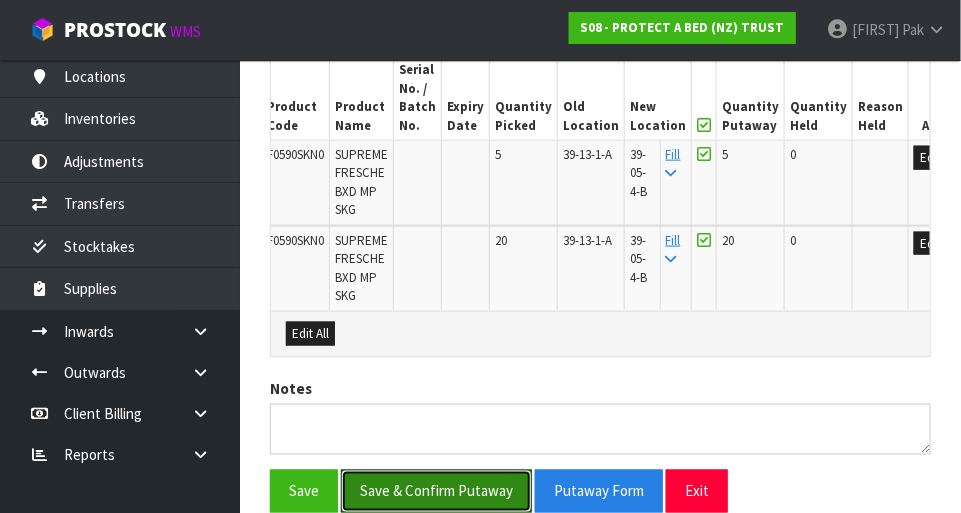 click on "Save & Confirm Putaway" at bounding box center (436, 491) 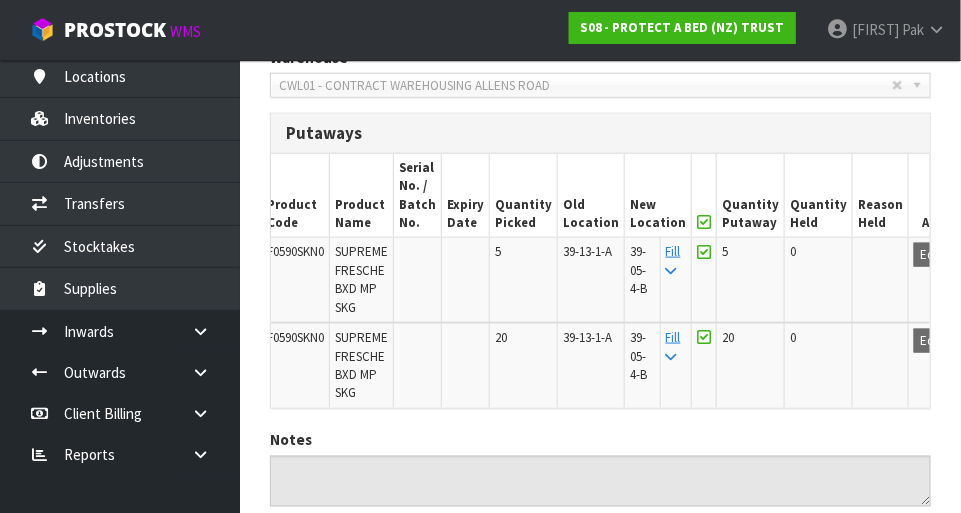 scroll, scrollTop: 0, scrollLeft: 0, axis: both 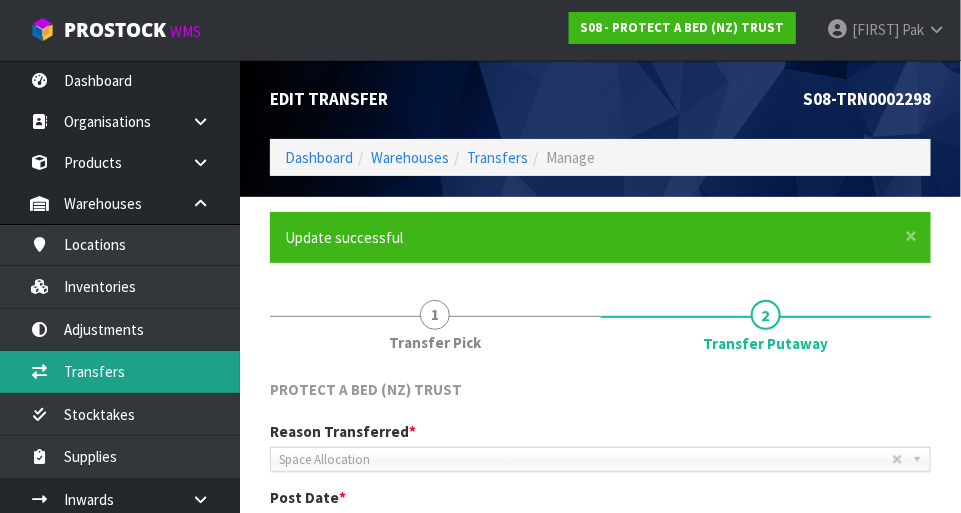 click on "Transfers" at bounding box center [120, 371] 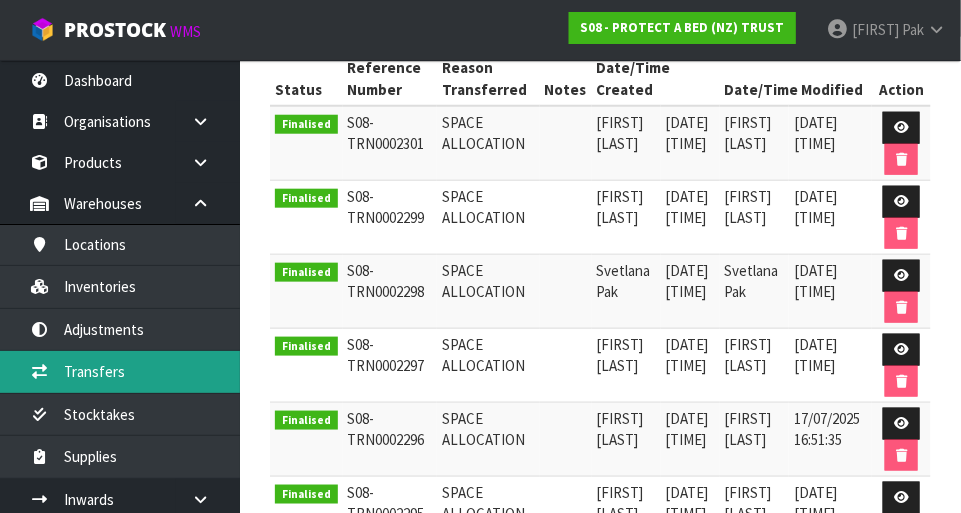 scroll, scrollTop: 430, scrollLeft: 0, axis: vertical 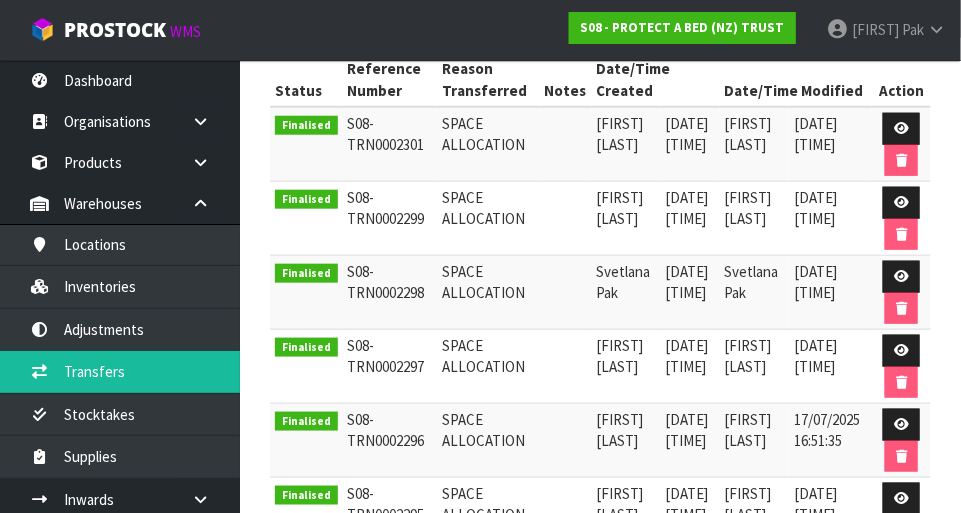 click on "SPACE ALLOCATION" at bounding box center (488, 441) 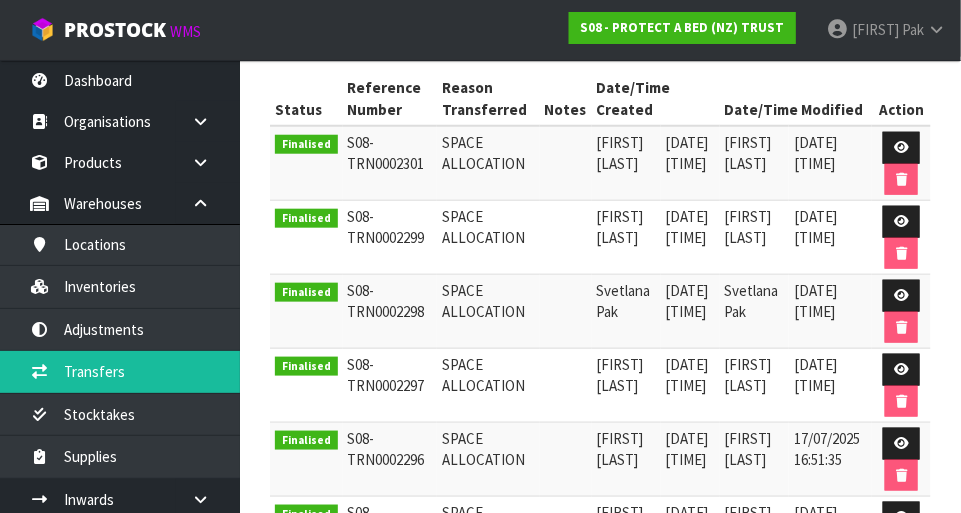 scroll, scrollTop: 407, scrollLeft: 0, axis: vertical 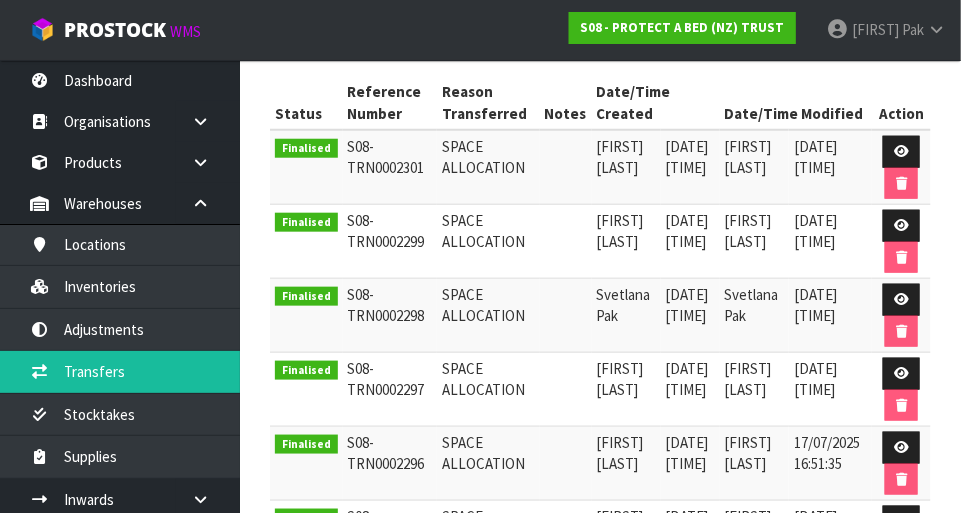 click on "Svetlana Pak" at bounding box center [754, 316] 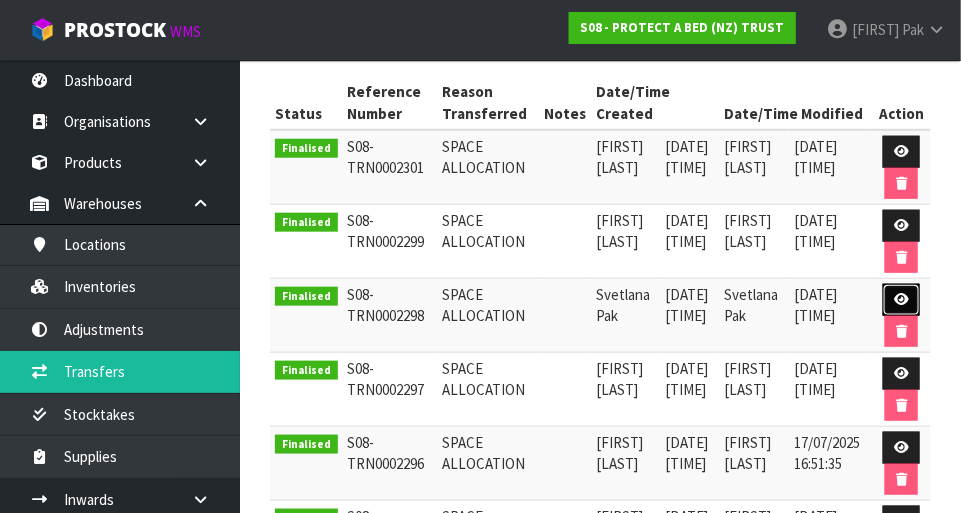 click at bounding box center (901, 300) 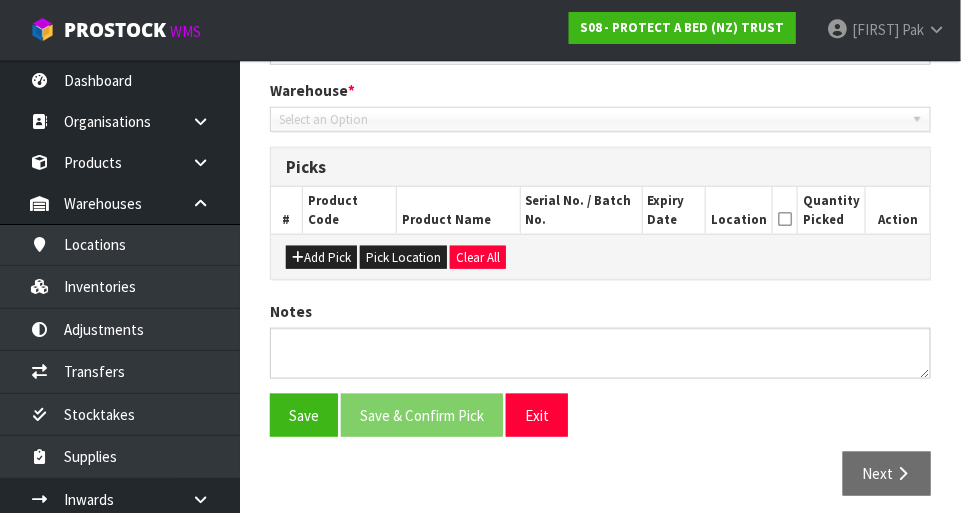scroll, scrollTop: 467, scrollLeft: 0, axis: vertical 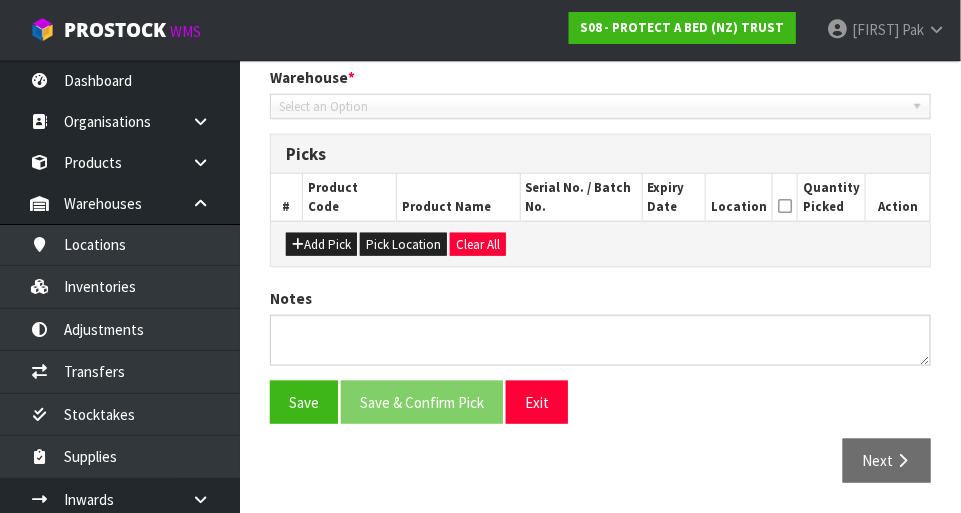 type on "2025-07-18" 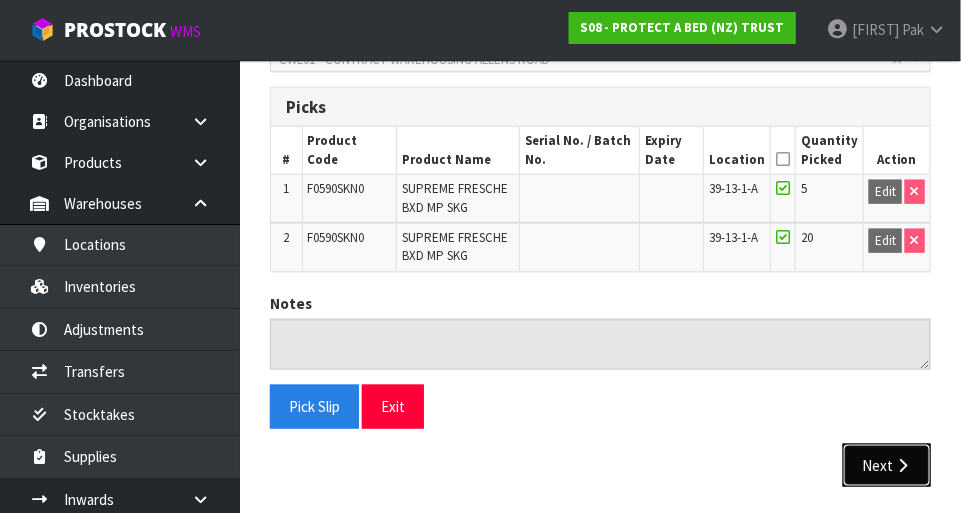 click on "Next" at bounding box center (887, 465) 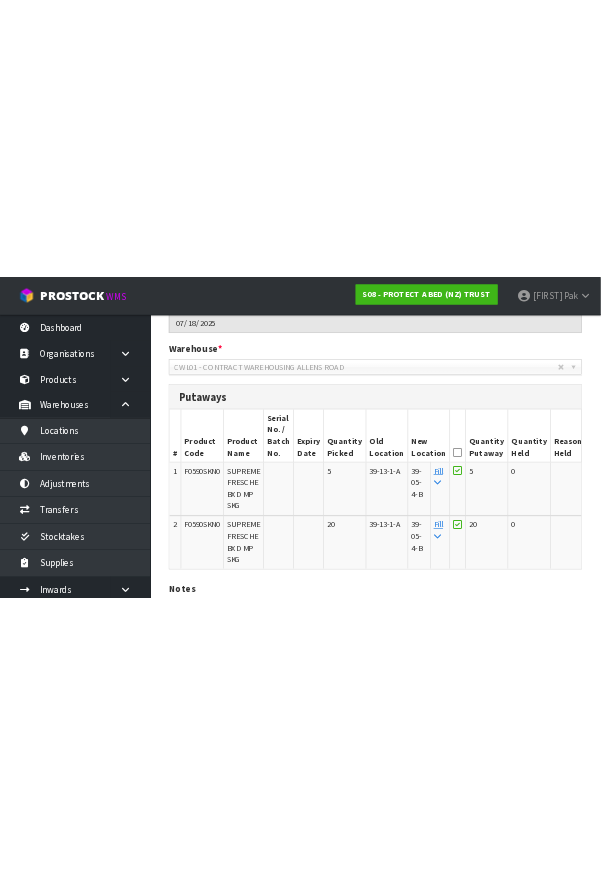 scroll, scrollTop: 0, scrollLeft: 0, axis: both 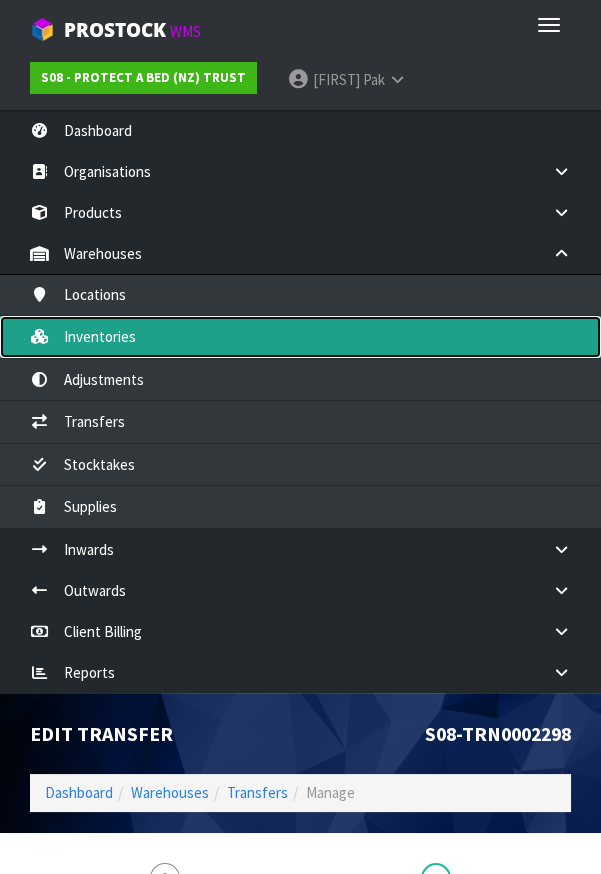 click on "Inventories" at bounding box center [300, 336] 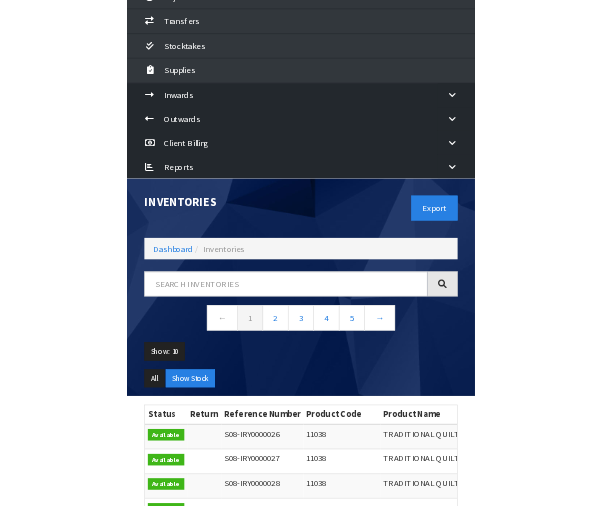 scroll, scrollTop: 389, scrollLeft: 0, axis: vertical 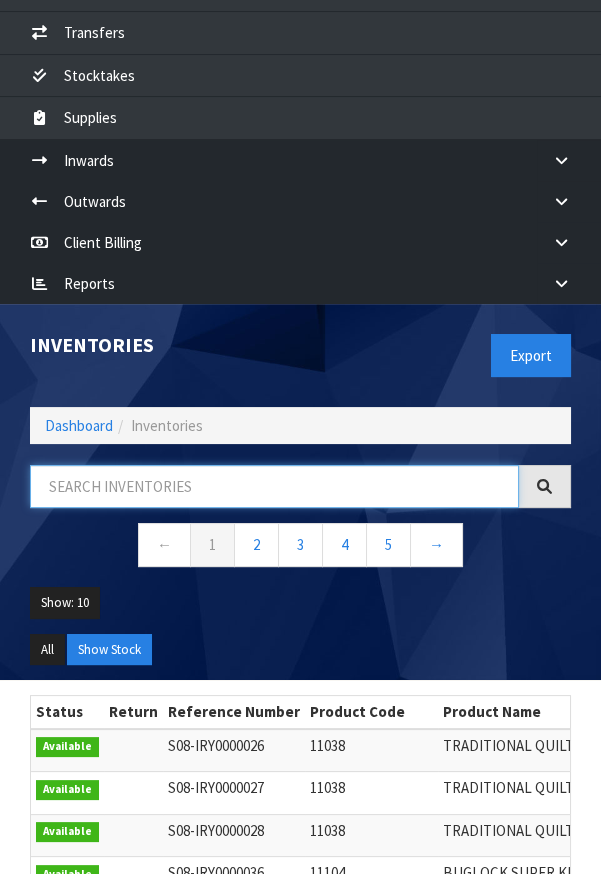 click at bounding box center [274, 486] 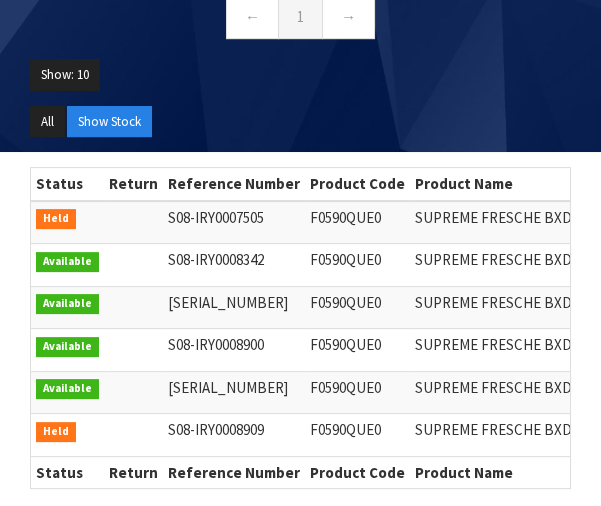 scroll, scrollTop: 922, scrollLeft: 0, axis: vertical 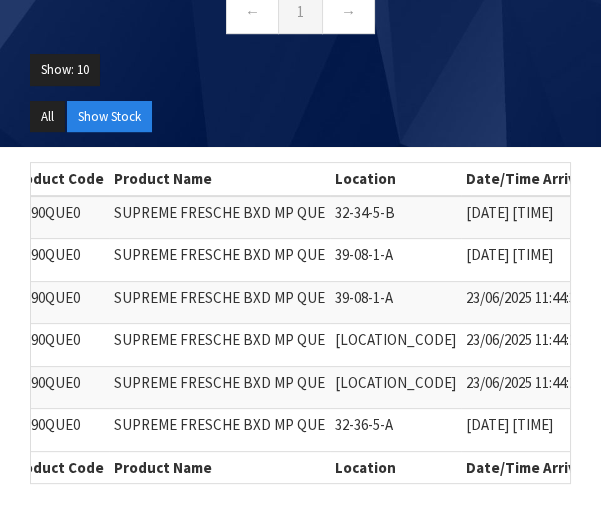 type on "590QUE0" 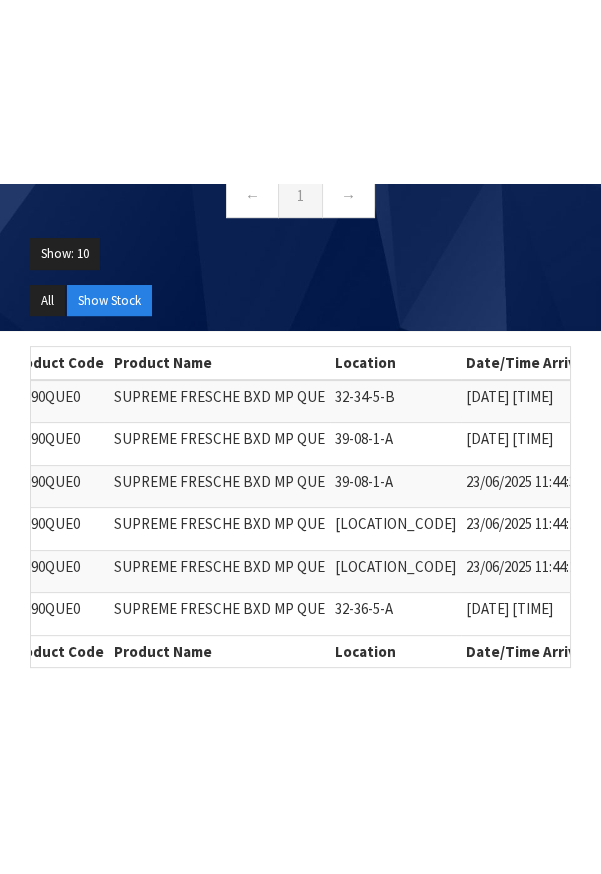 scroll, scrollTop: 691, scrollLeft: 0, axis: vertical 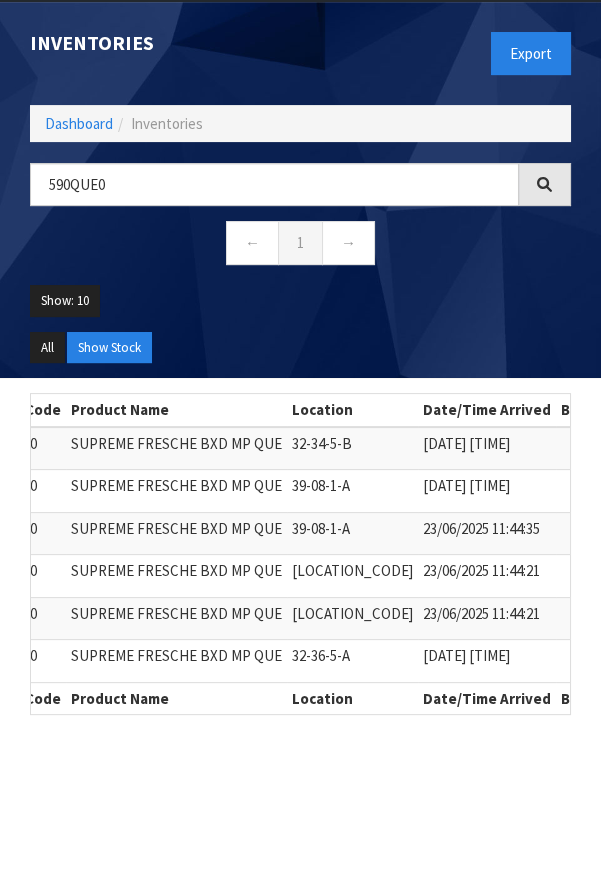 click on "[DATE] [TIME]" at bounding box center [487, 661] 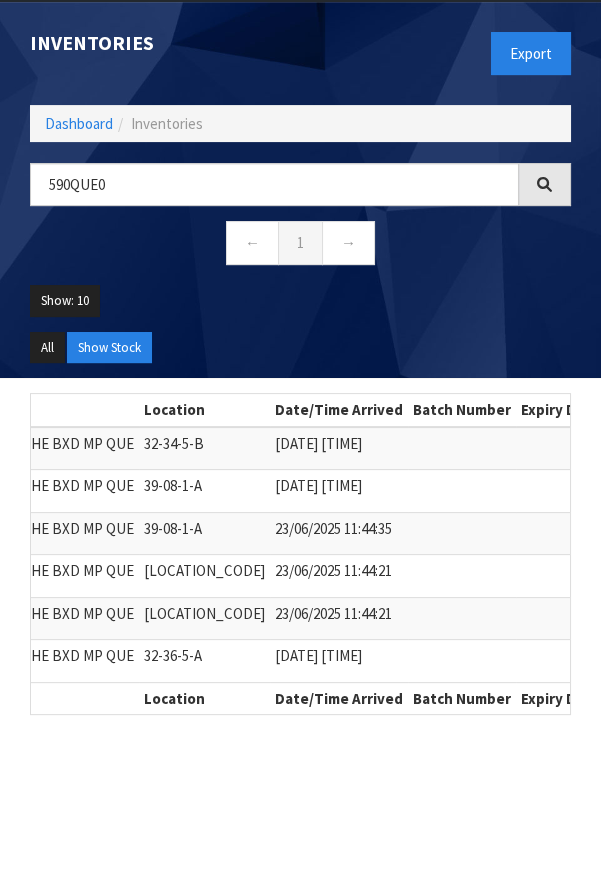 scroll, scrollTop: 0, scrollLeft: 491, axis: horizontal 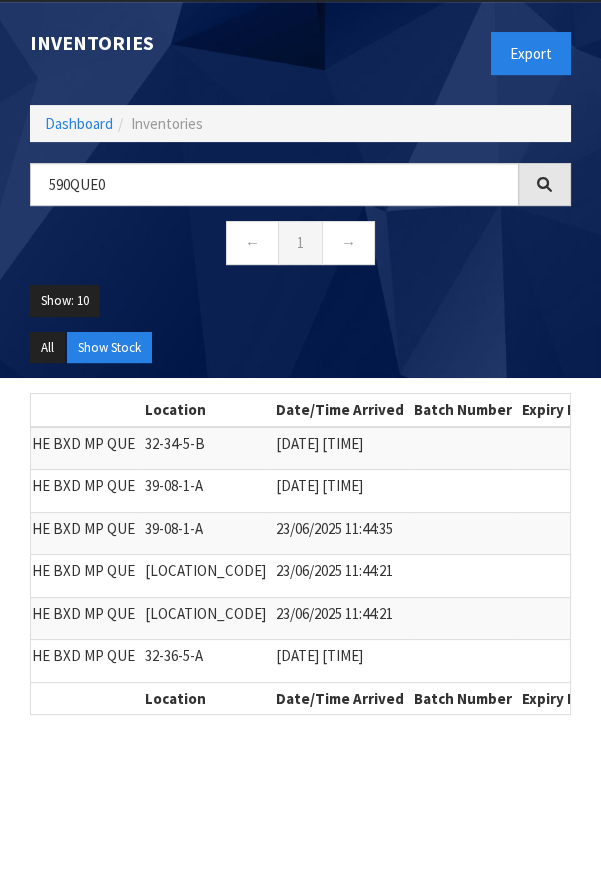 click on "Expiry Date" at bounding box center (561, 698) 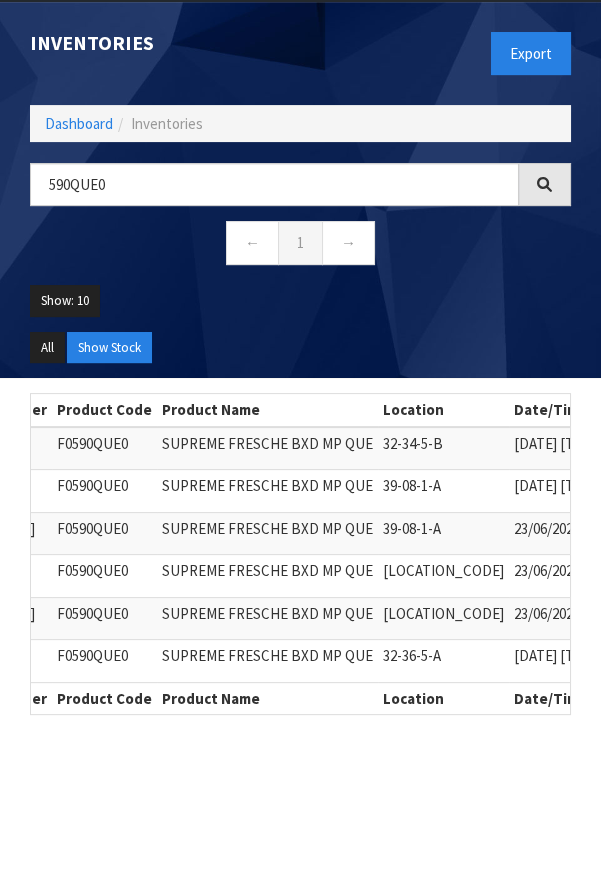 click on "23/06/2025 11:44:21" at bounding box center (578, 618) 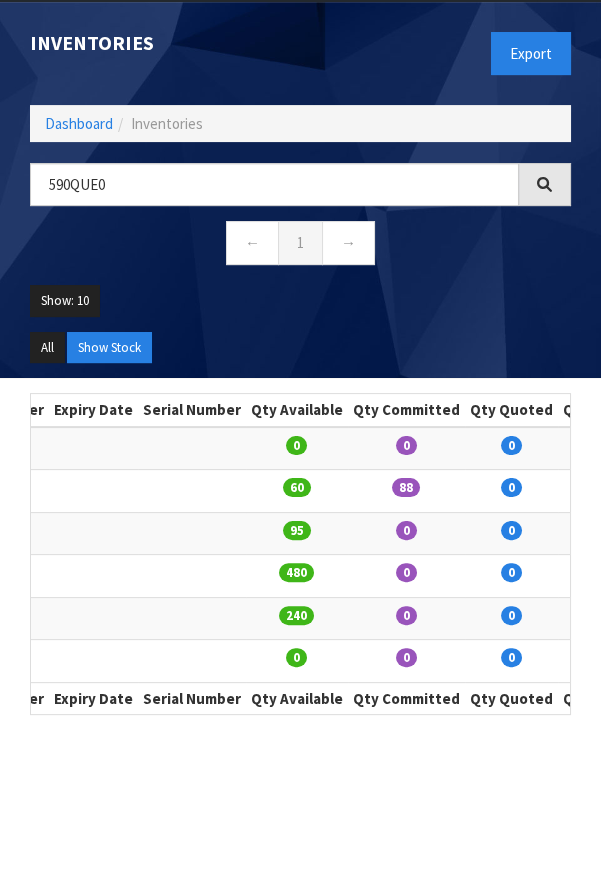 scroll, scrollTop: 0, scrollLeft: 1014, axis: horizontal 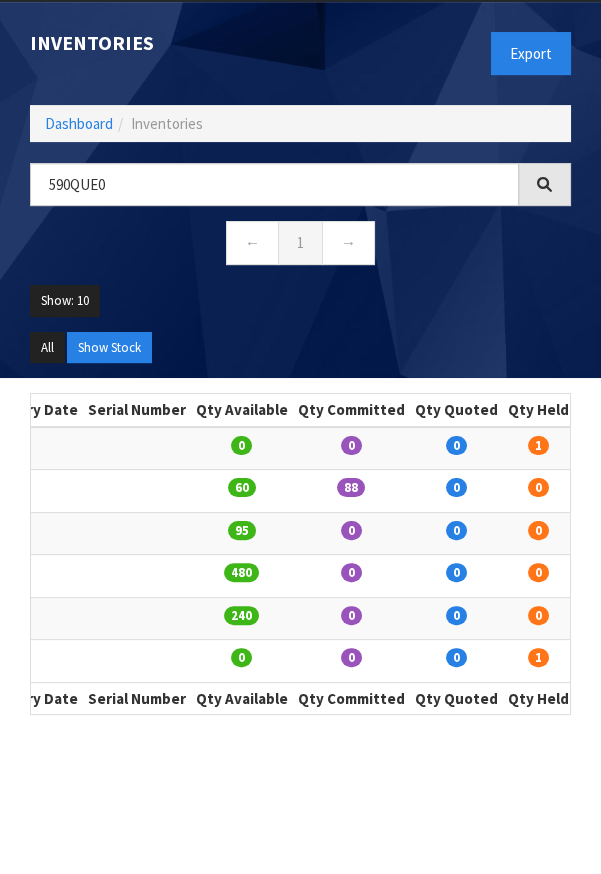 click on "0" at bounding box center [456, 618] 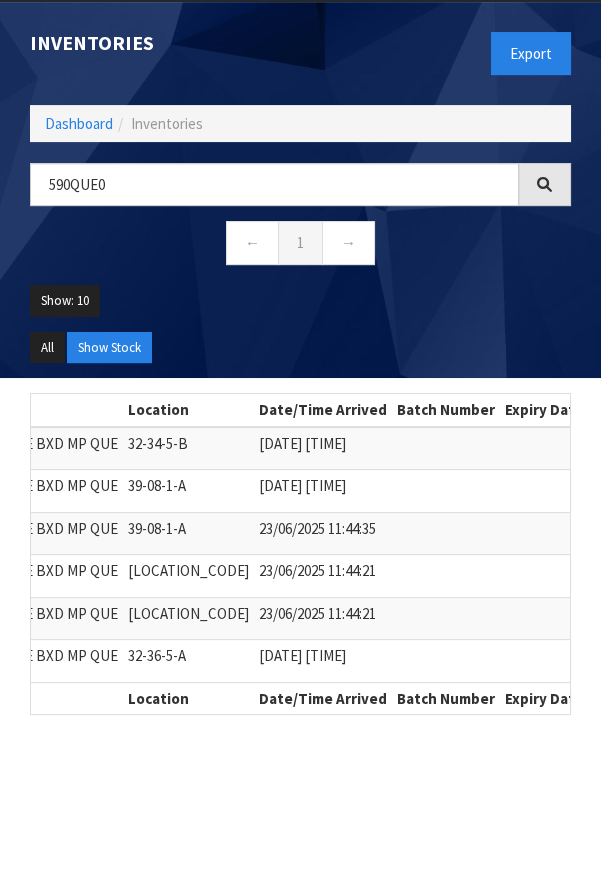 scroll, scrollTop: 0, scrollLeft: 489, axis: horizontal 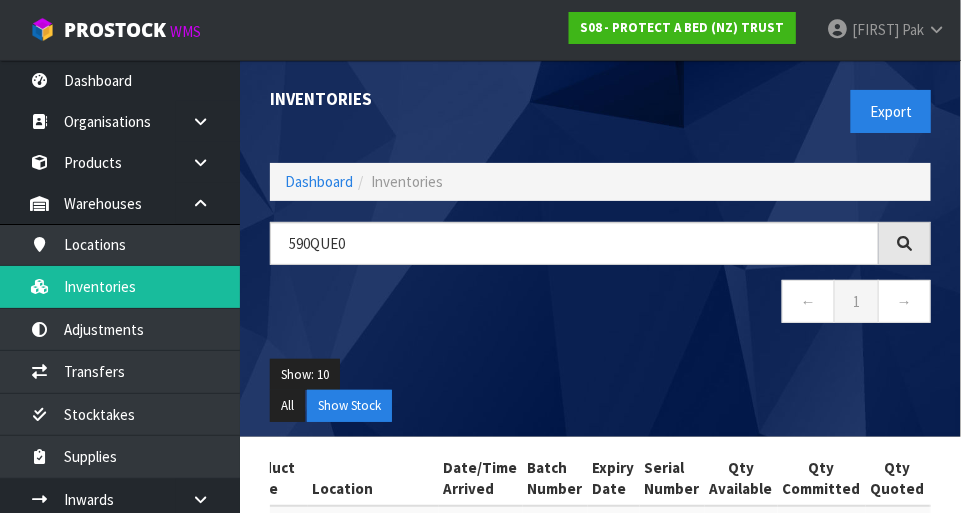 click on "[PRODUCT_CODE] [FIRST] [LAST] [ACTION]" at bounding box center (480, 30) 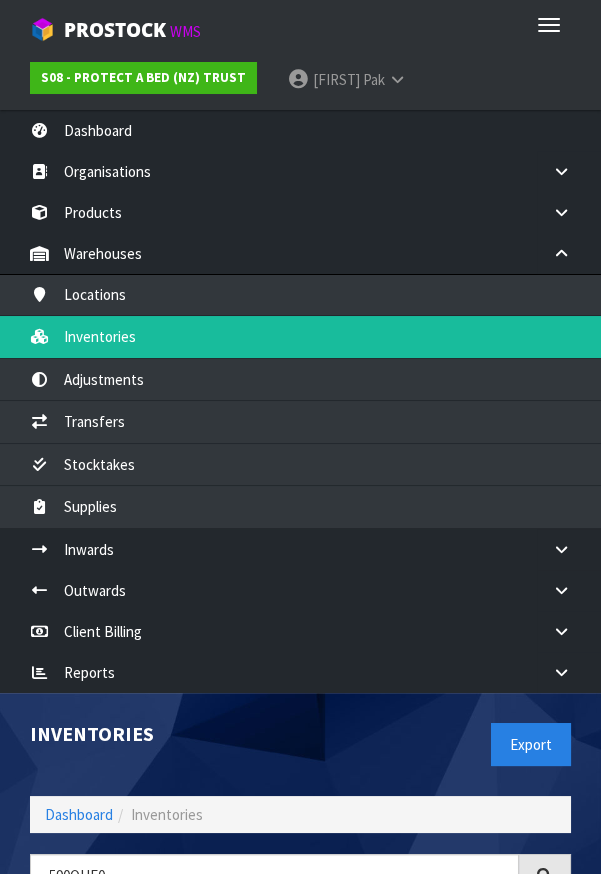 click on "Pak" at bounding box center [374, 79] 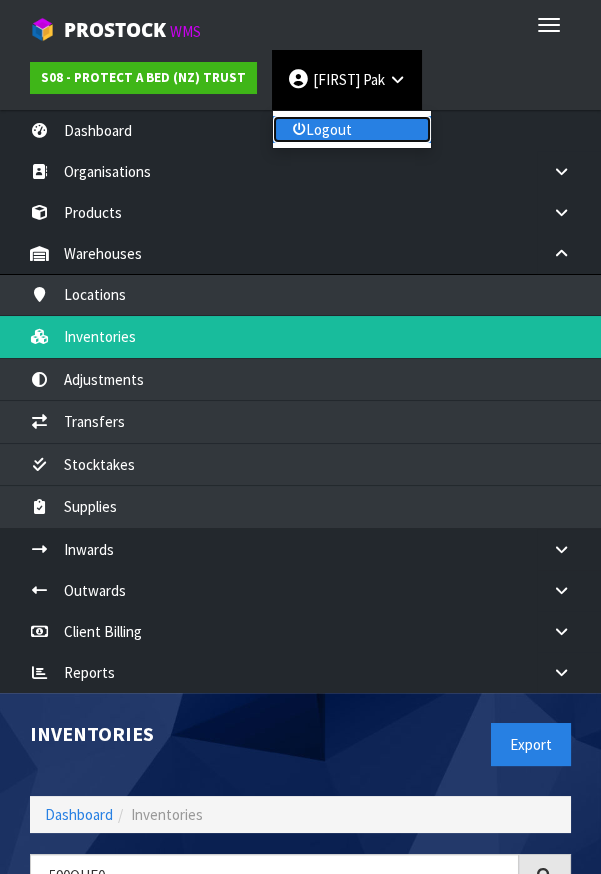 click on "Logout" at bounding box center [352, 129] 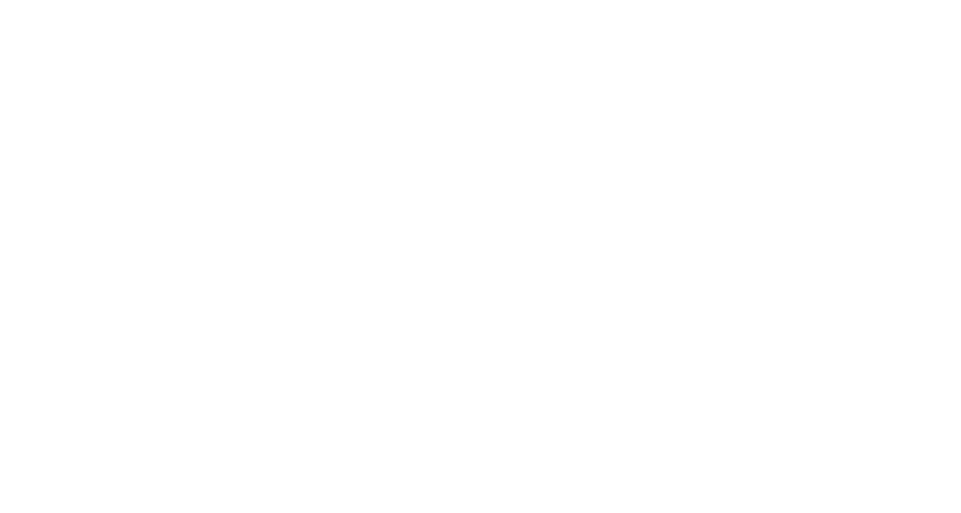 scroll, scrollTop: 0, scrollLeft: 0, axis: both 